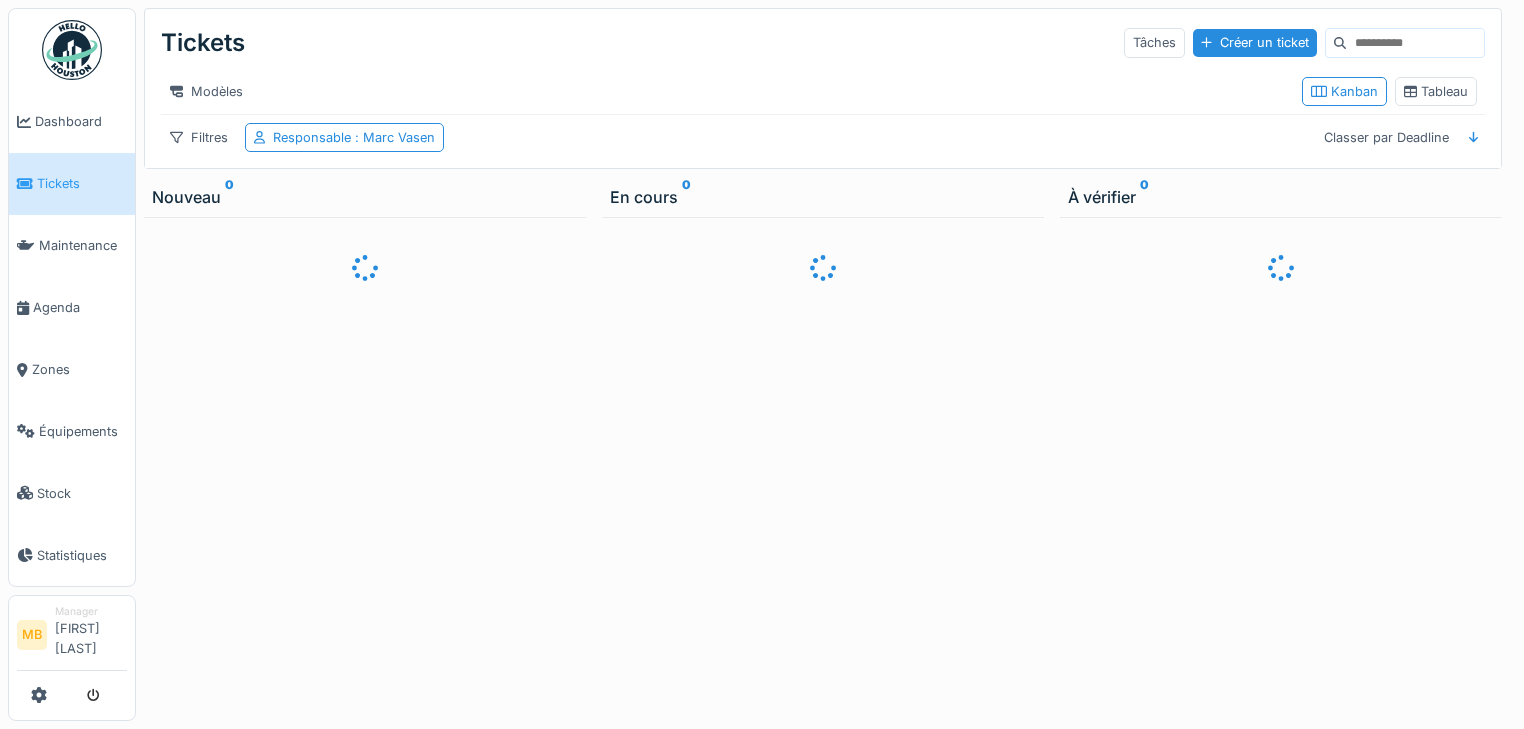 scroll, scrollTop: 0, scrollLeft: 0, axis: both 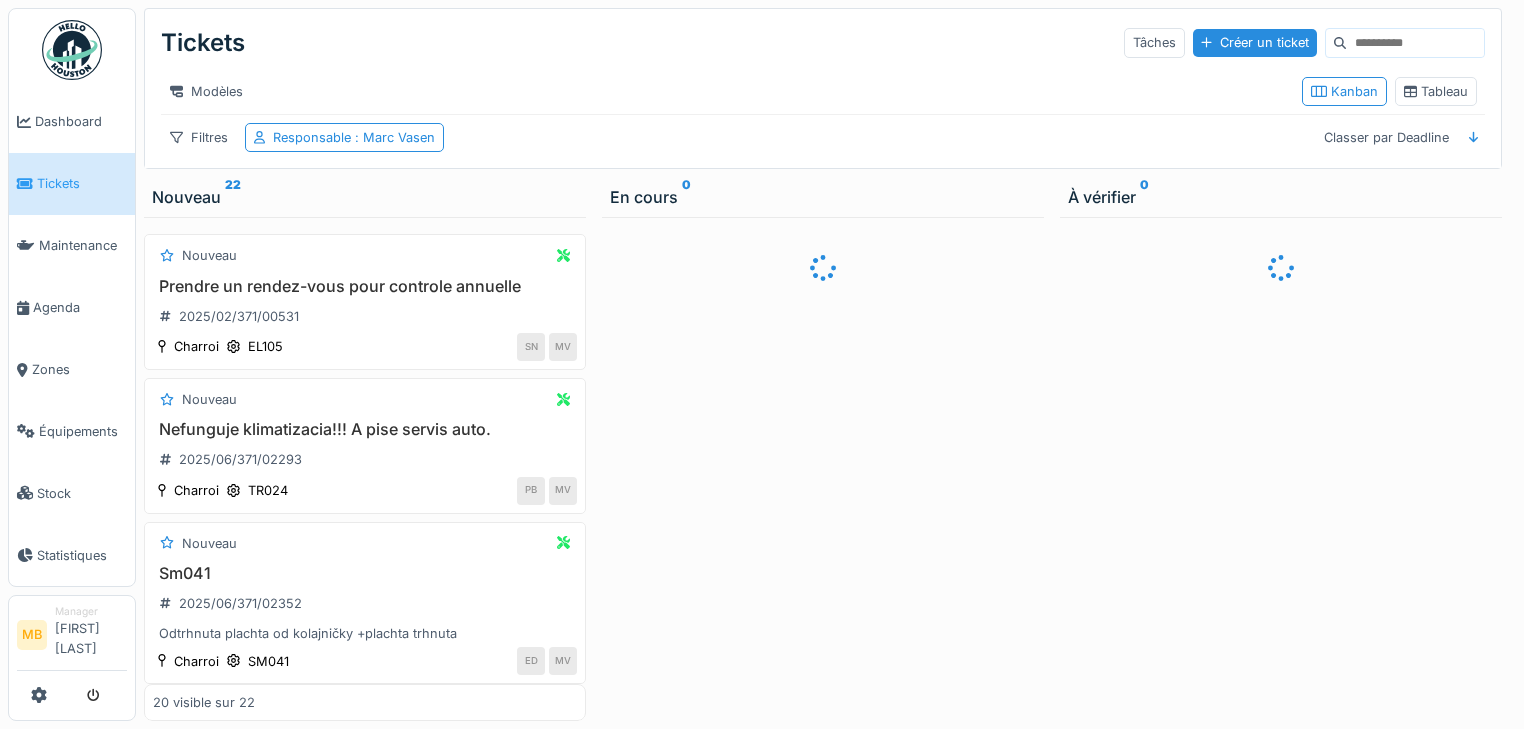 click on "Équipements" at bounding box center (83, 431) 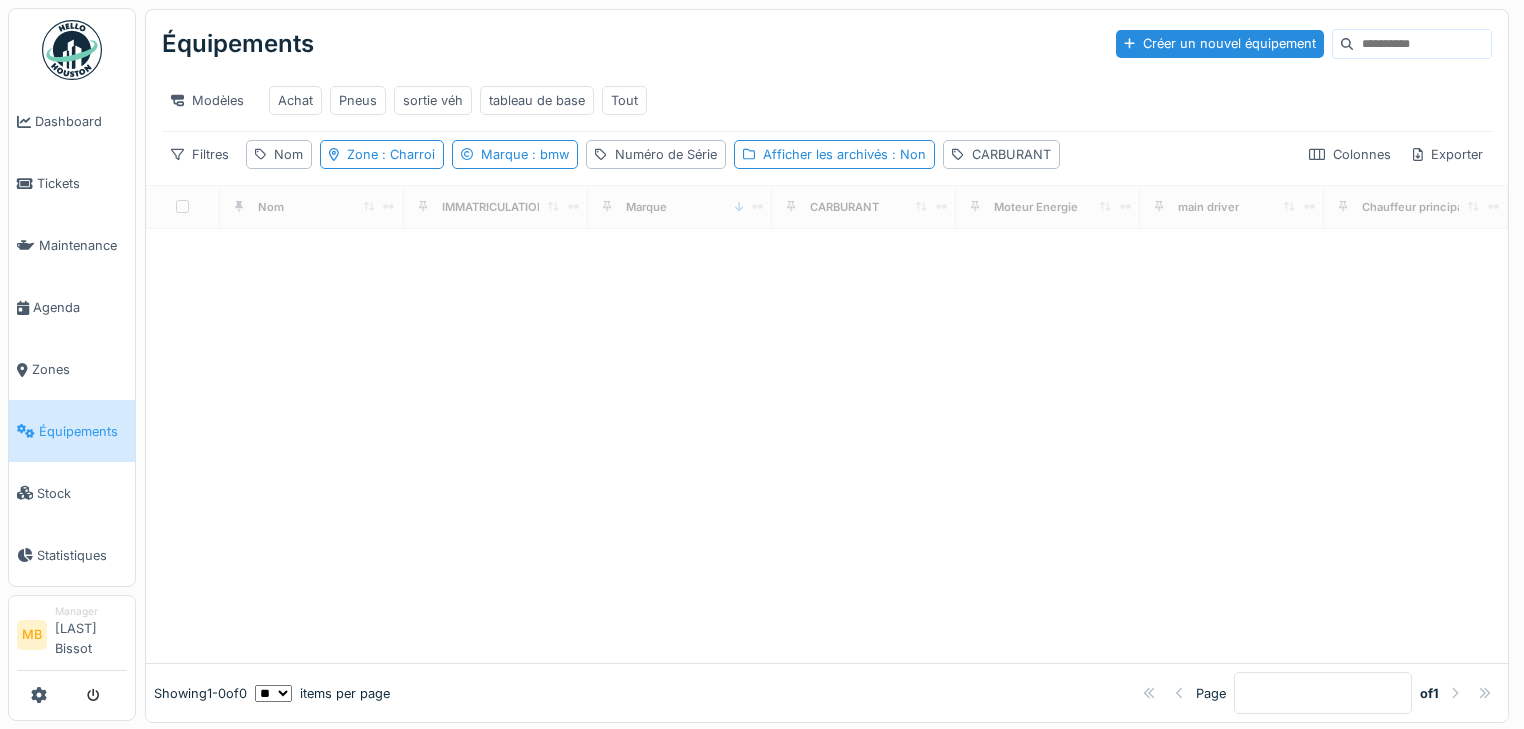 scroll, scrollTop: 0, scrollLeft: 0, axis: both 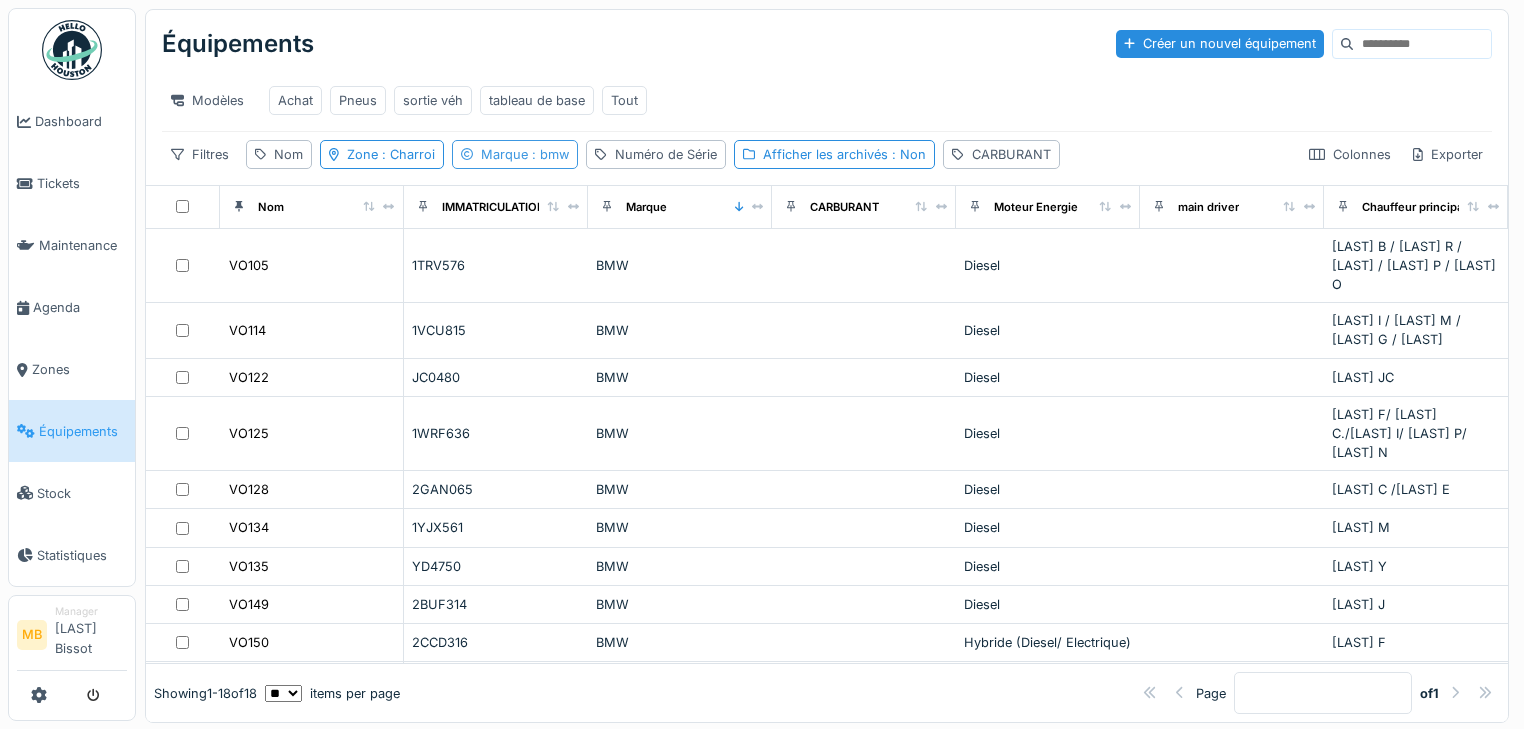 click on "Marque   :   bmw" at bounding box center [525, 154] 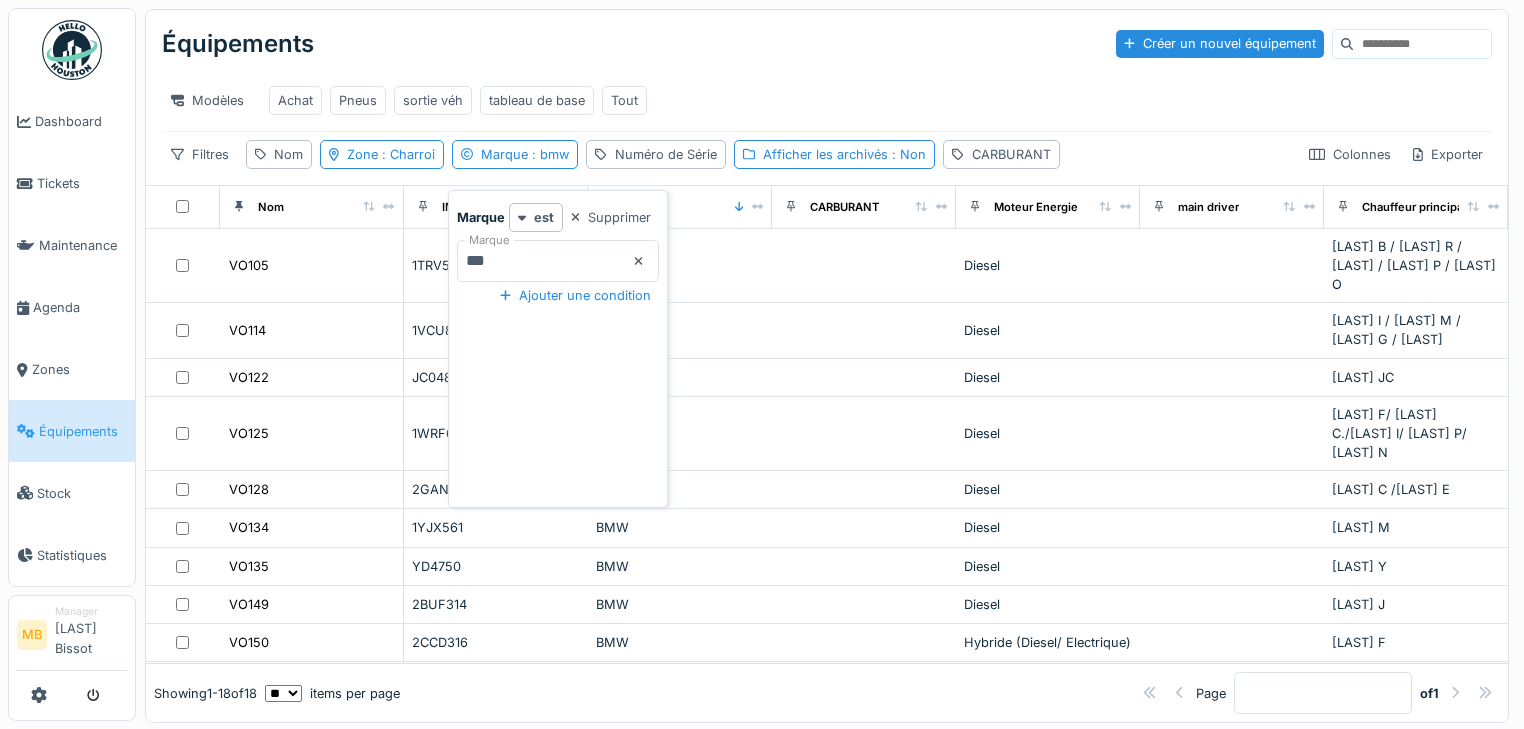 click on "***" at bounding box center (558, 261) 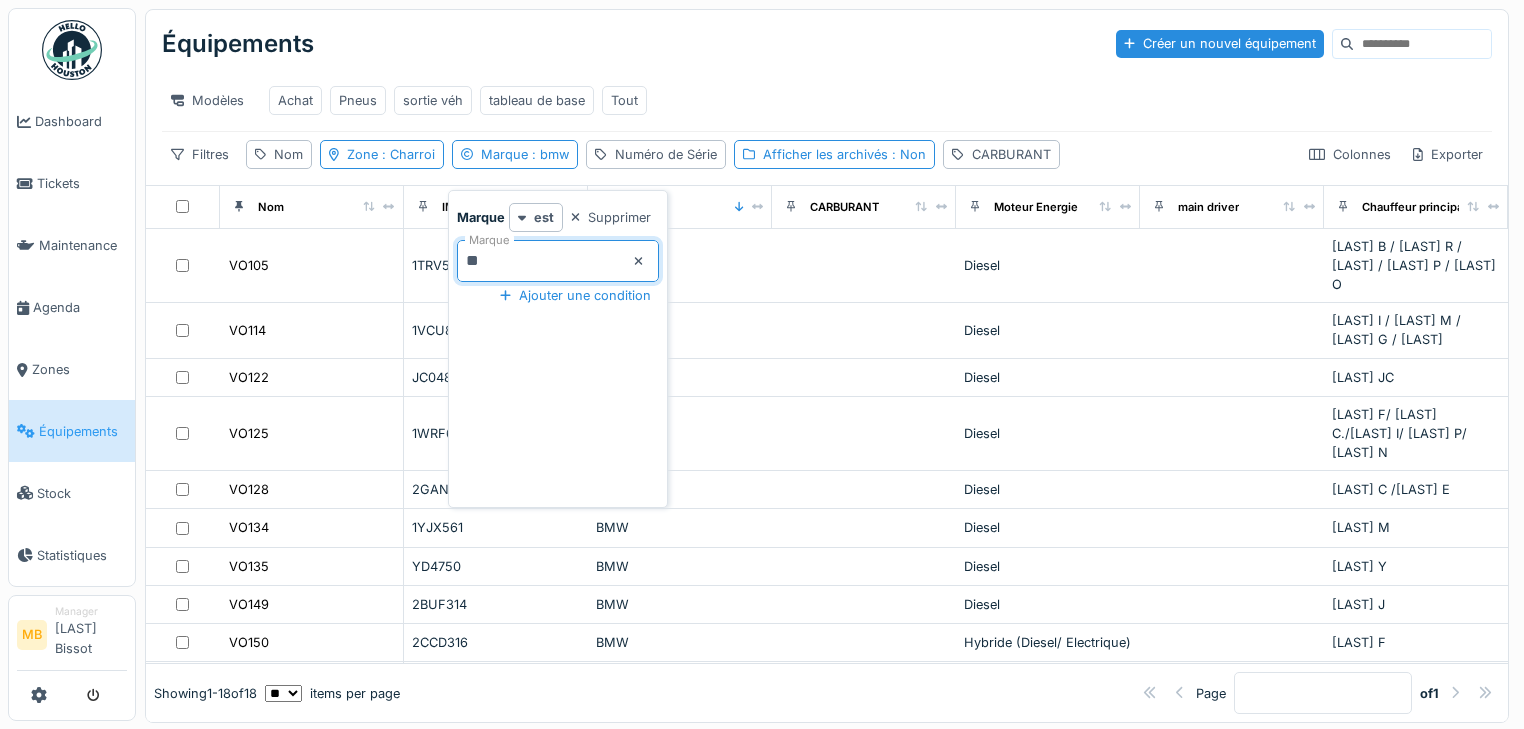 type on "*" 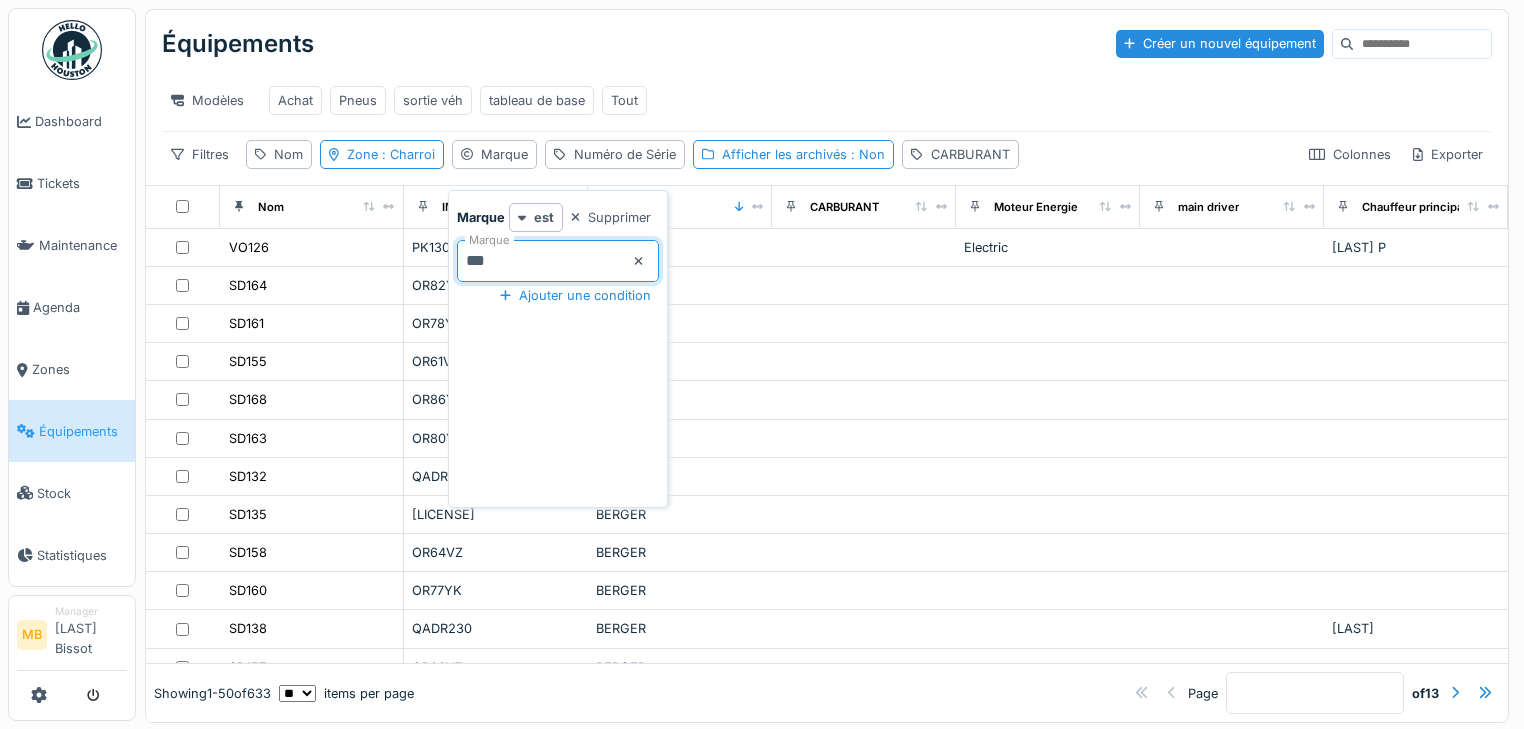 type on "***" 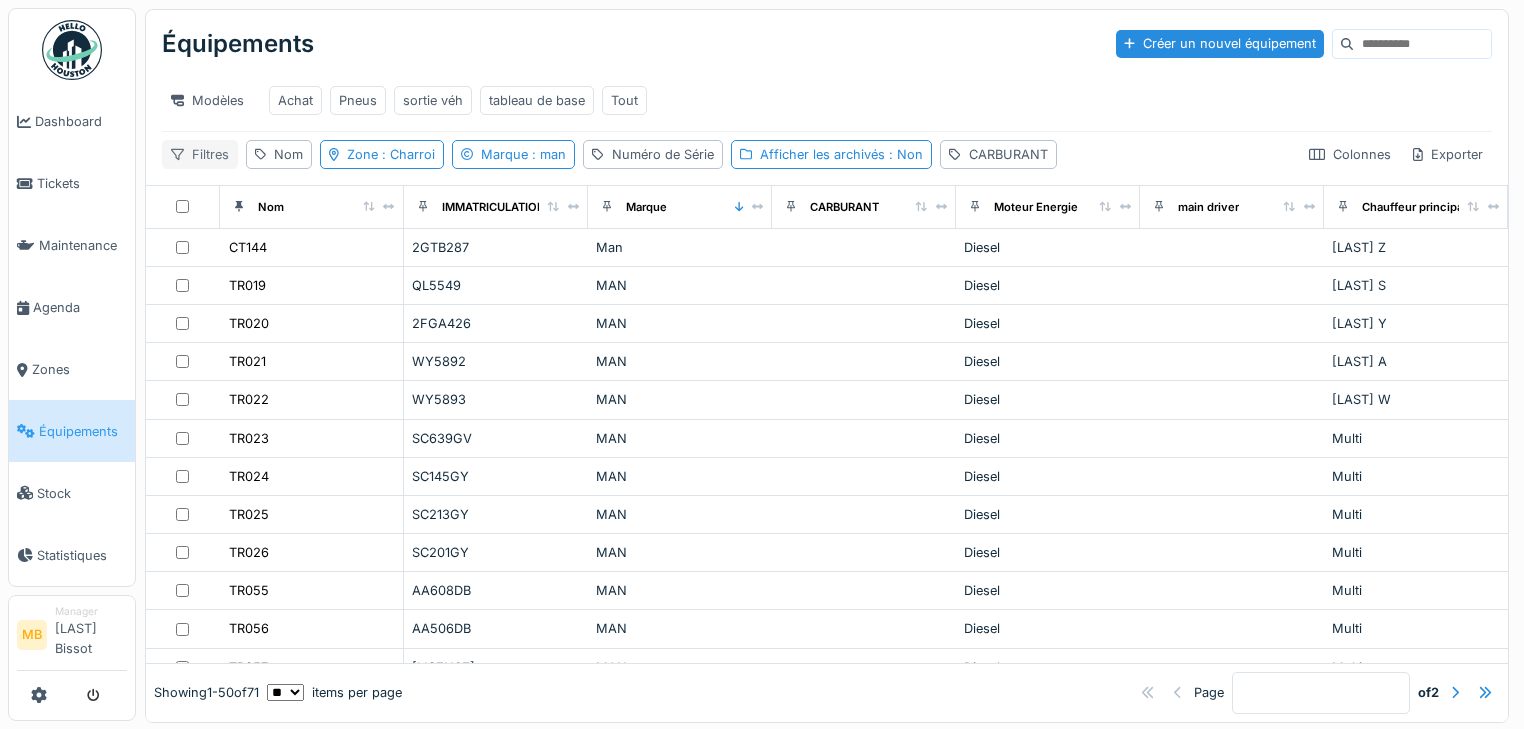 click on "Filtres" at bounding box center [200, 154] 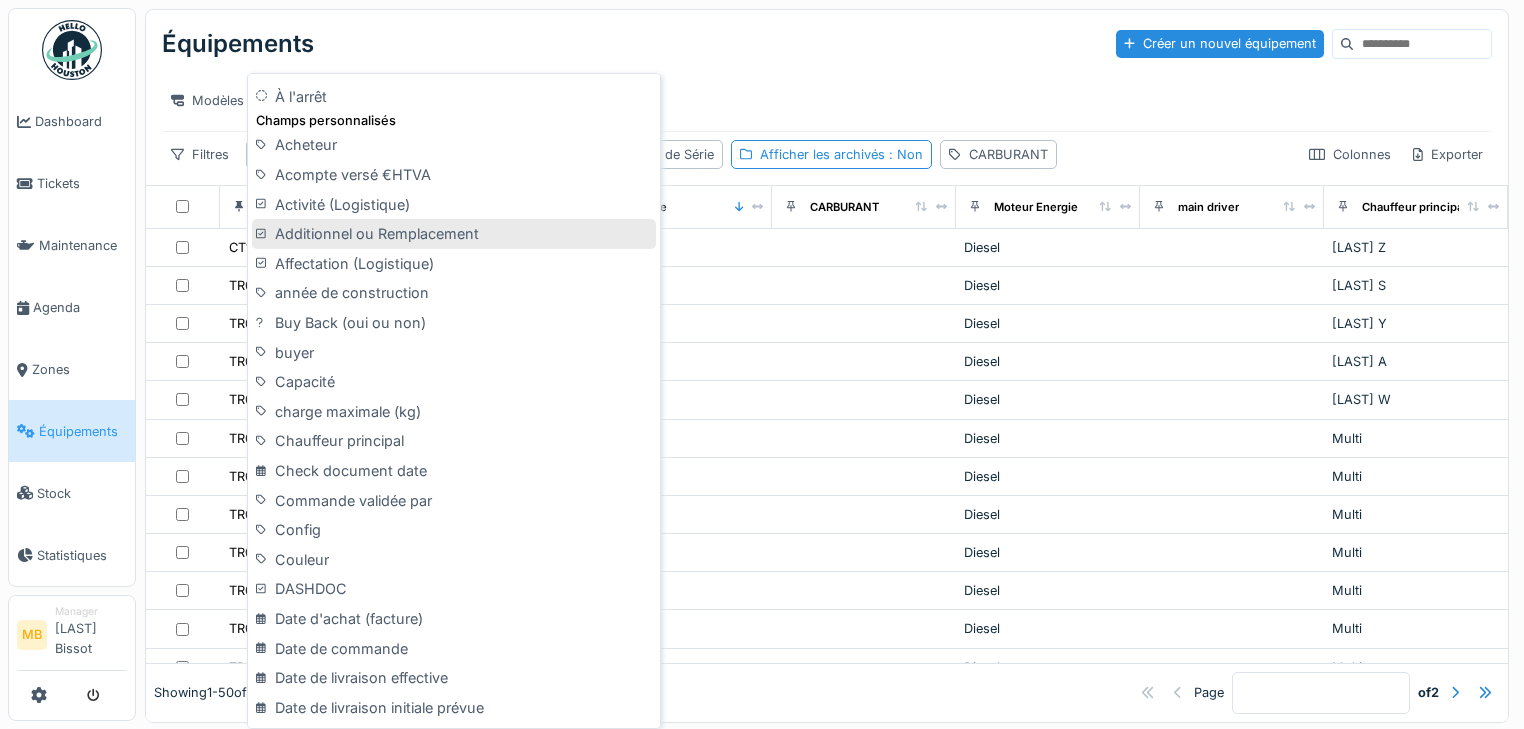 scroll, scrollTop: 480, scrollLeft: 0, axis: vertical 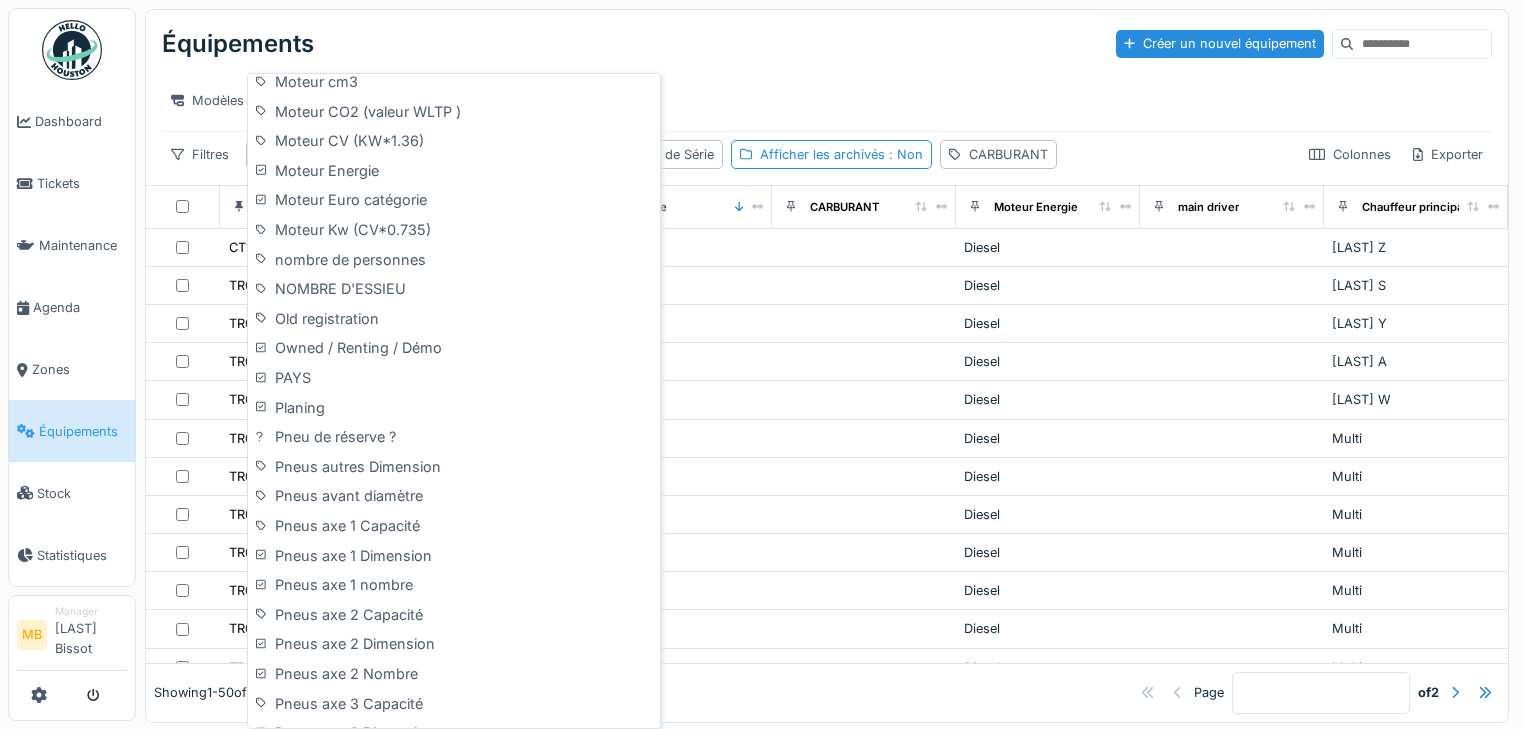 click on "PAYS" at bounding box center [454, 378] 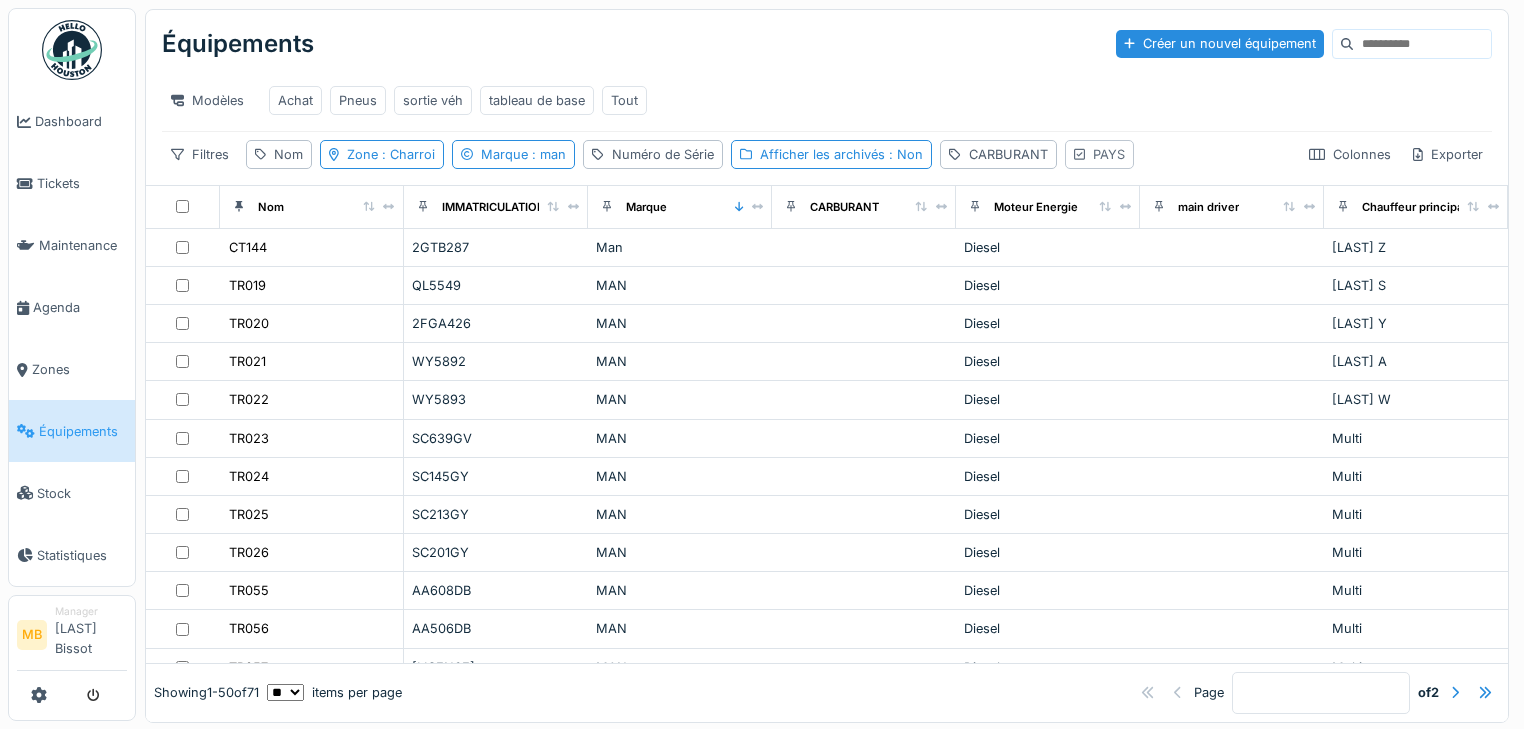 click on "PAYS" at bounding box center (1109, 154) 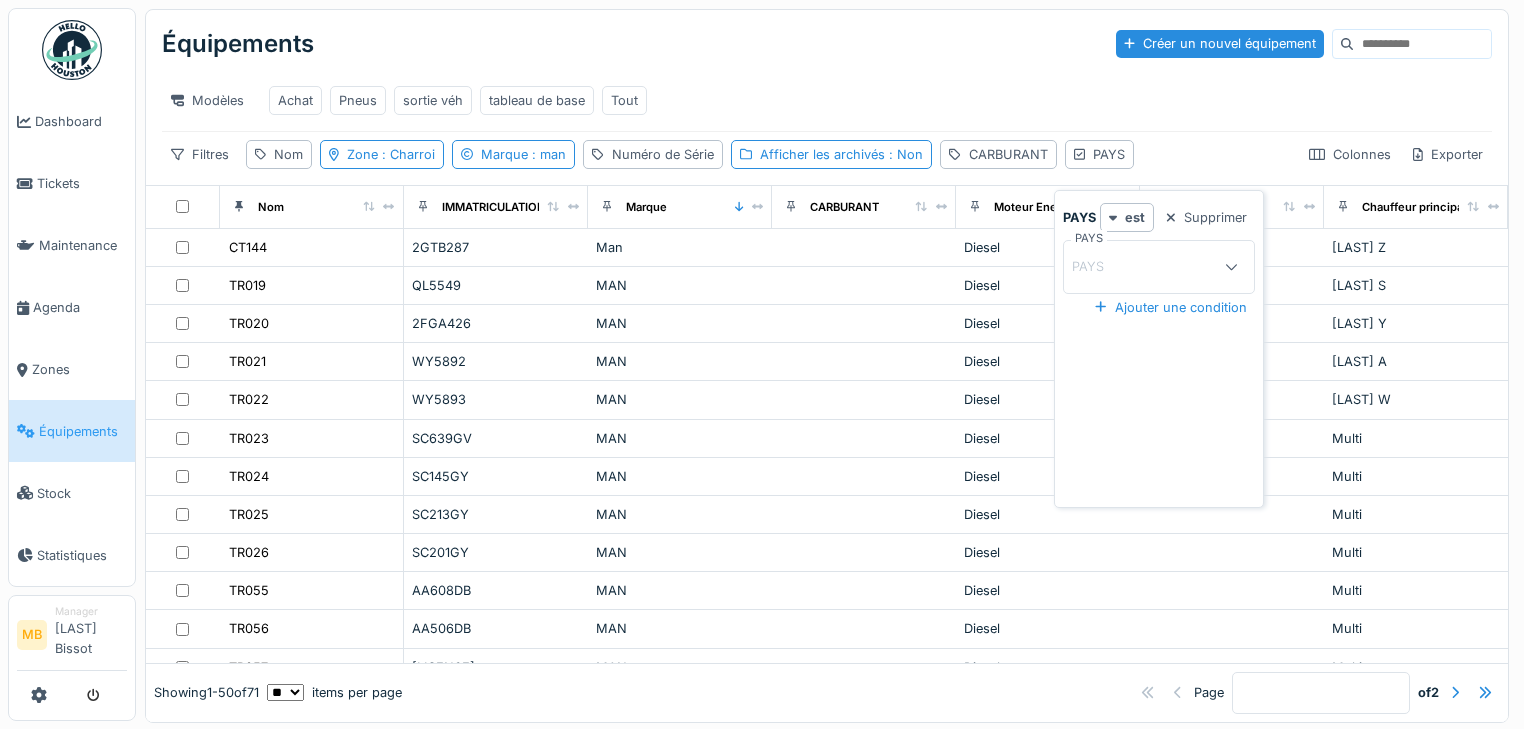 click at bounding box center (1231, 266) 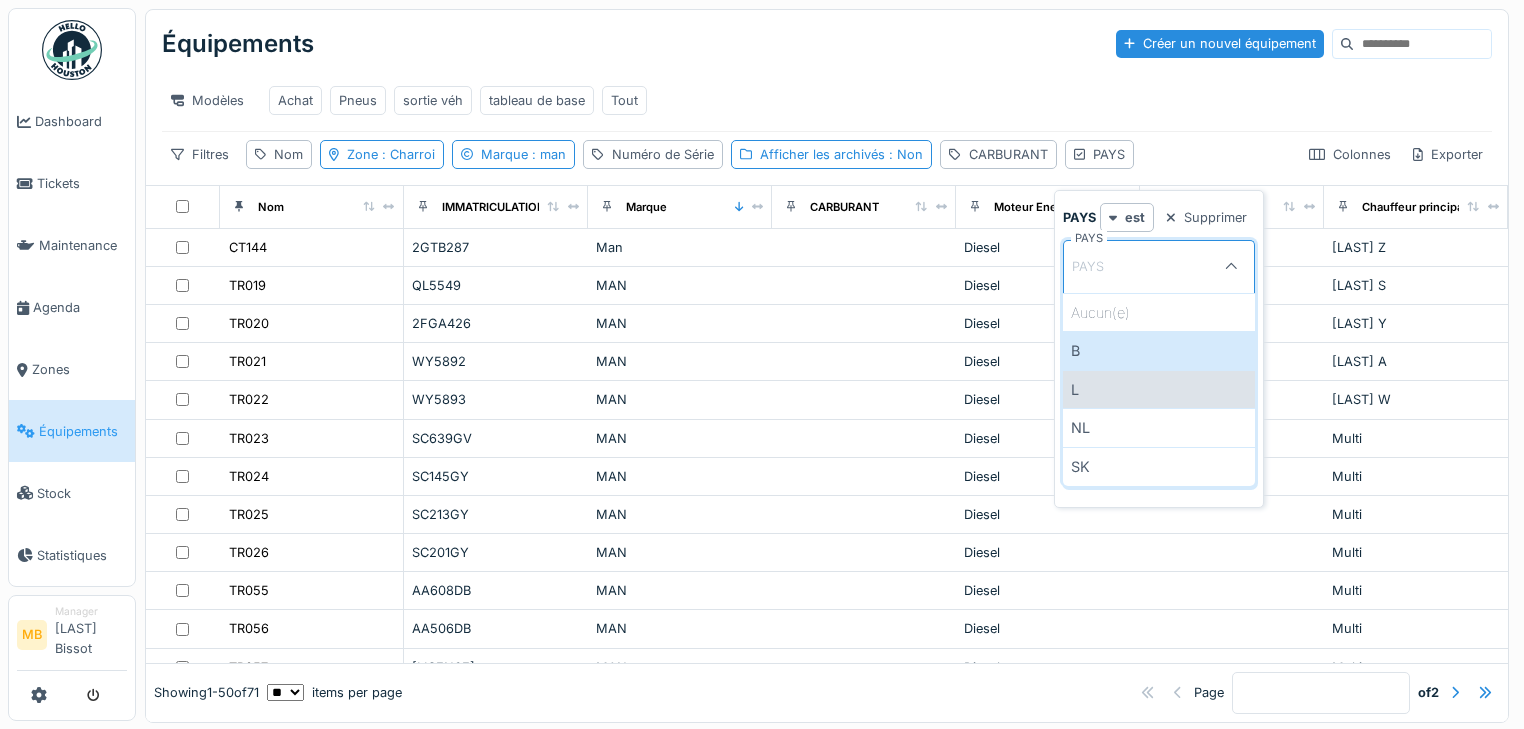 click on "L" at bounding box center [1159, 389] 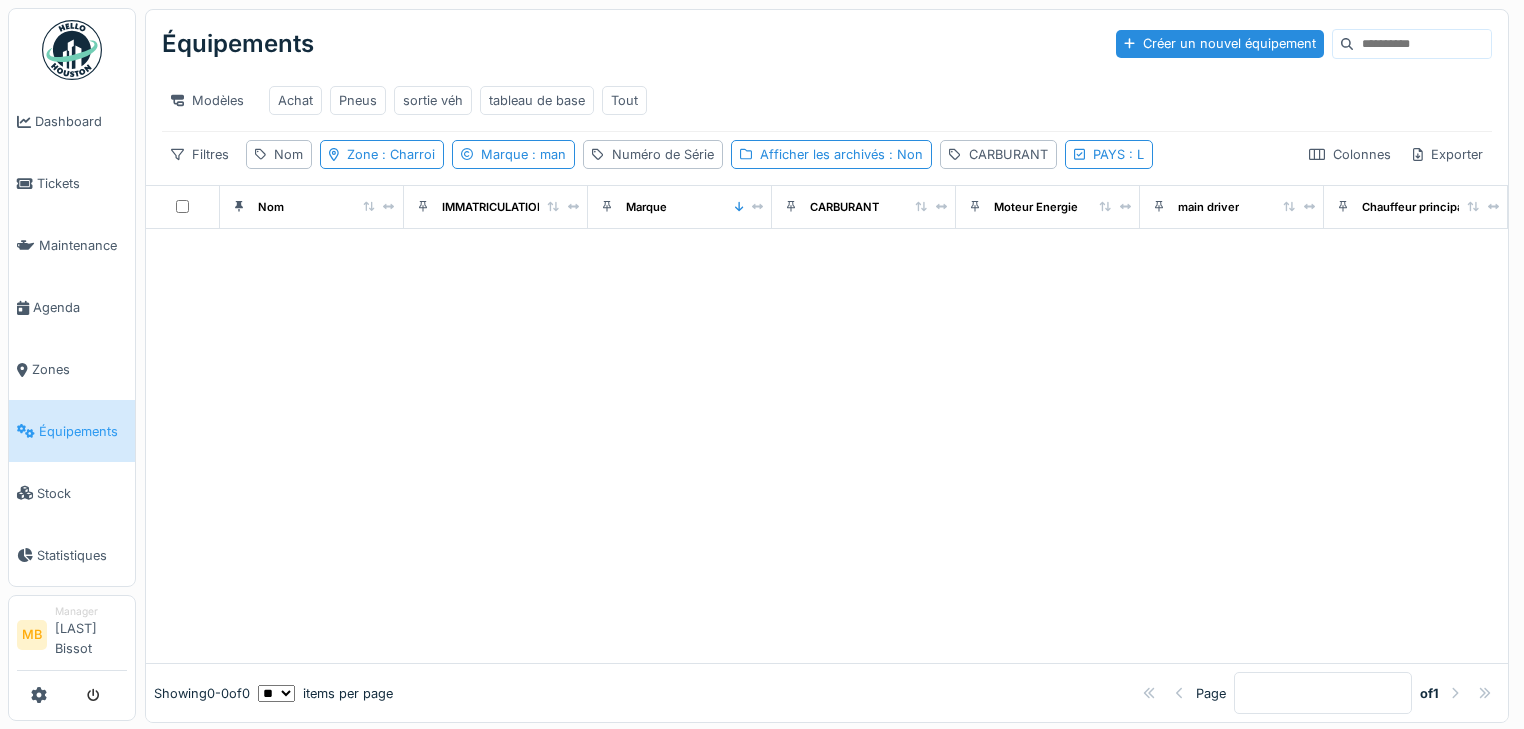 click at bounding box center [827, 446] 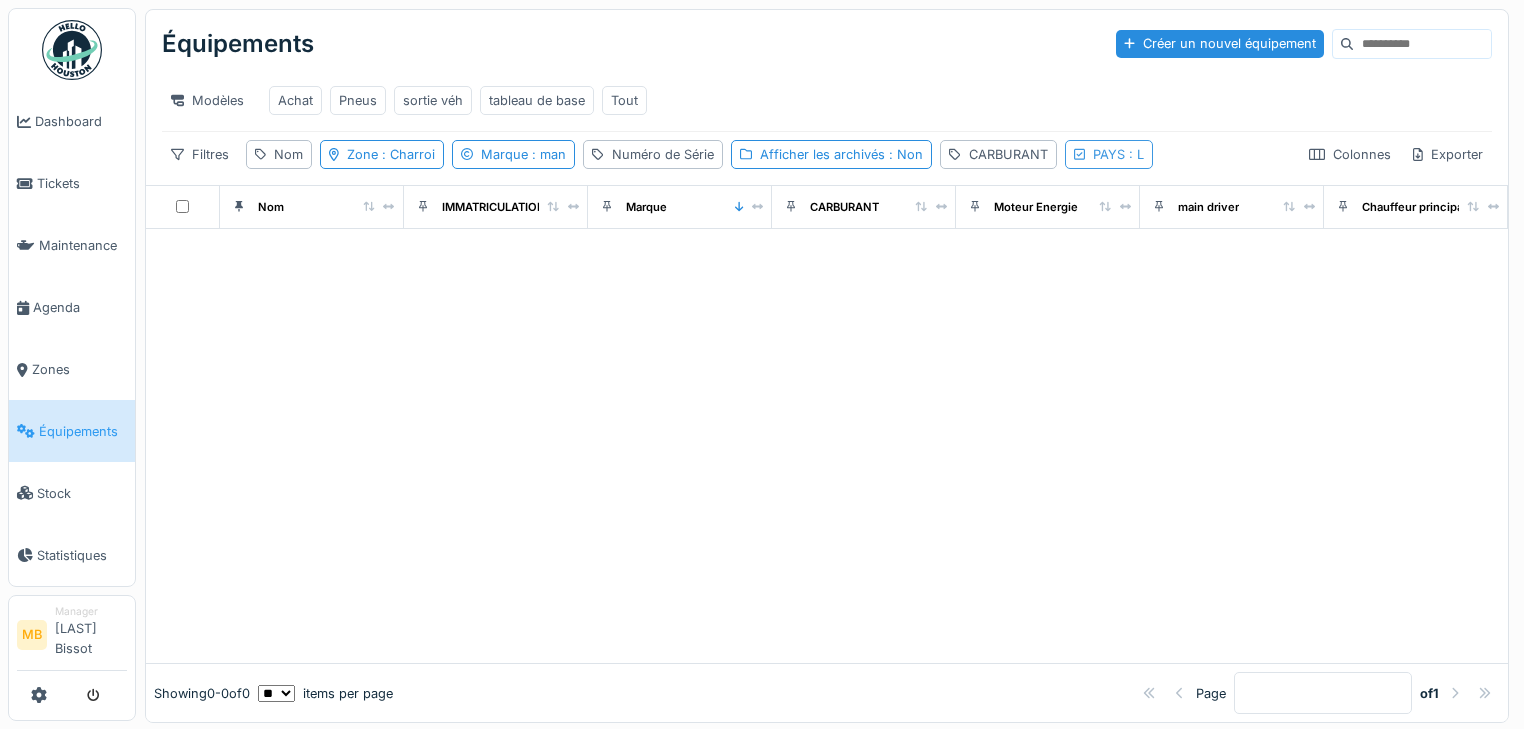 click on ":   L" at bounding box center [1134, 154] 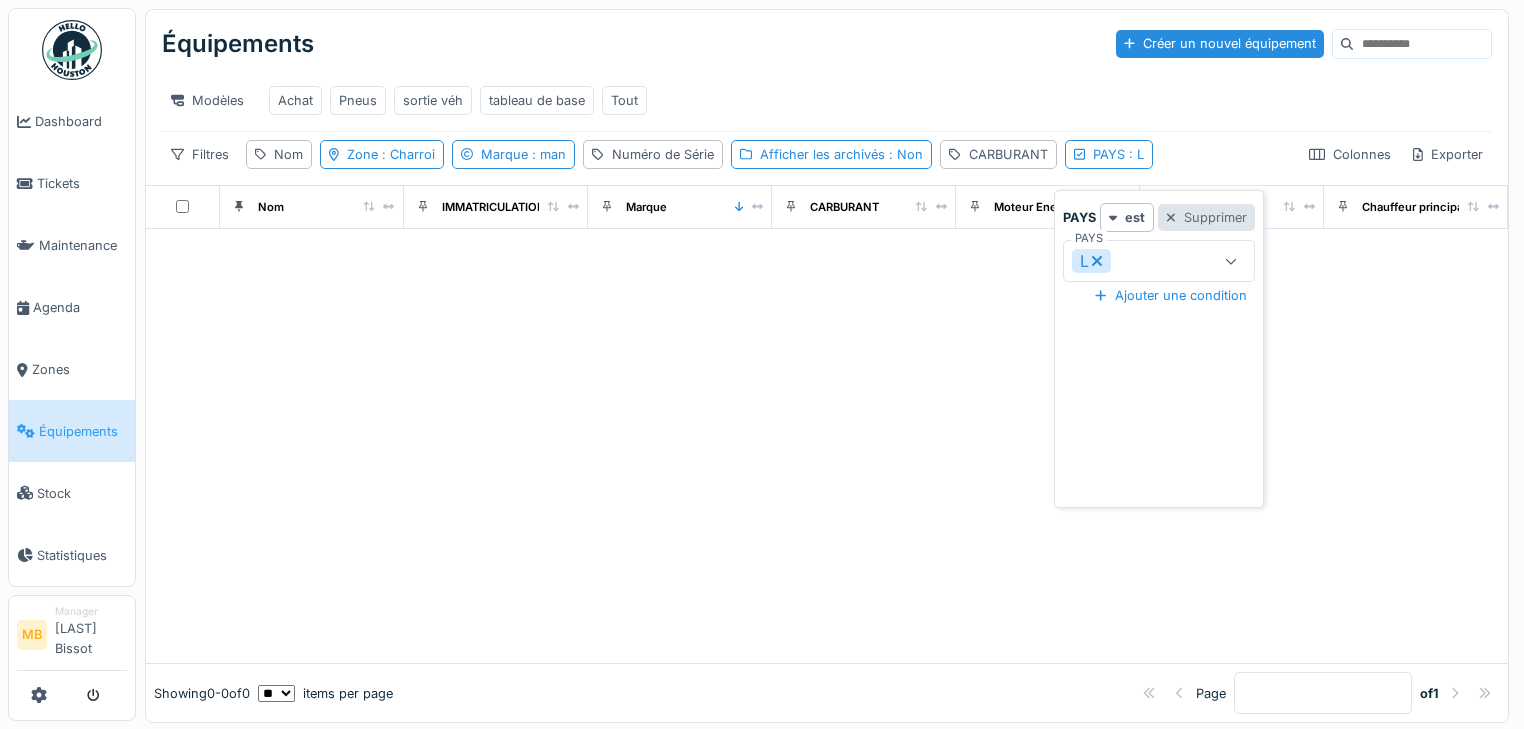 click on "Supprimer" at bounding box center (1206, 217) 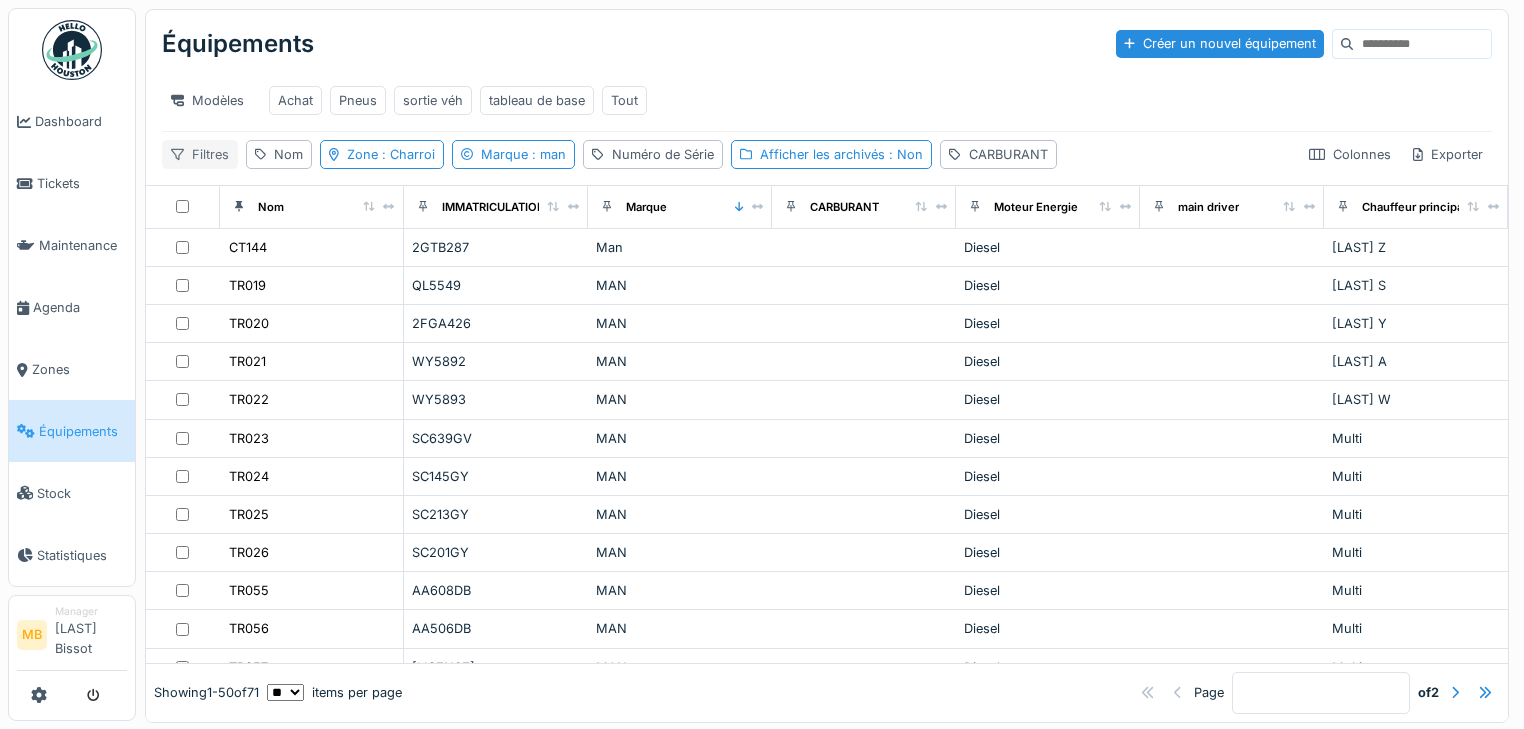 click on "Filtres" at bounding box center (200, 154) 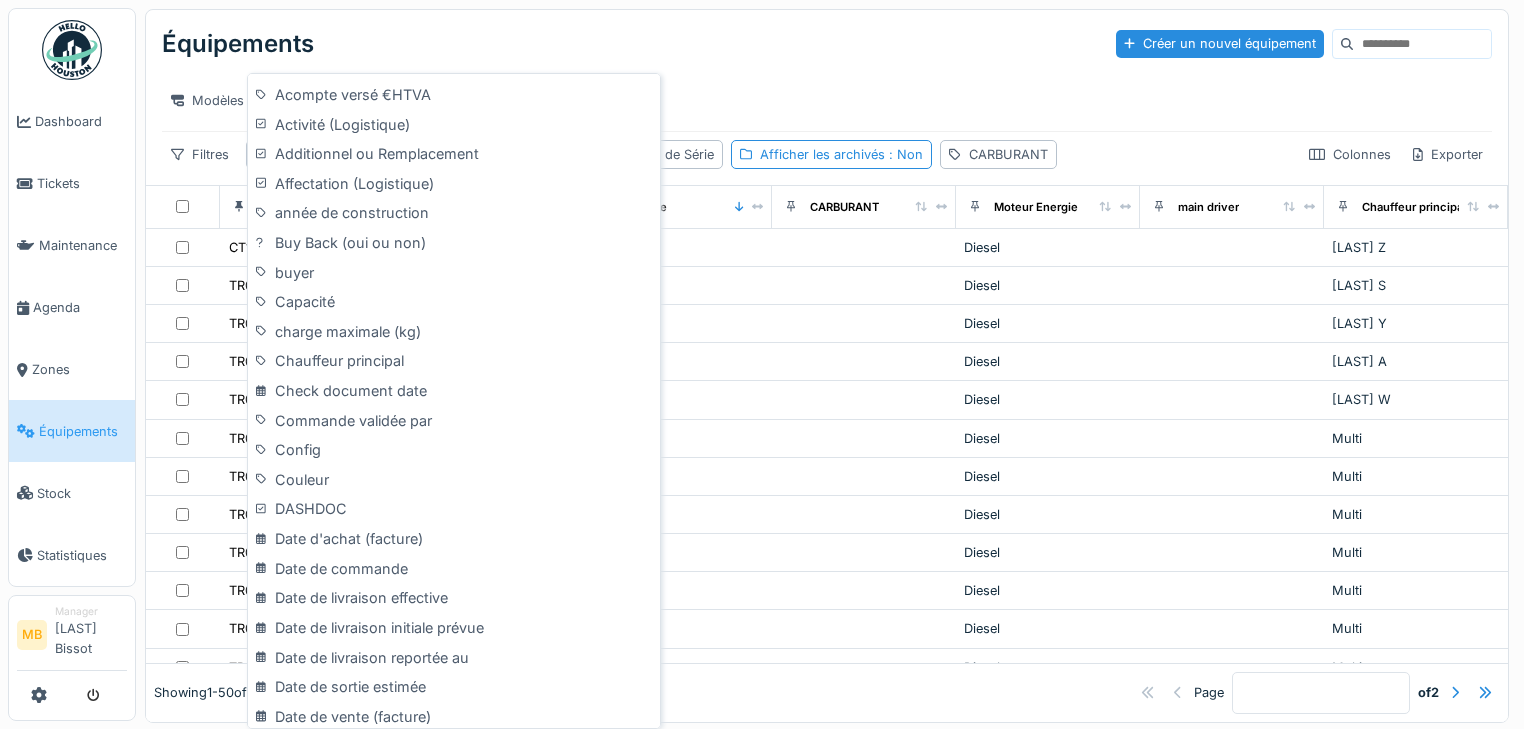 scroll, scrollTop: 560, scrollLeft: 0, axis: vertical 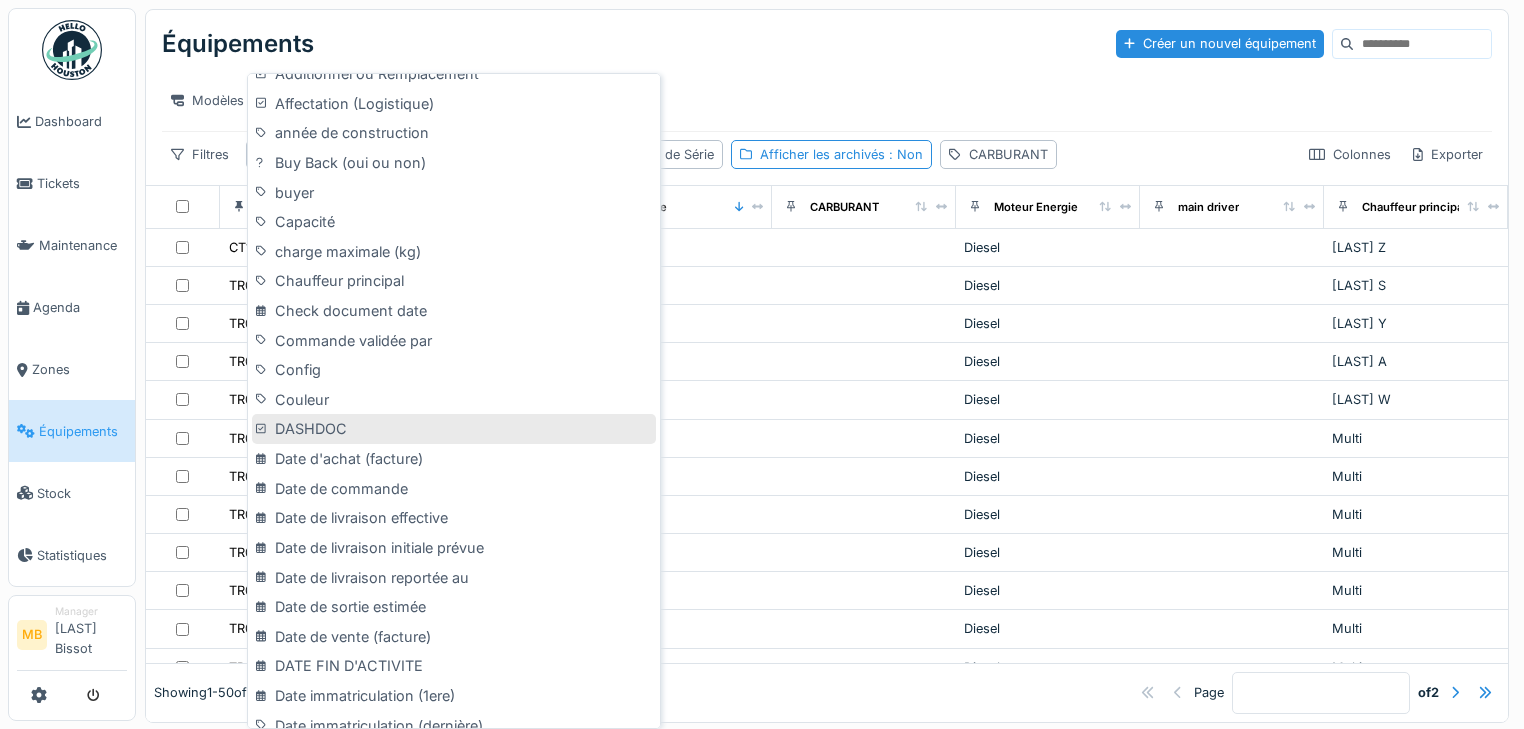 click on "DASHDOC" at bounding box center (454, 429) 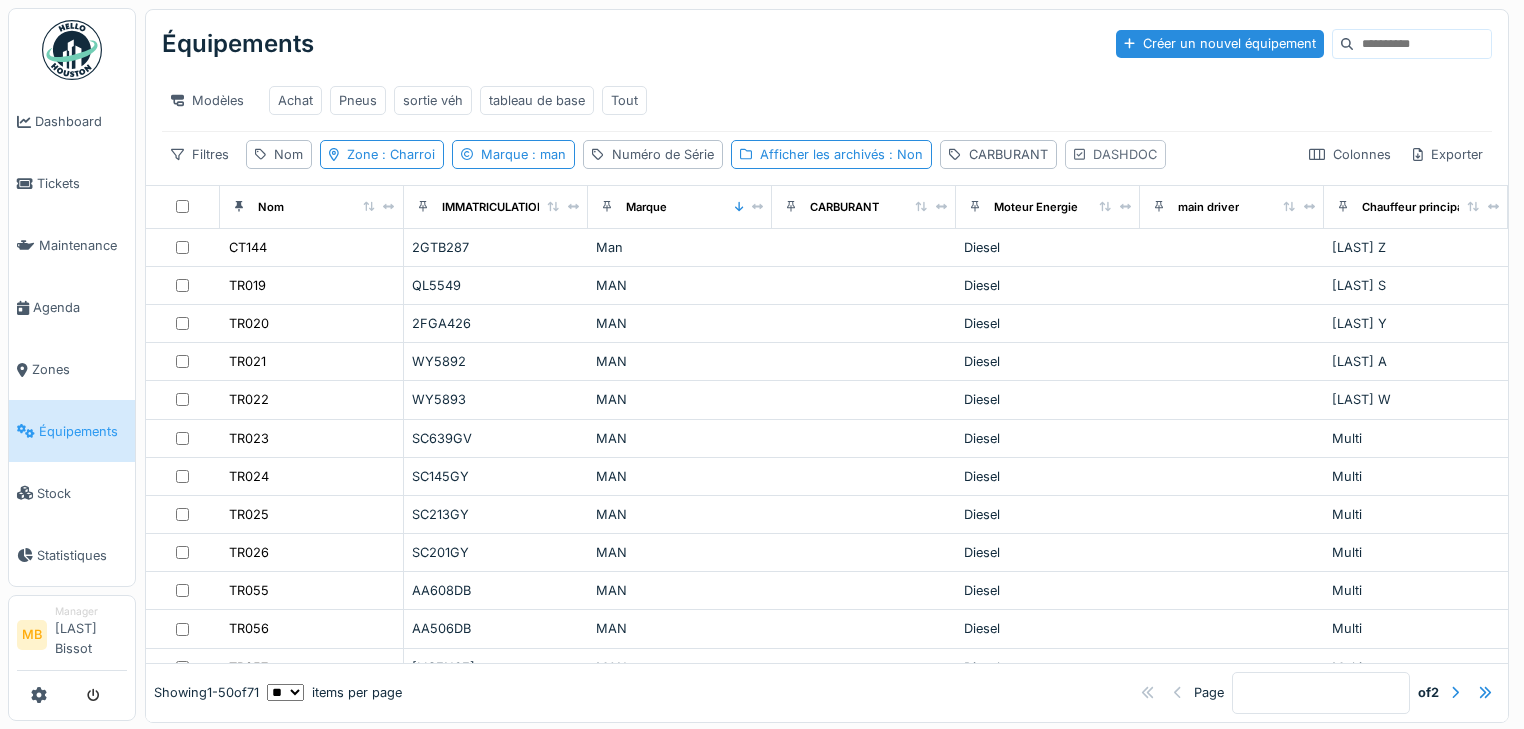 click on "DASHDOC" at bounding box center [1125, 154] 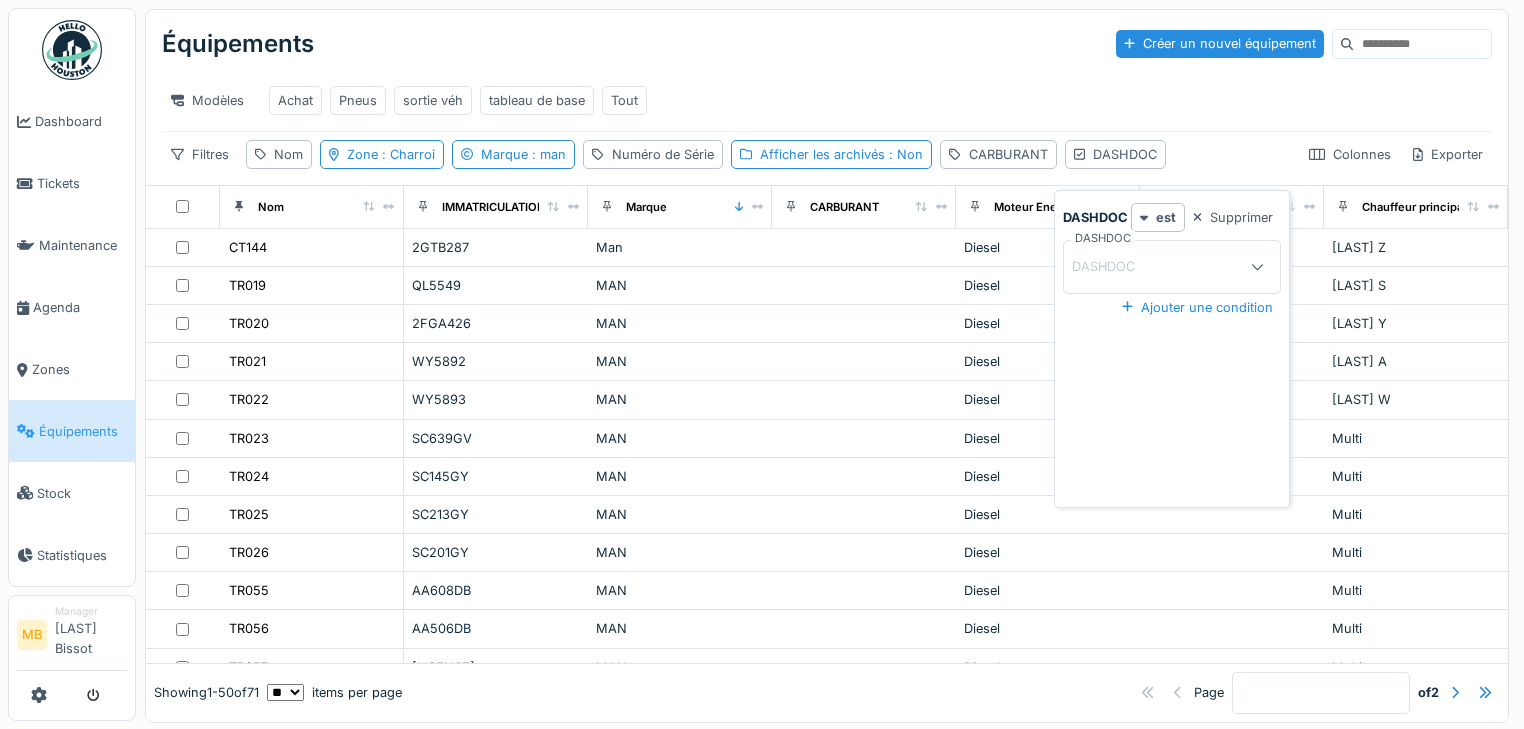 click on "DASHDOC" at bounding box center (1161, 266) 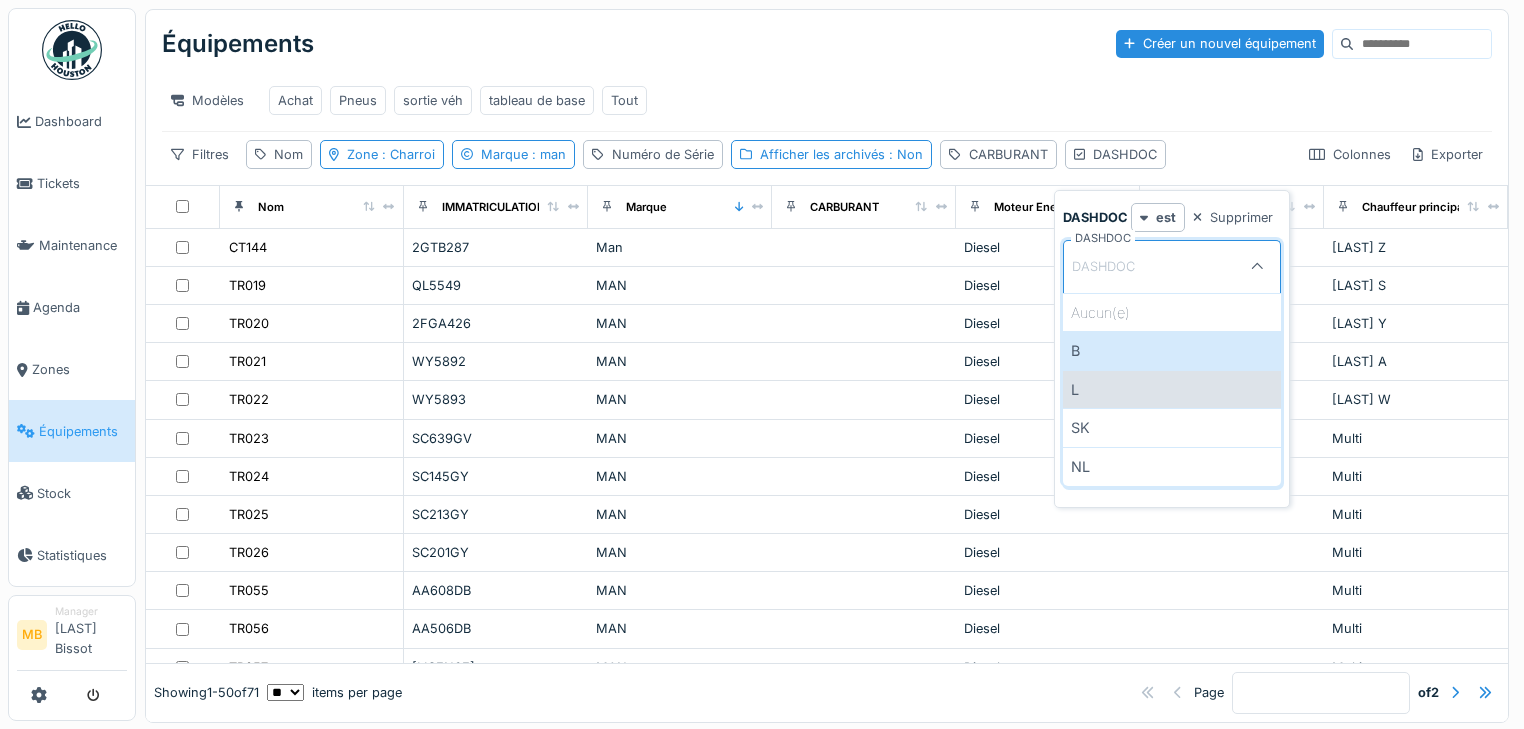 click on "L" at bounding box center [1172, 389] 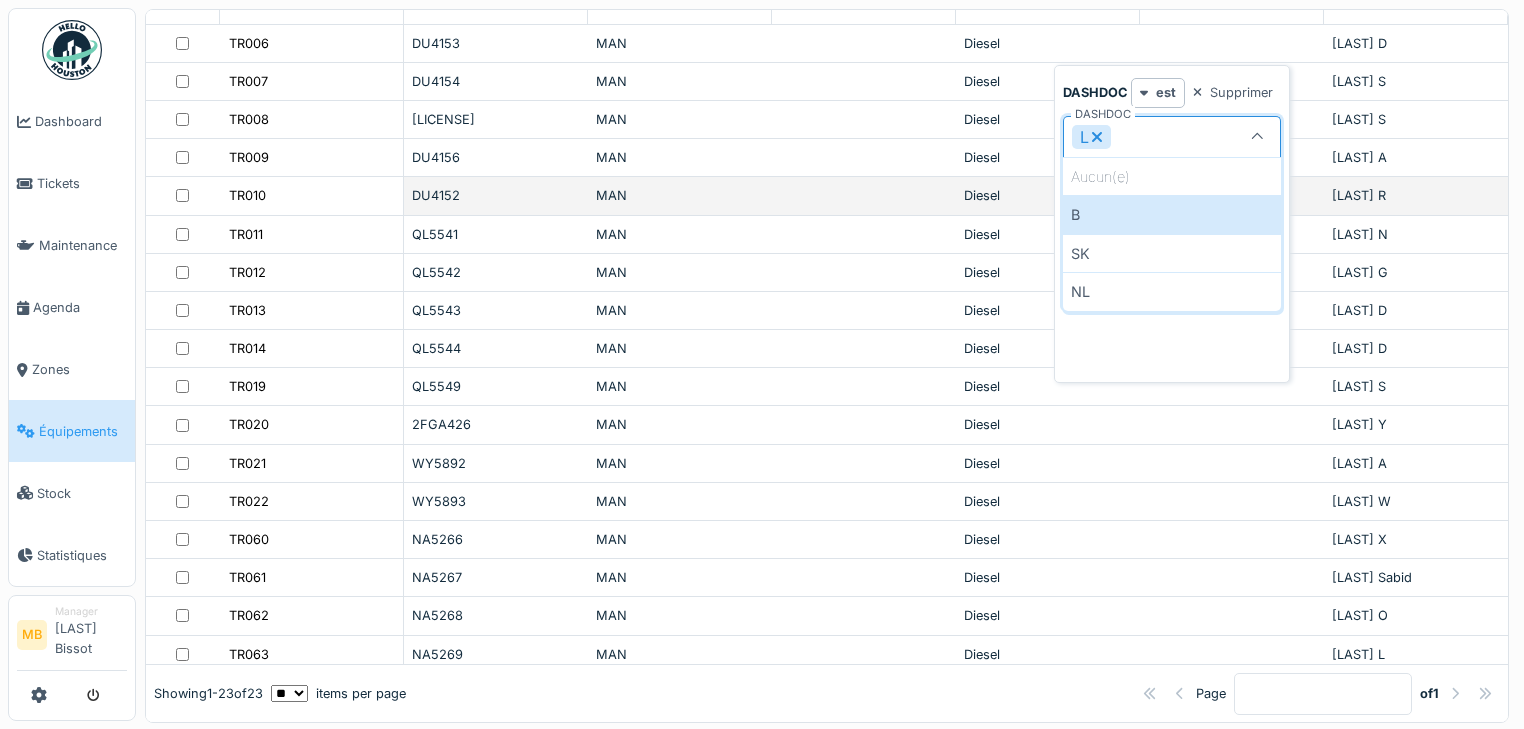 scroll, scrollTop: 240, scrollLeft: 0, axis: vertical 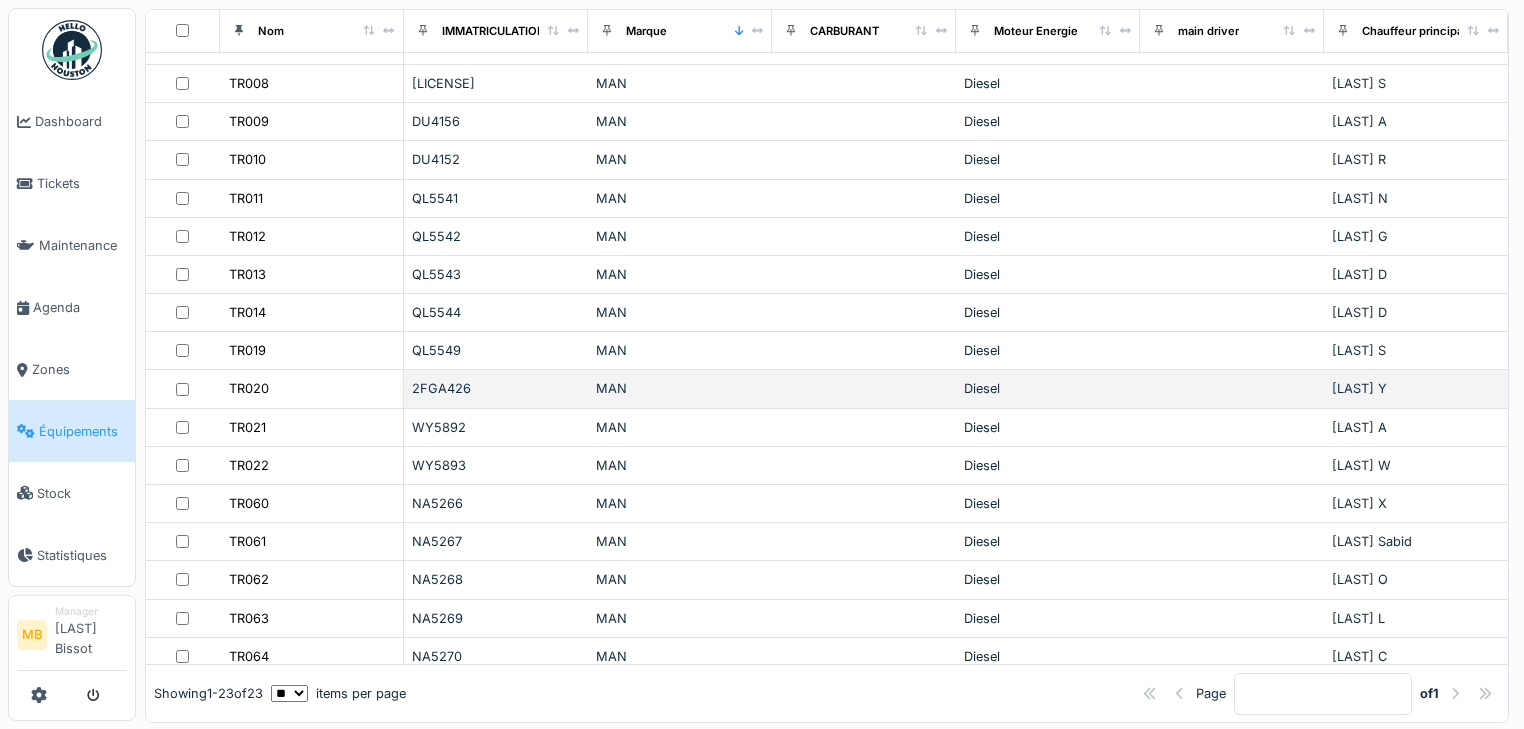 click on "2FGA426" at bounding box center (496, 388) 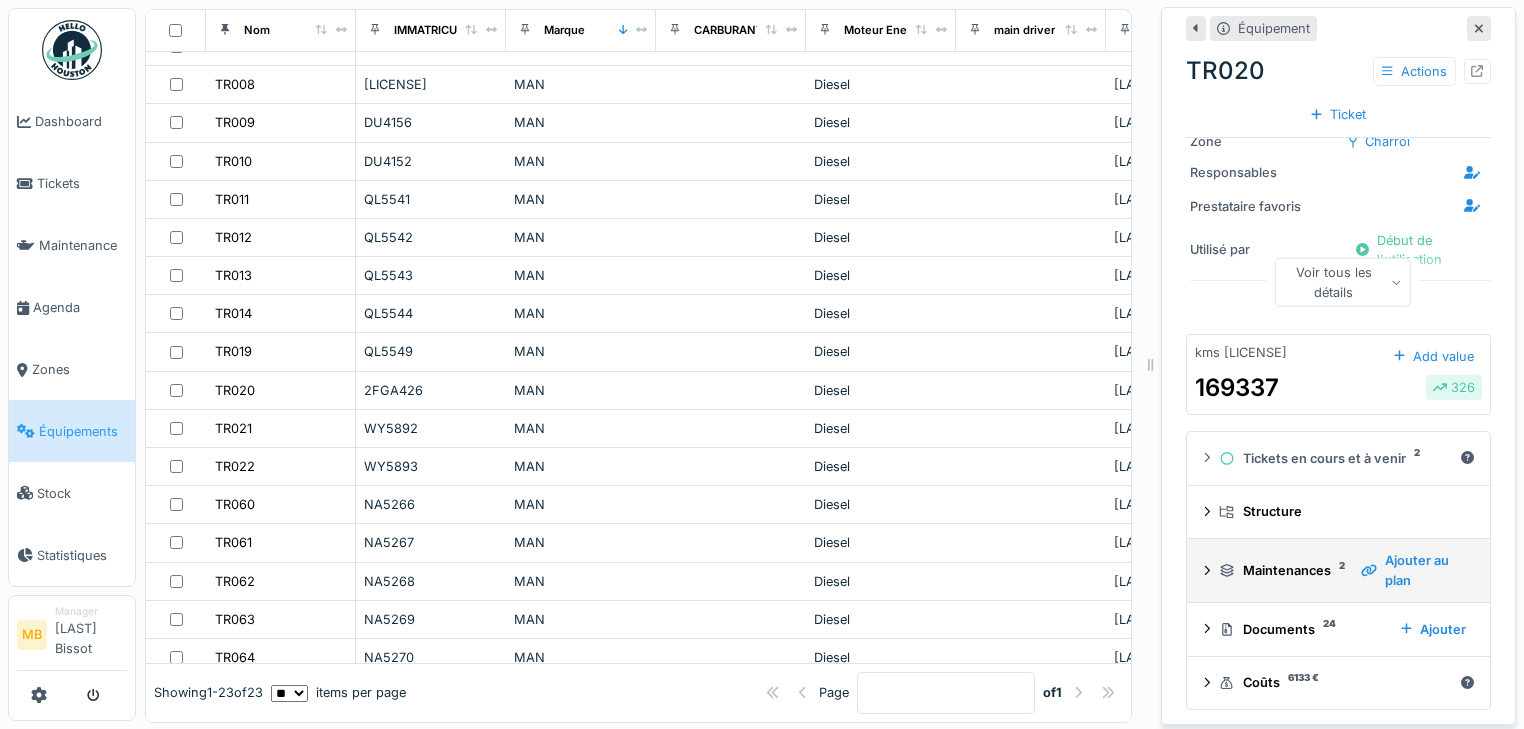 scroll, scrollTop: 110, scrollLeft: 0, axis: vertical 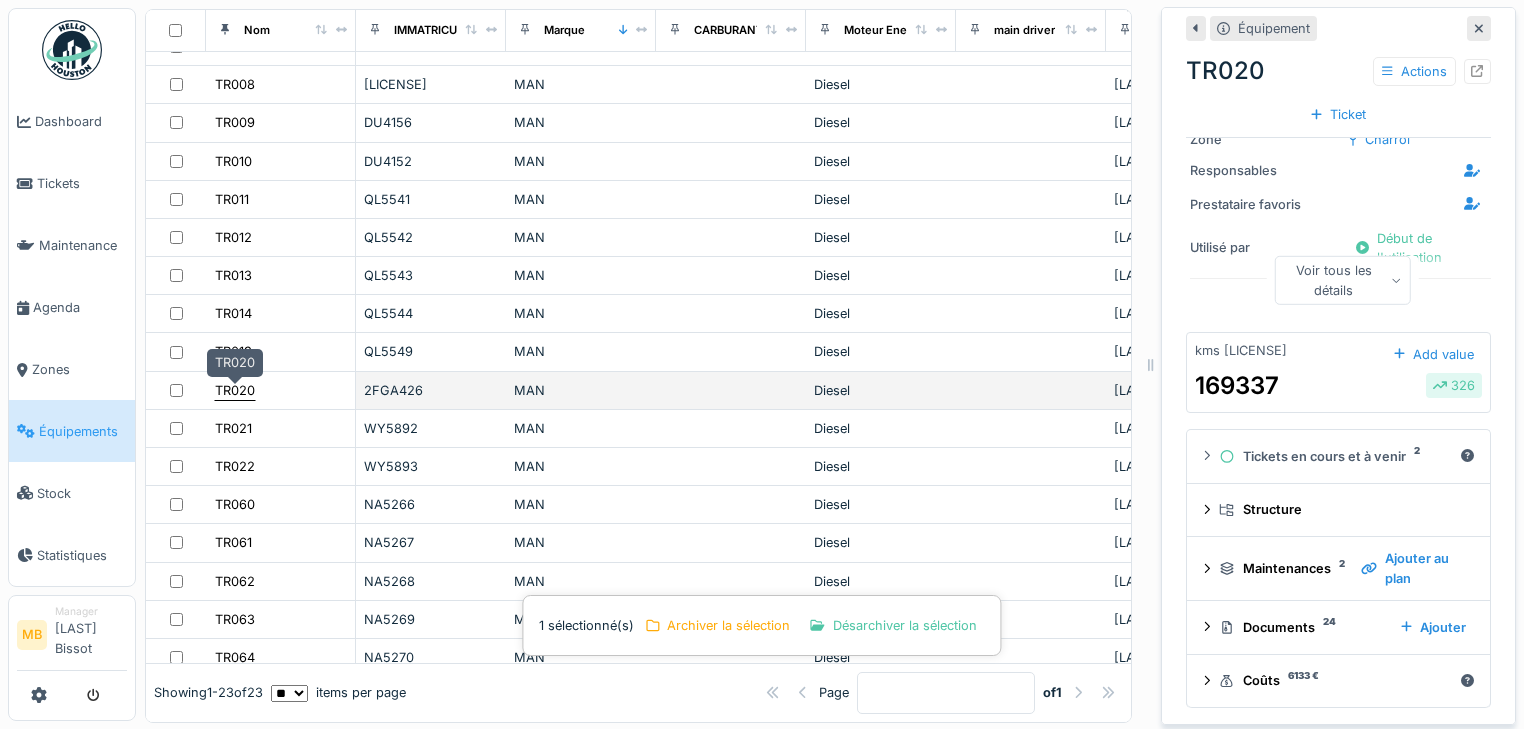 click on "TR020" at bounding box center (235, 390) 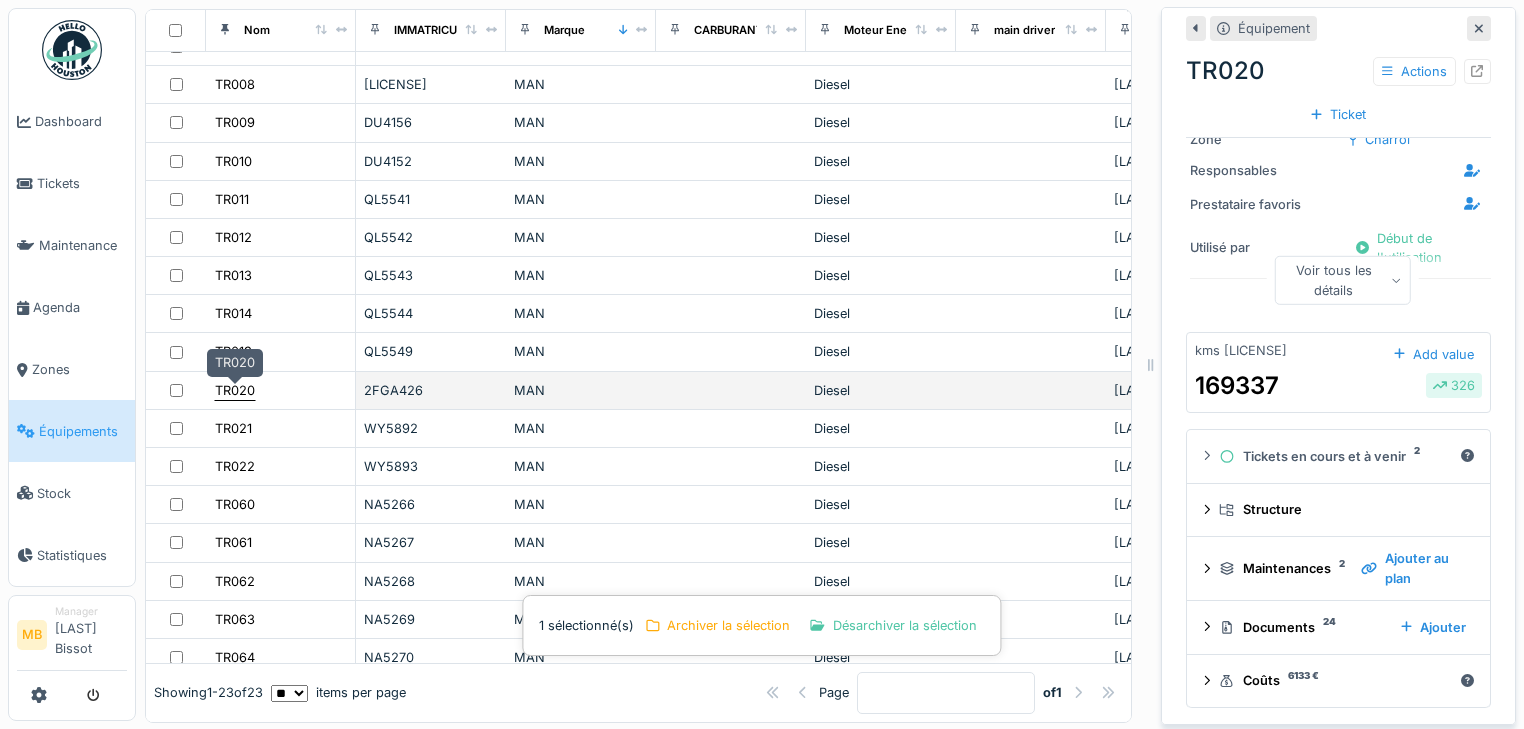 click on "TR020" at bounding box center (235, 390) 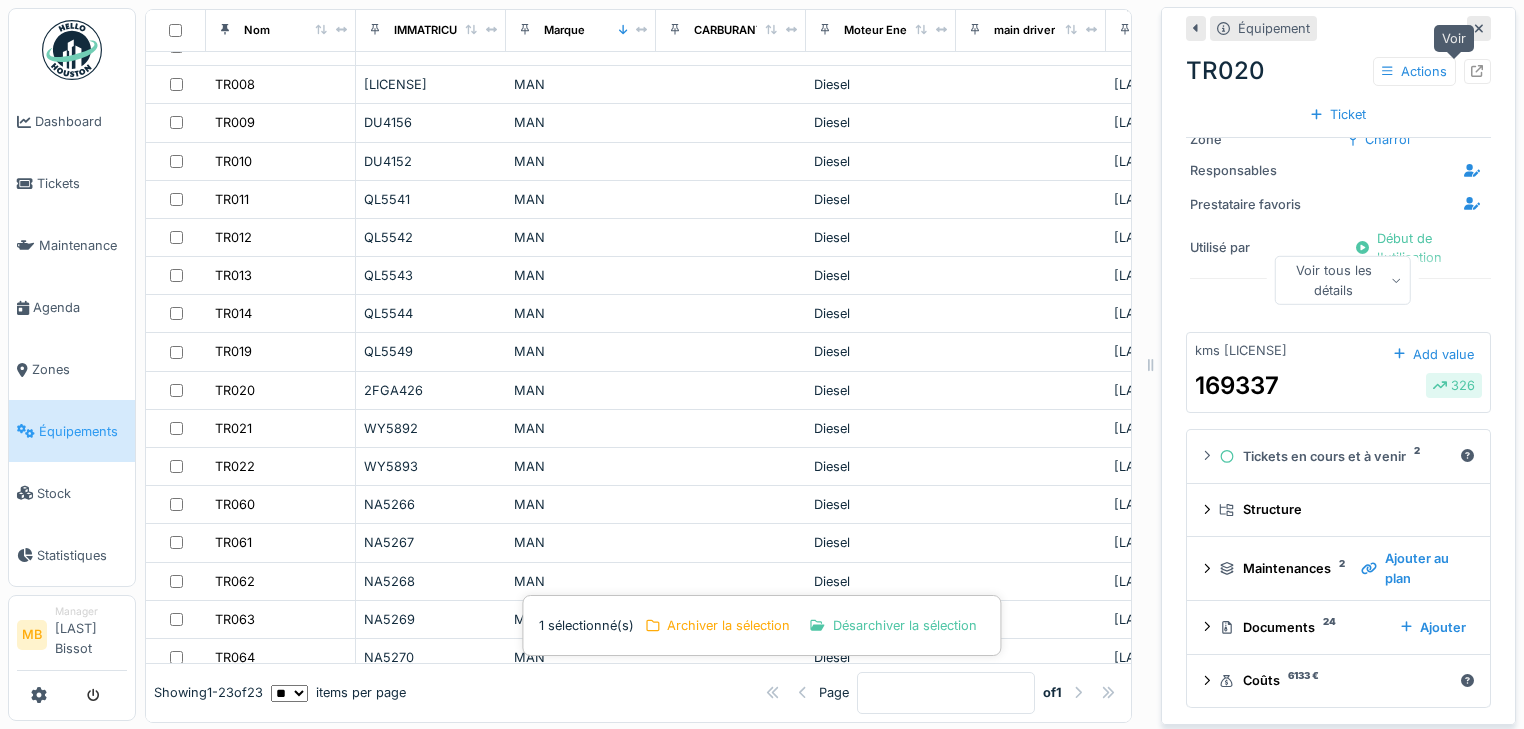 click 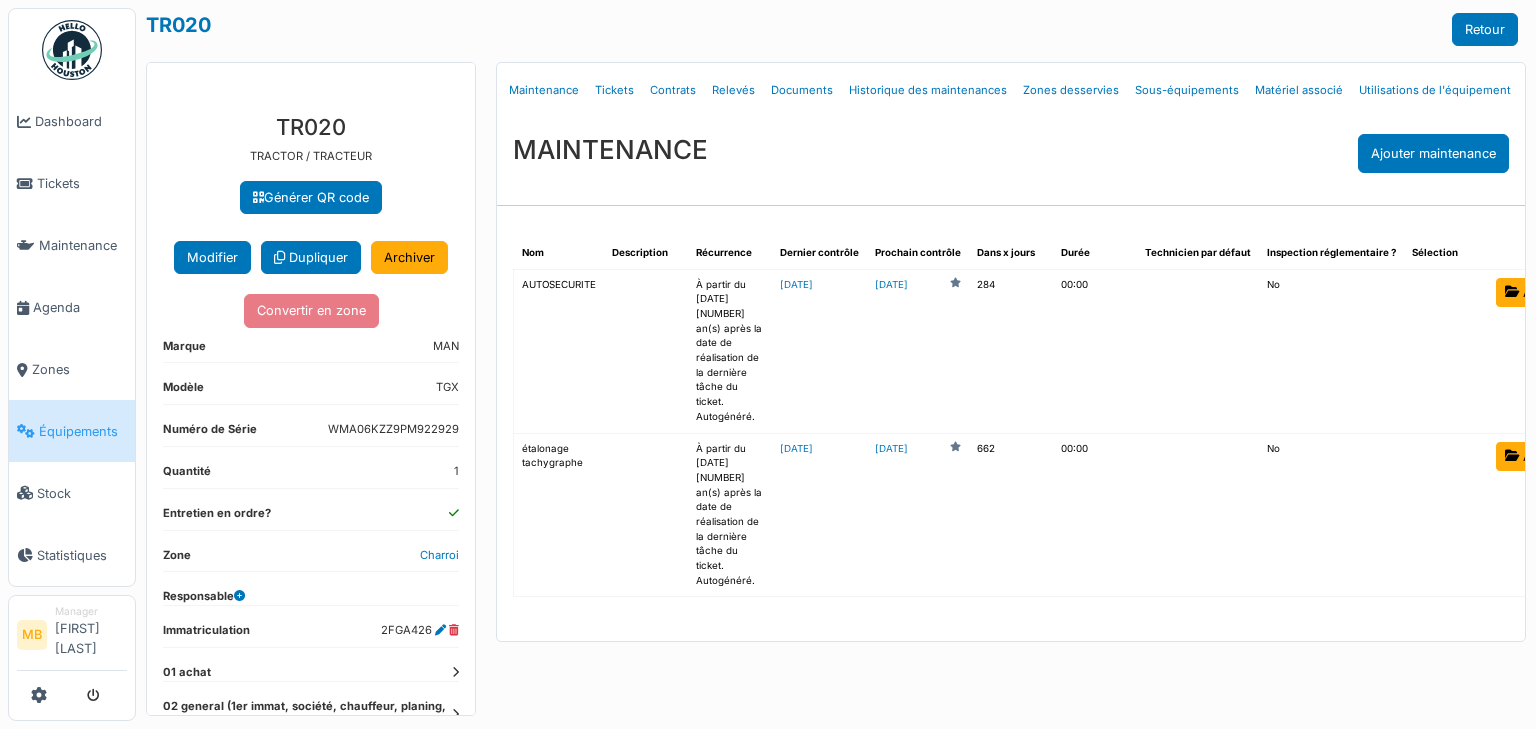 scroll, scrollTop: 0, scrollLeft: 0, axis: both 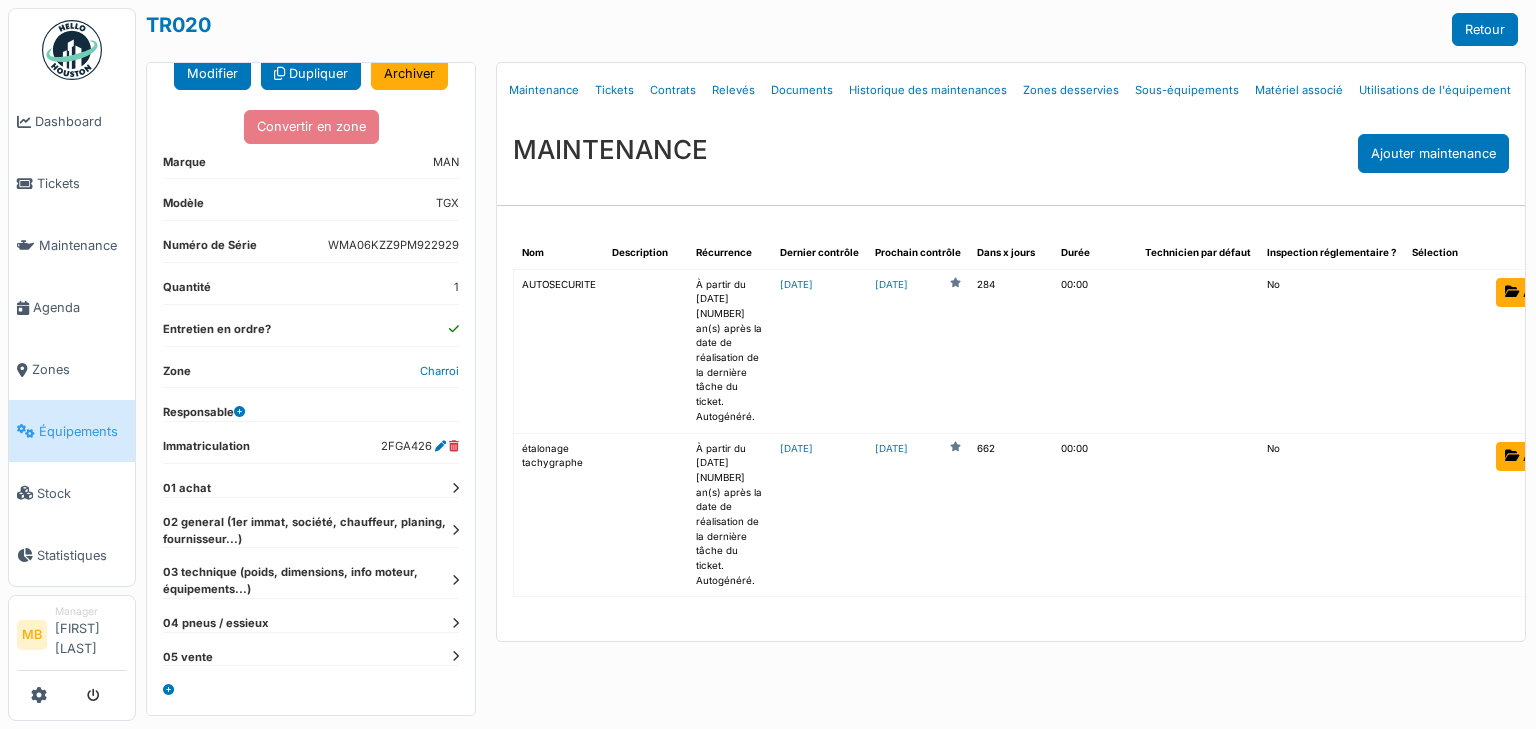 click at bounding box center [455, 530] 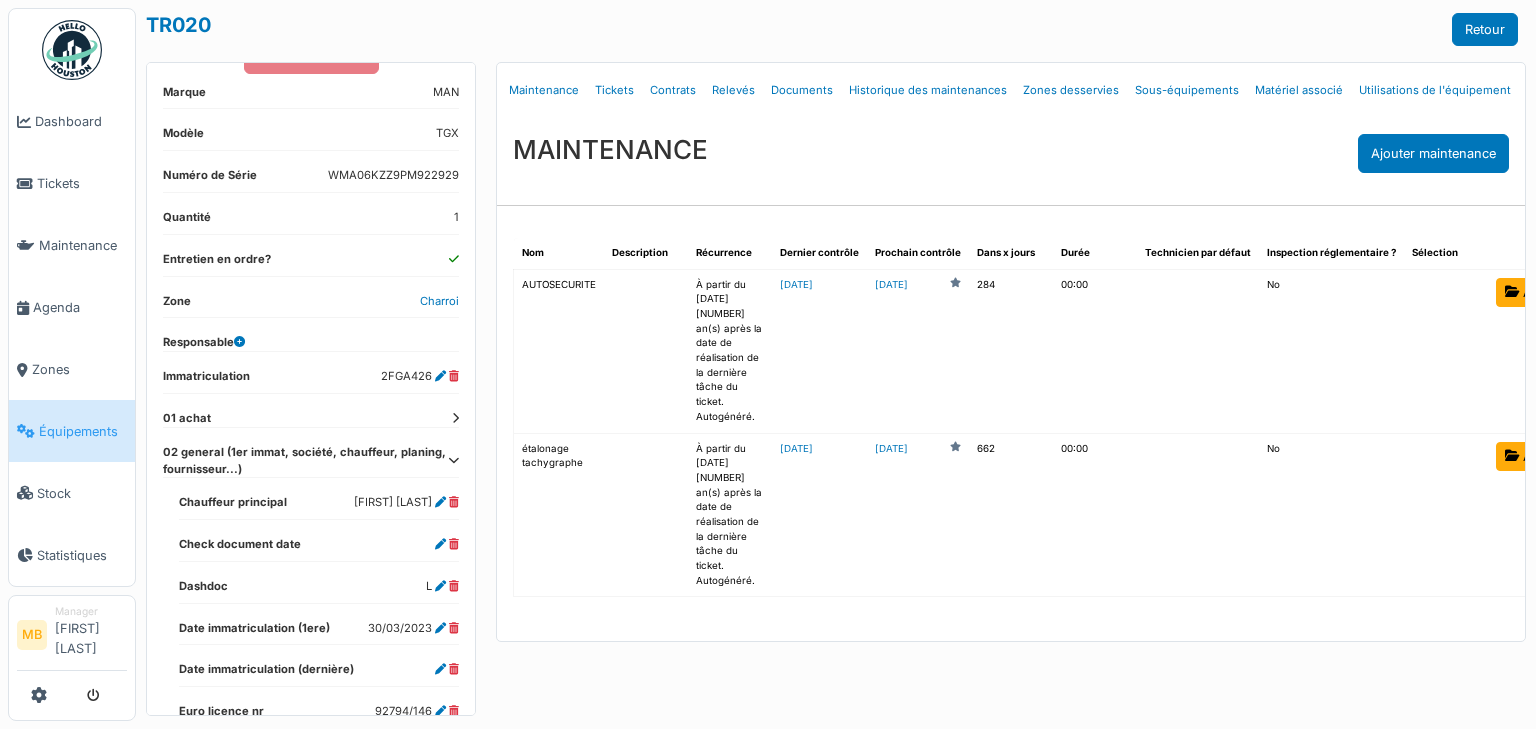 scroll, scrollTop: 279, scrollLeft: 0, axis: vertical 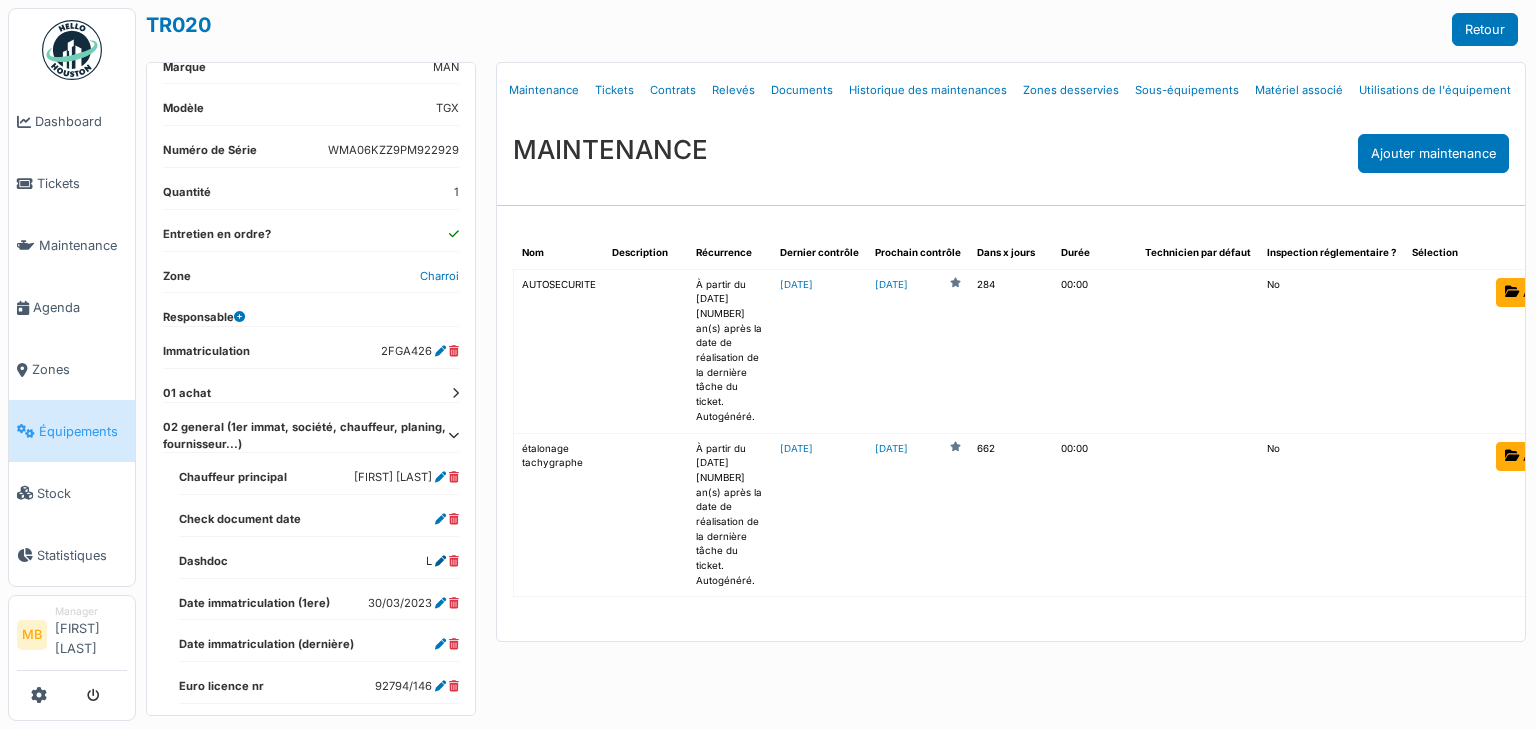 click at bounding box center [440, 561] 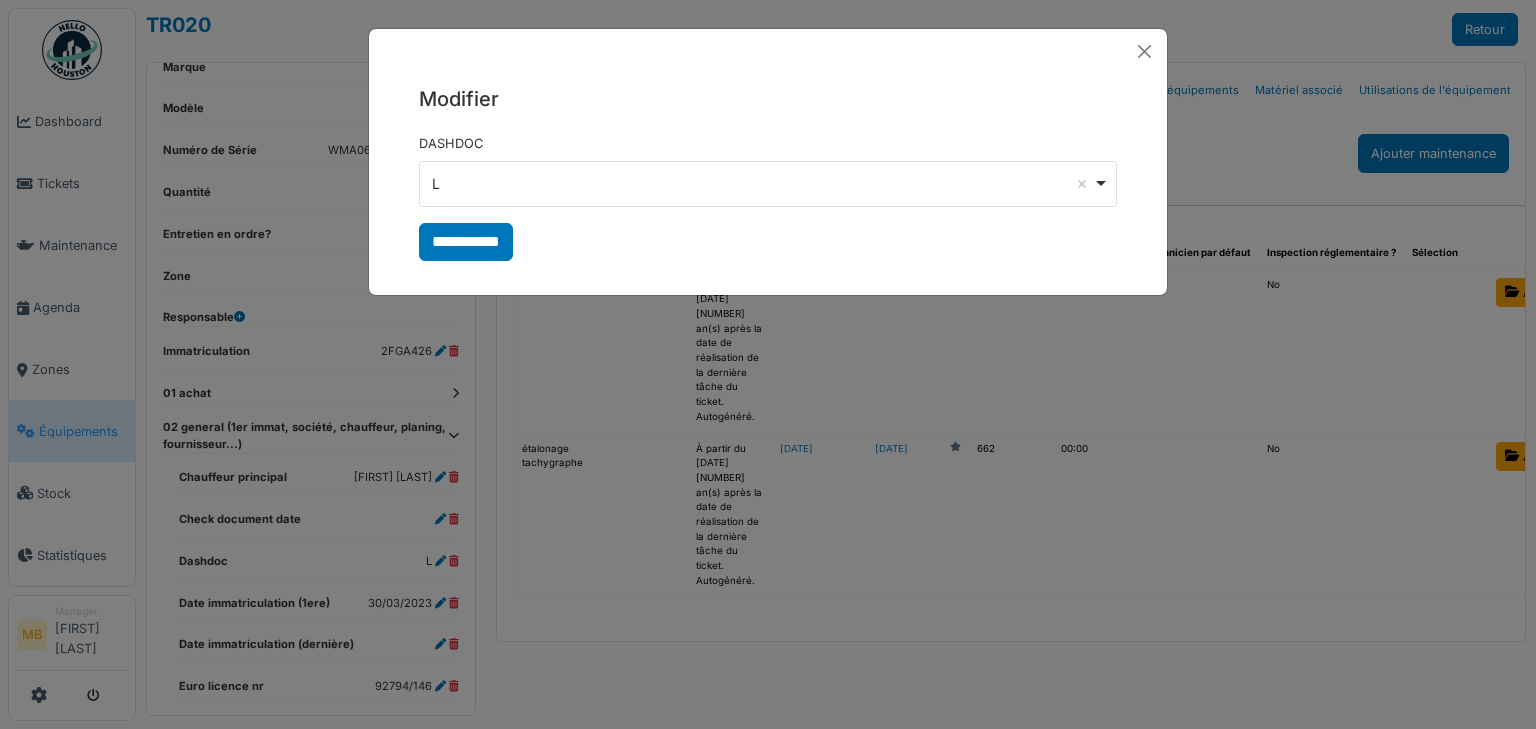 click on "L Remove item" at bounding box center [768, 183] 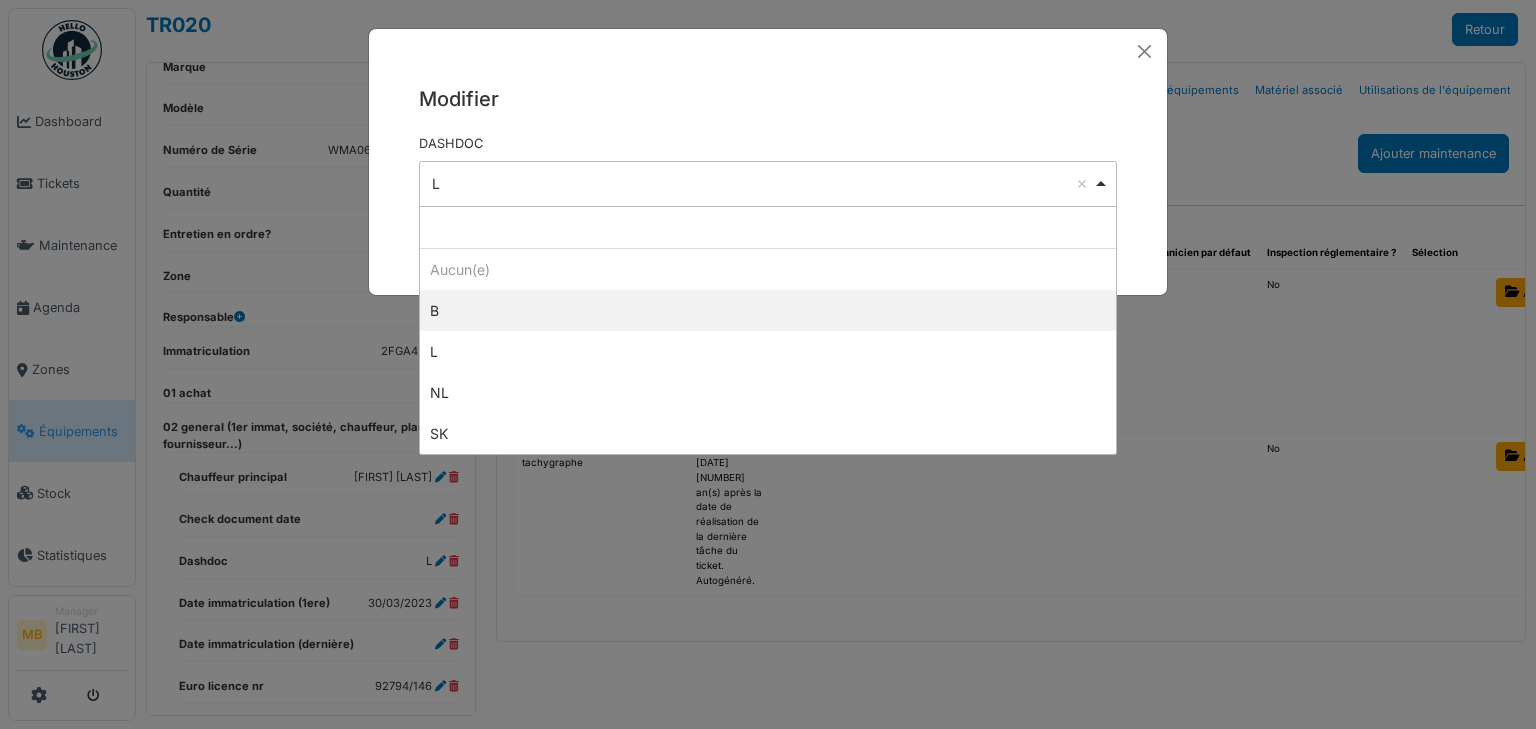 select on "*" 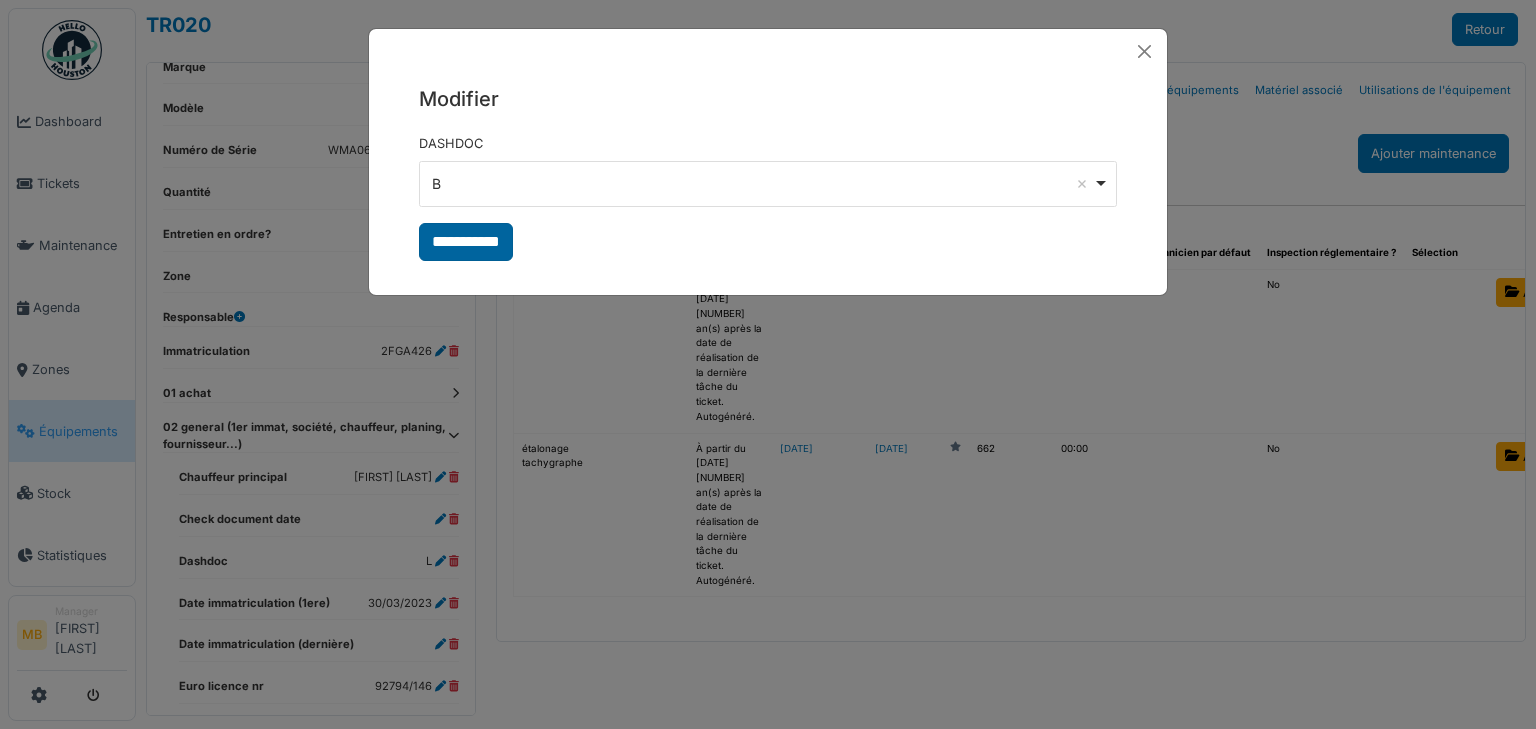 click on "**********" at bounding box center [466, 242] 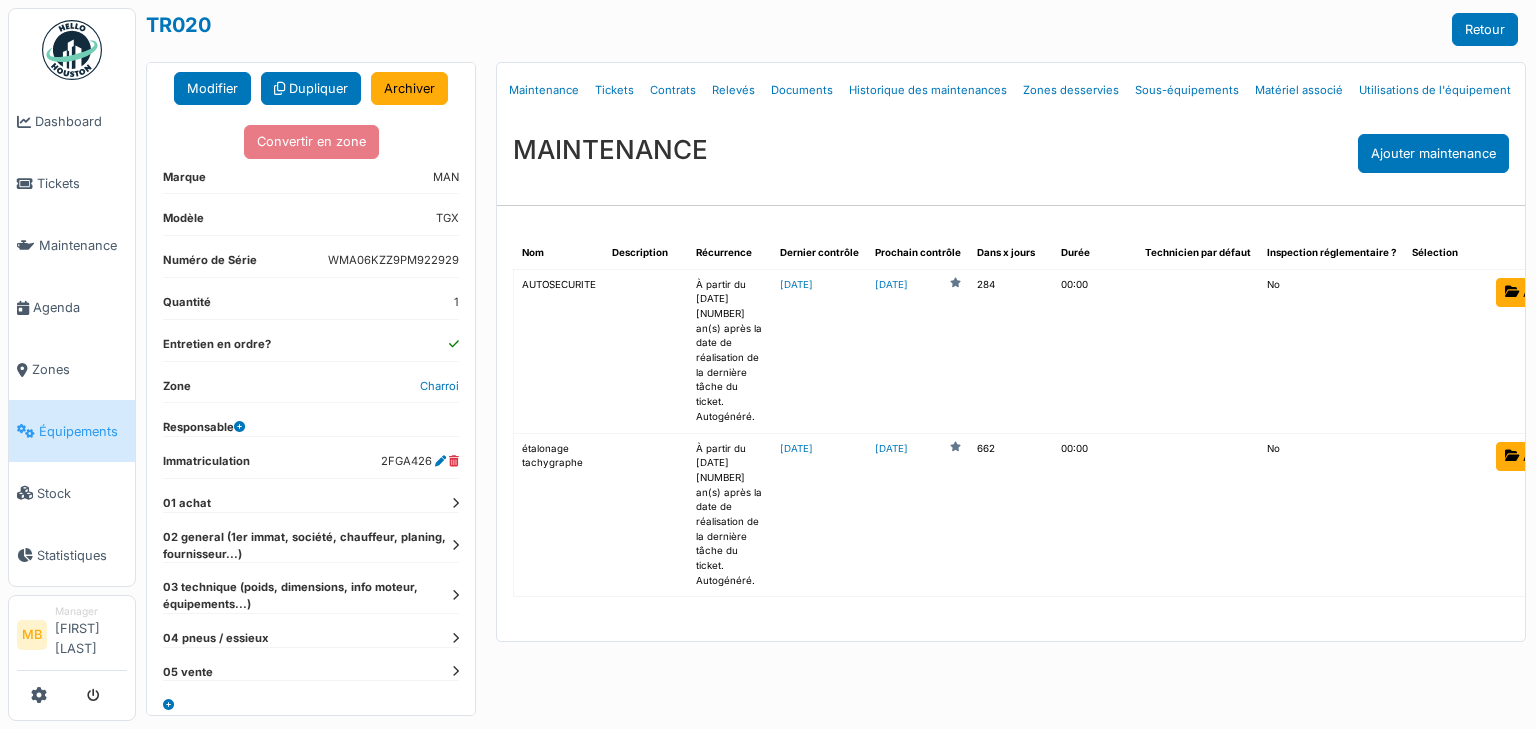 scroll, scrollTop: 199, scrollLeft: 0, axis: vertical 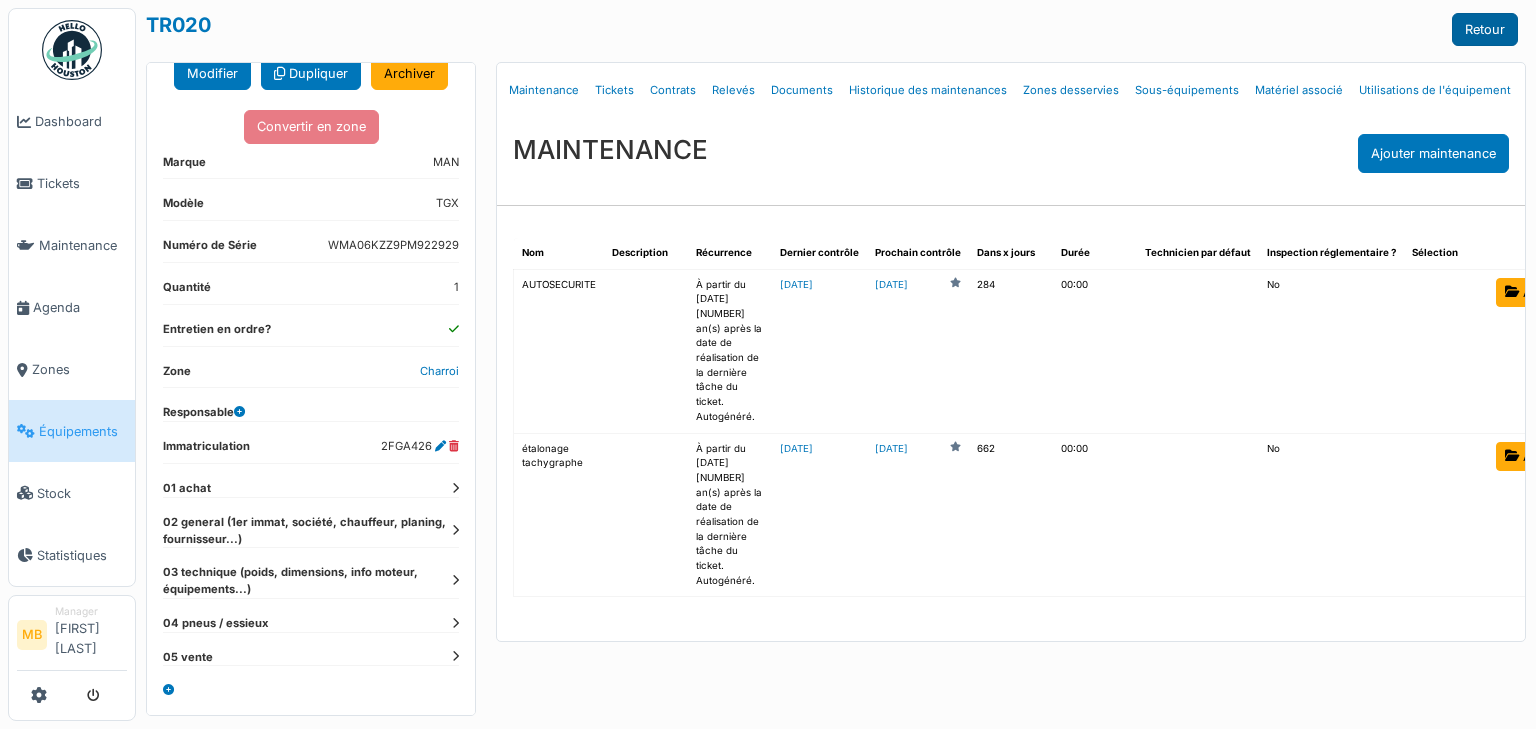 click on "Retour" at bounding box center (1485, 29) 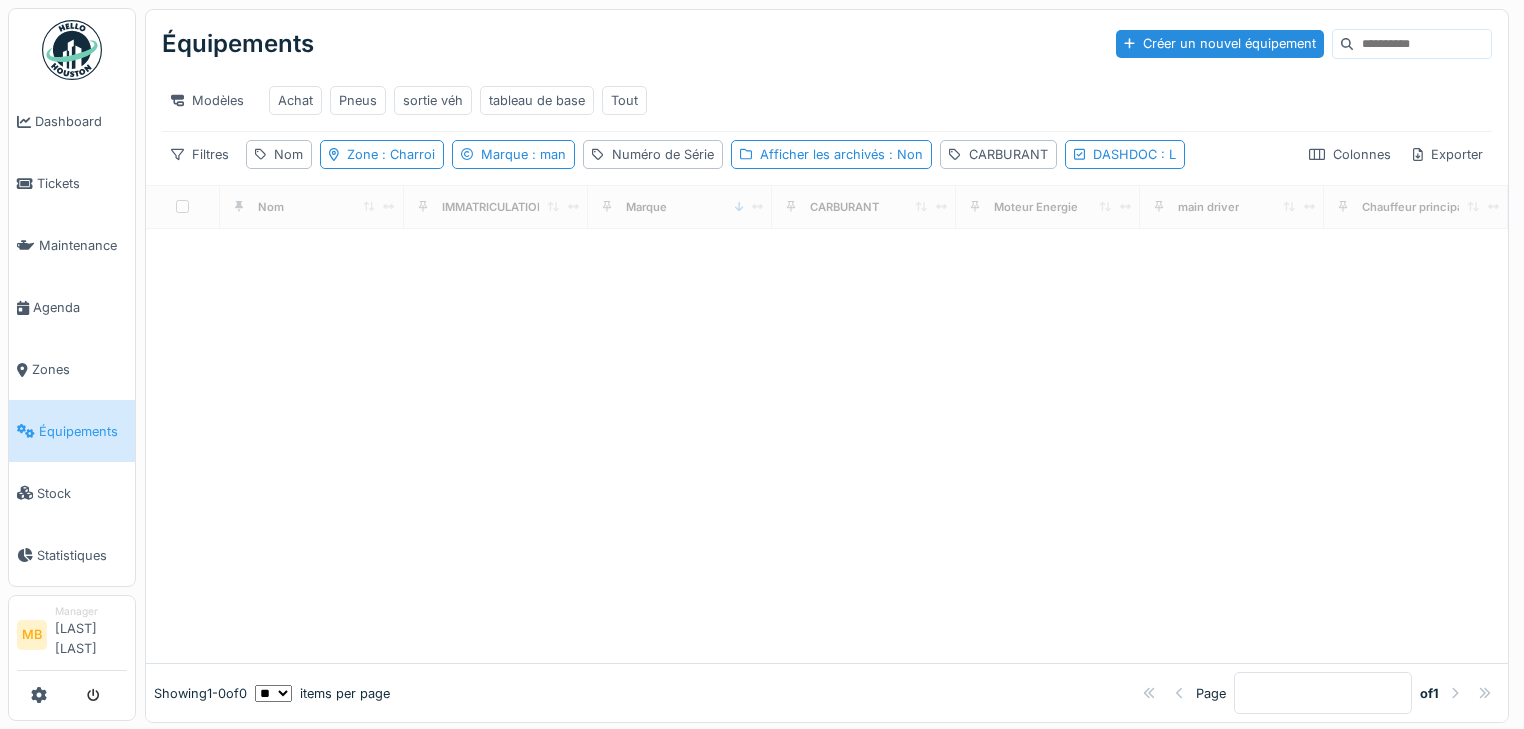 scroll, scrollTop: 0, scrollLeft: 0, axis: both 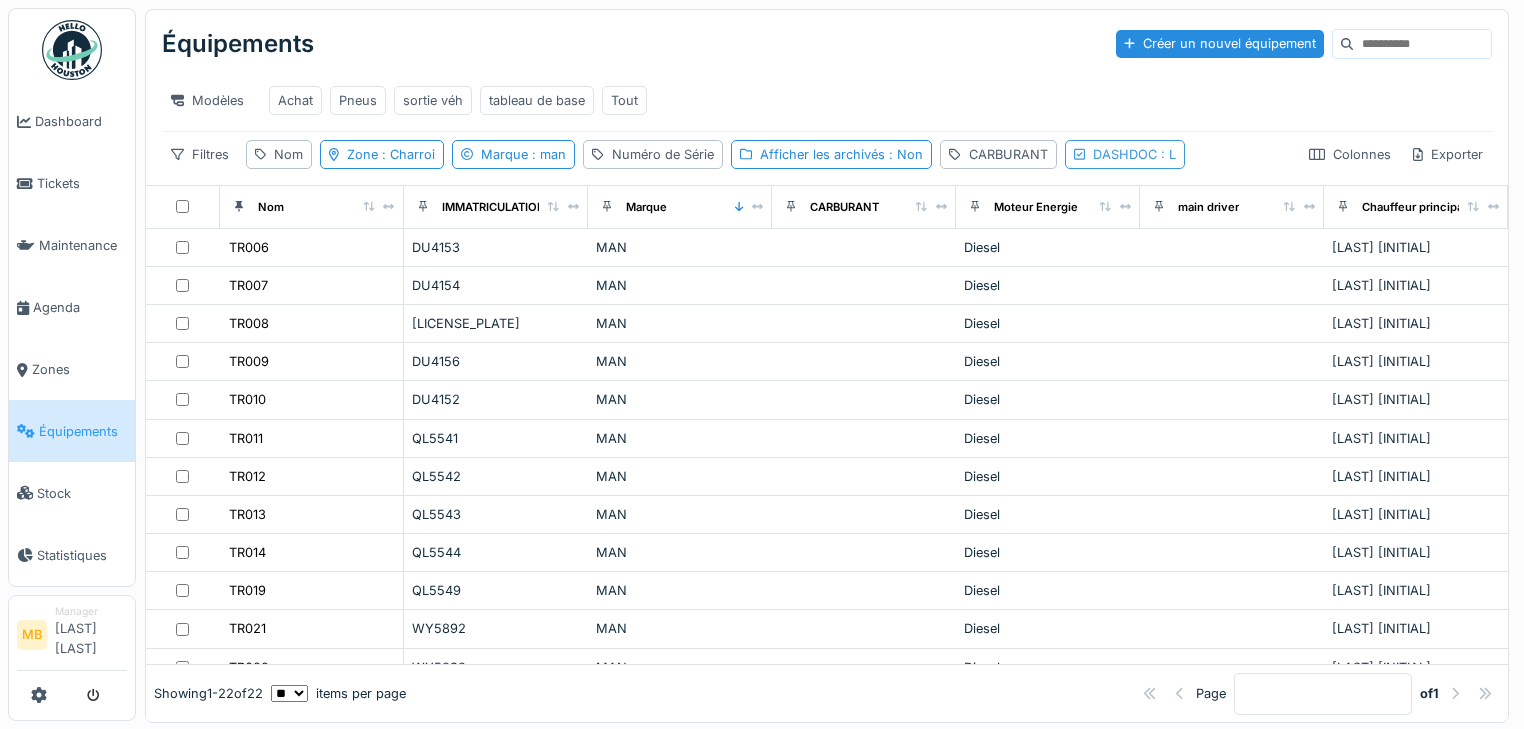 click on "DASHDOC   :   L" at bounding box center (1134, 154) 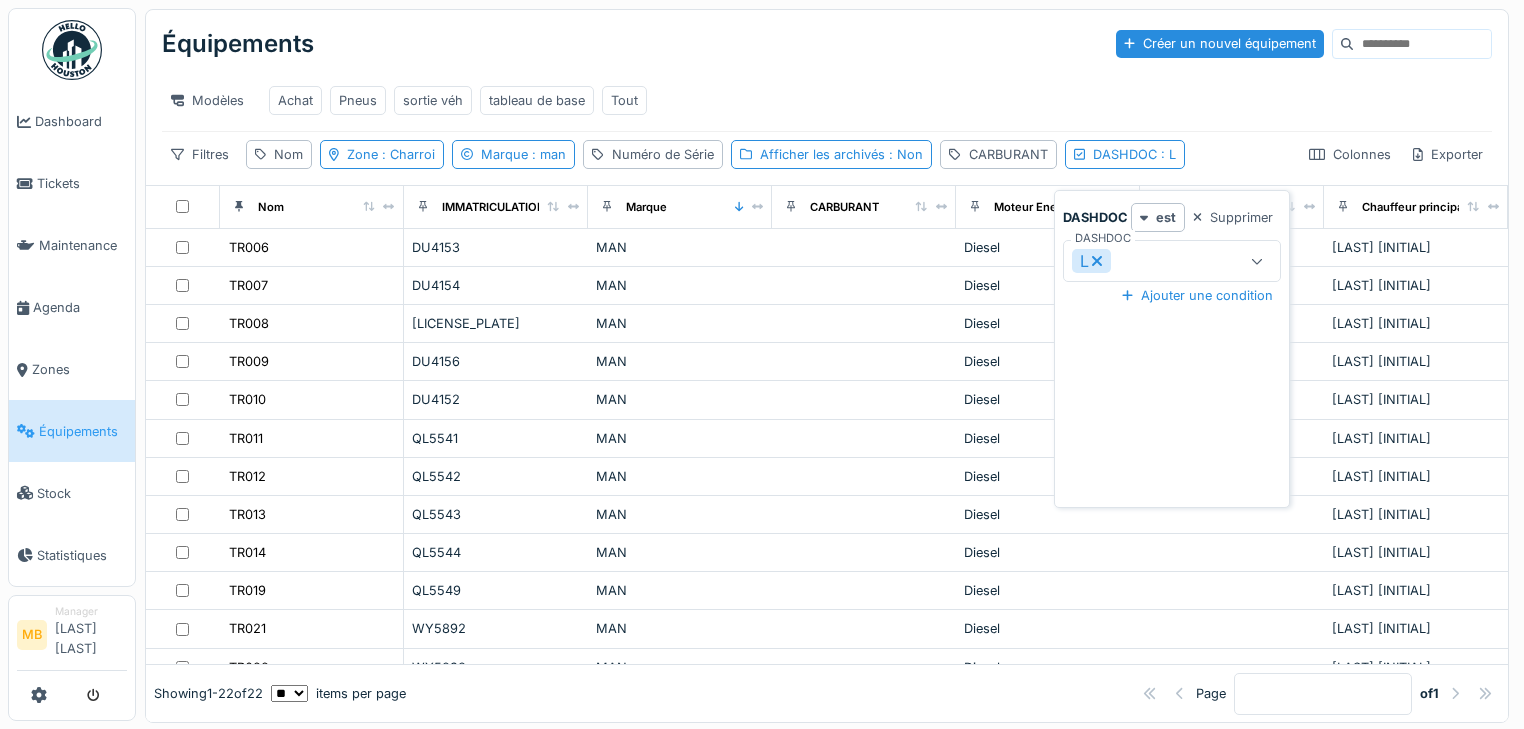 click at bounding box center [1257, 261] 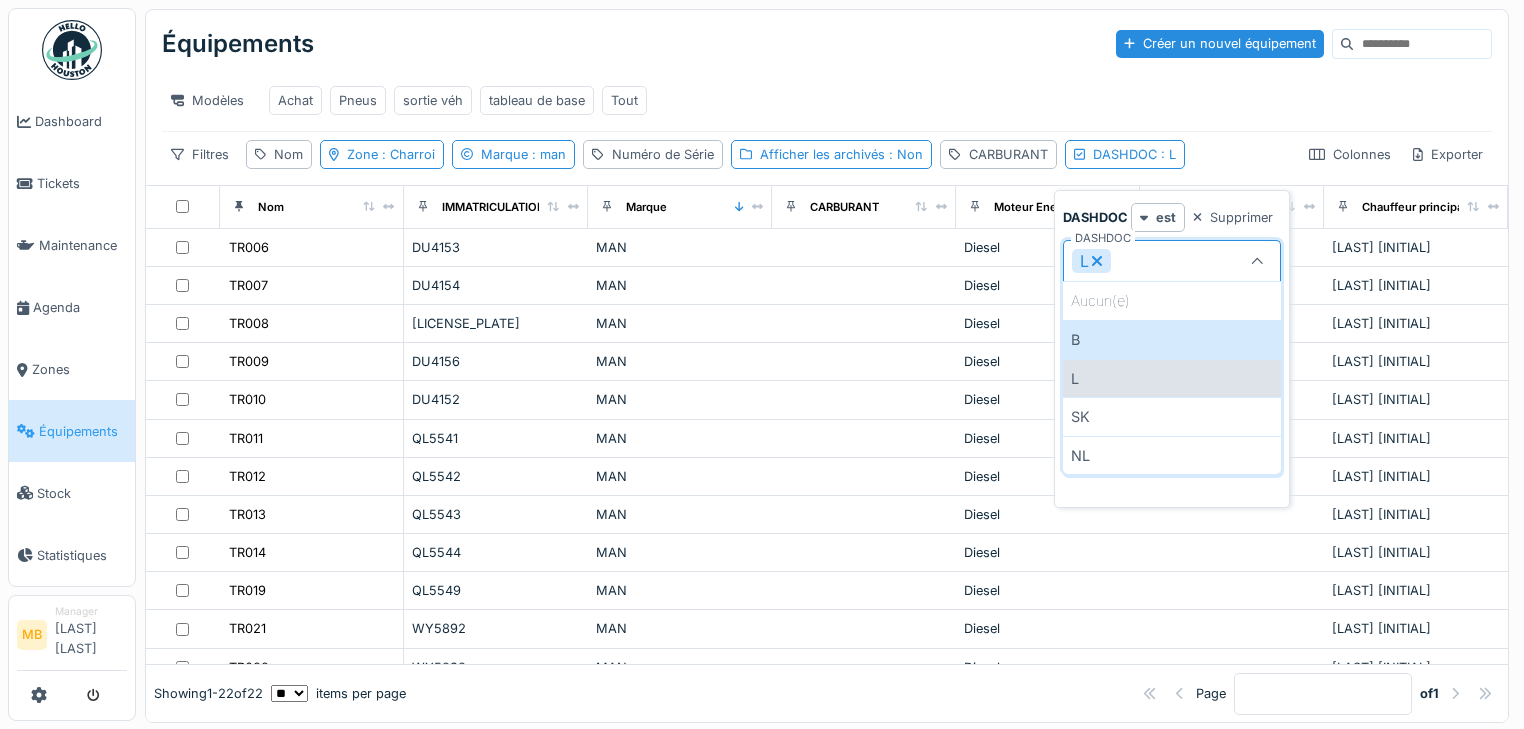 click on "L" at bounding box center (1172, 378) 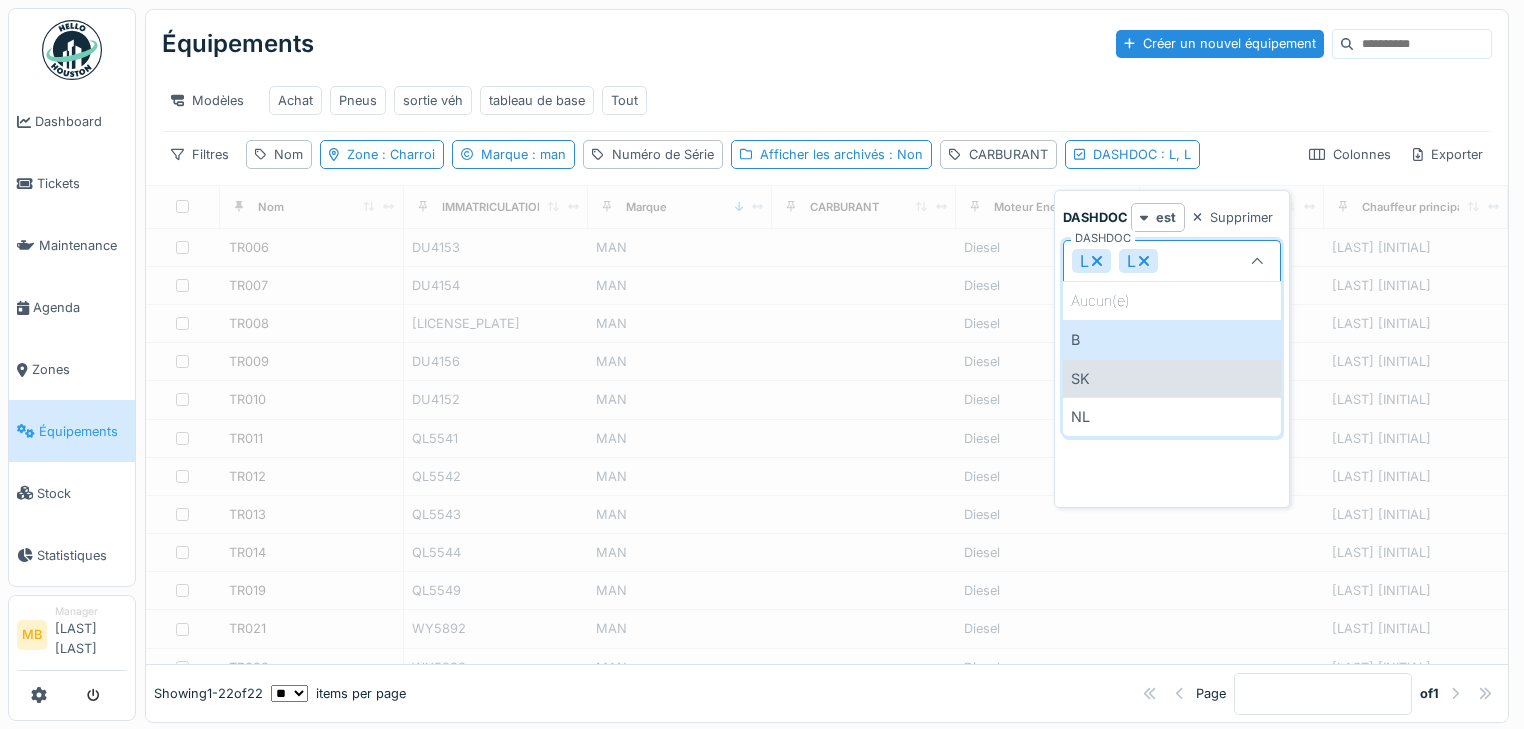 click on "SK" at bounding box center [1172, 378] 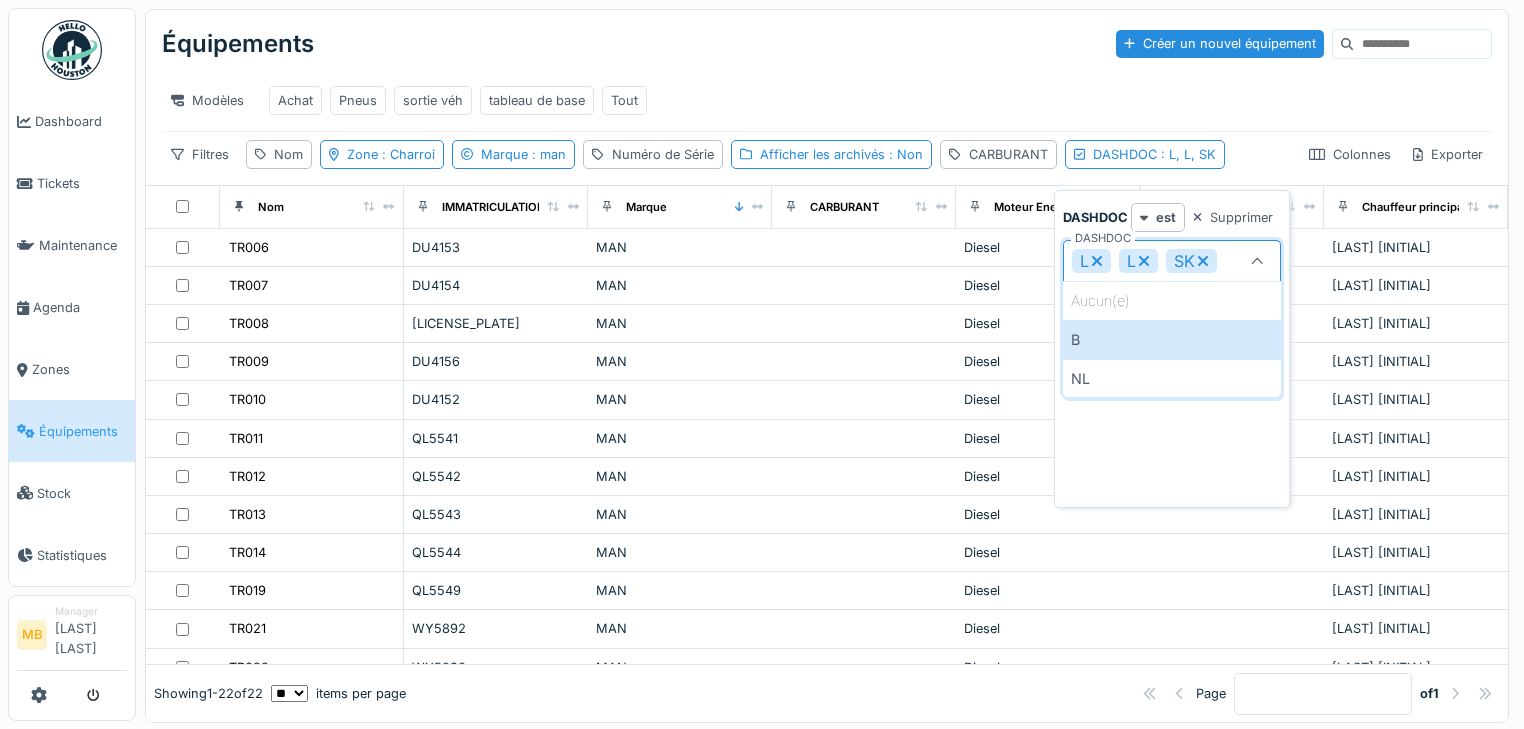 click on "L" at bounding box center (1138, 261) 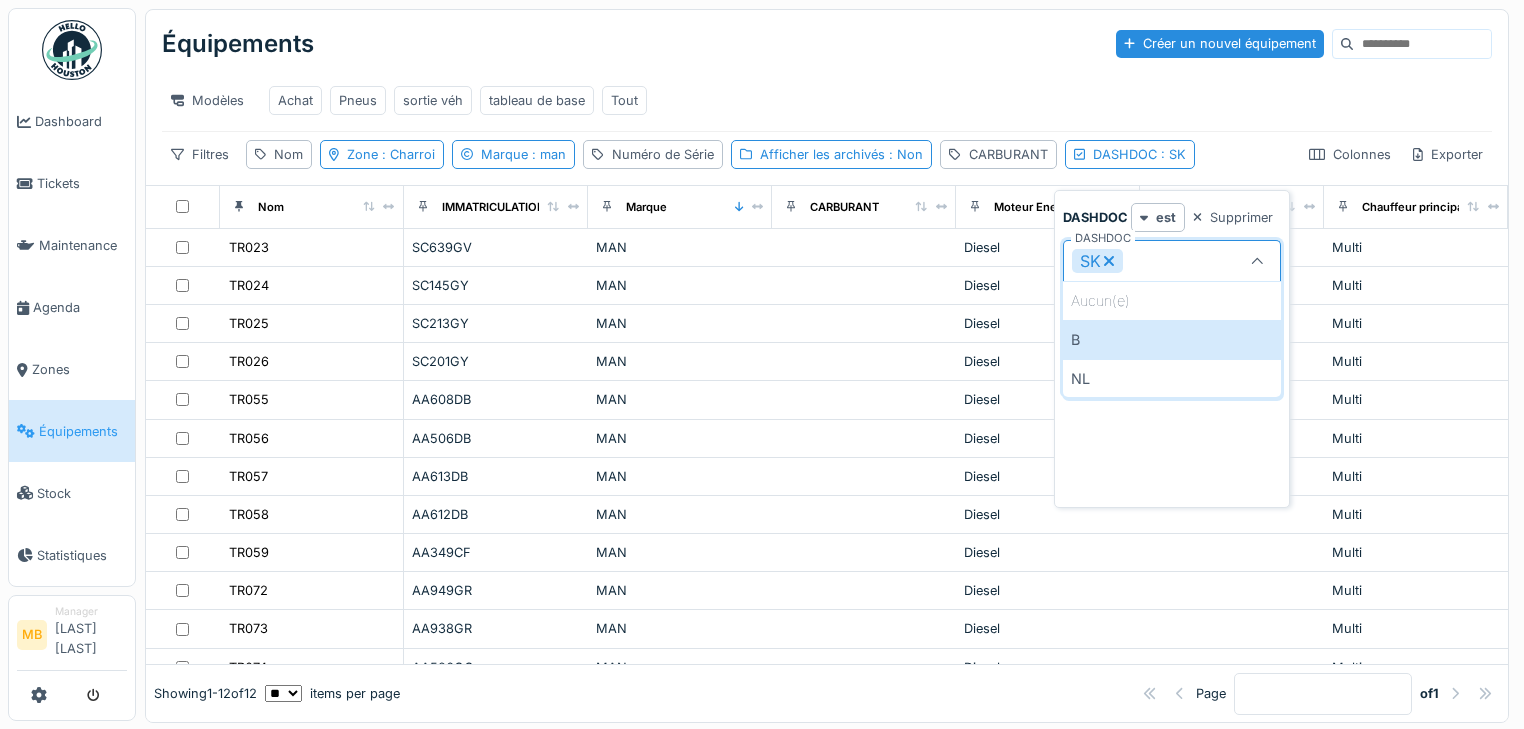 click at bounding box center [827, 131] 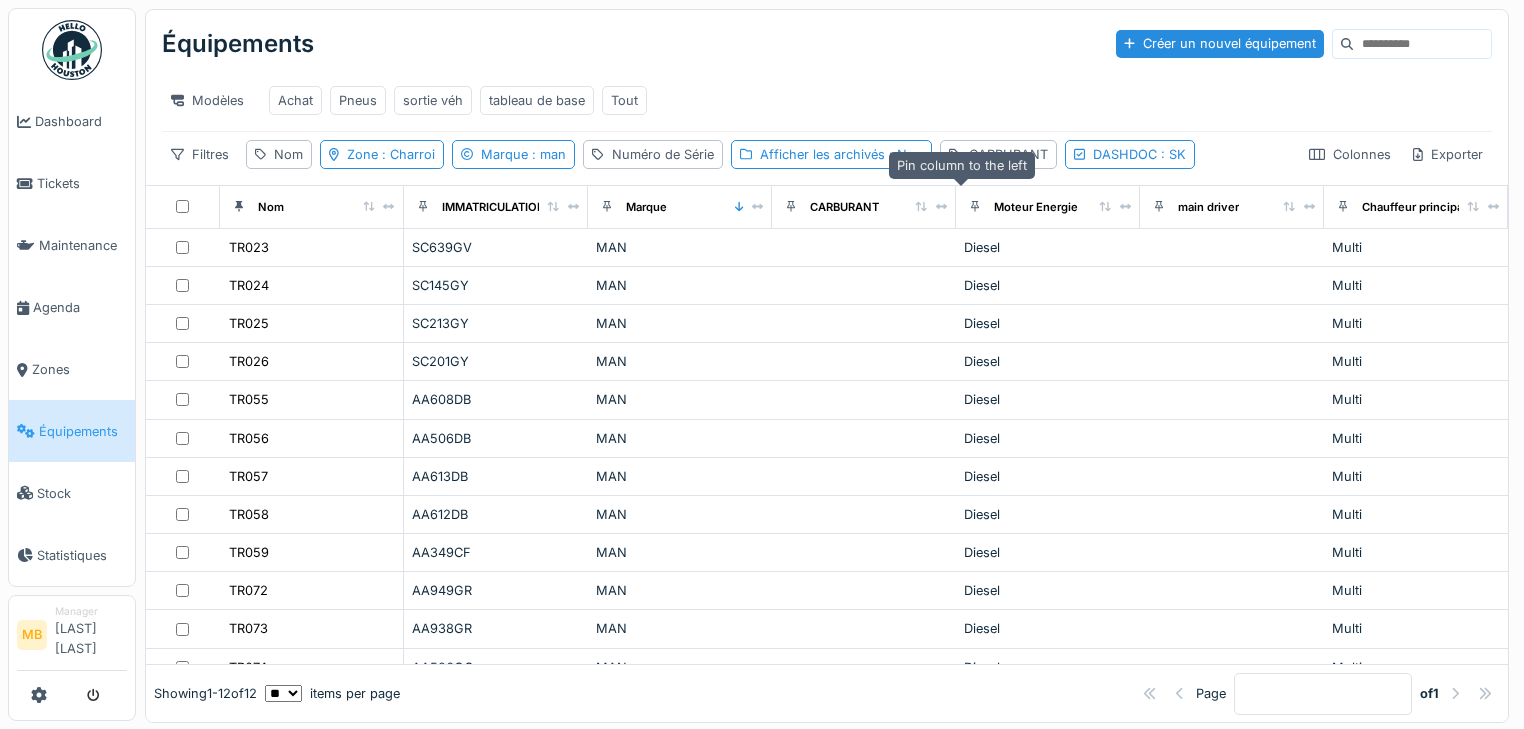 scroll, scrollTop: 37, scrollLeft: 0, axis: vertical 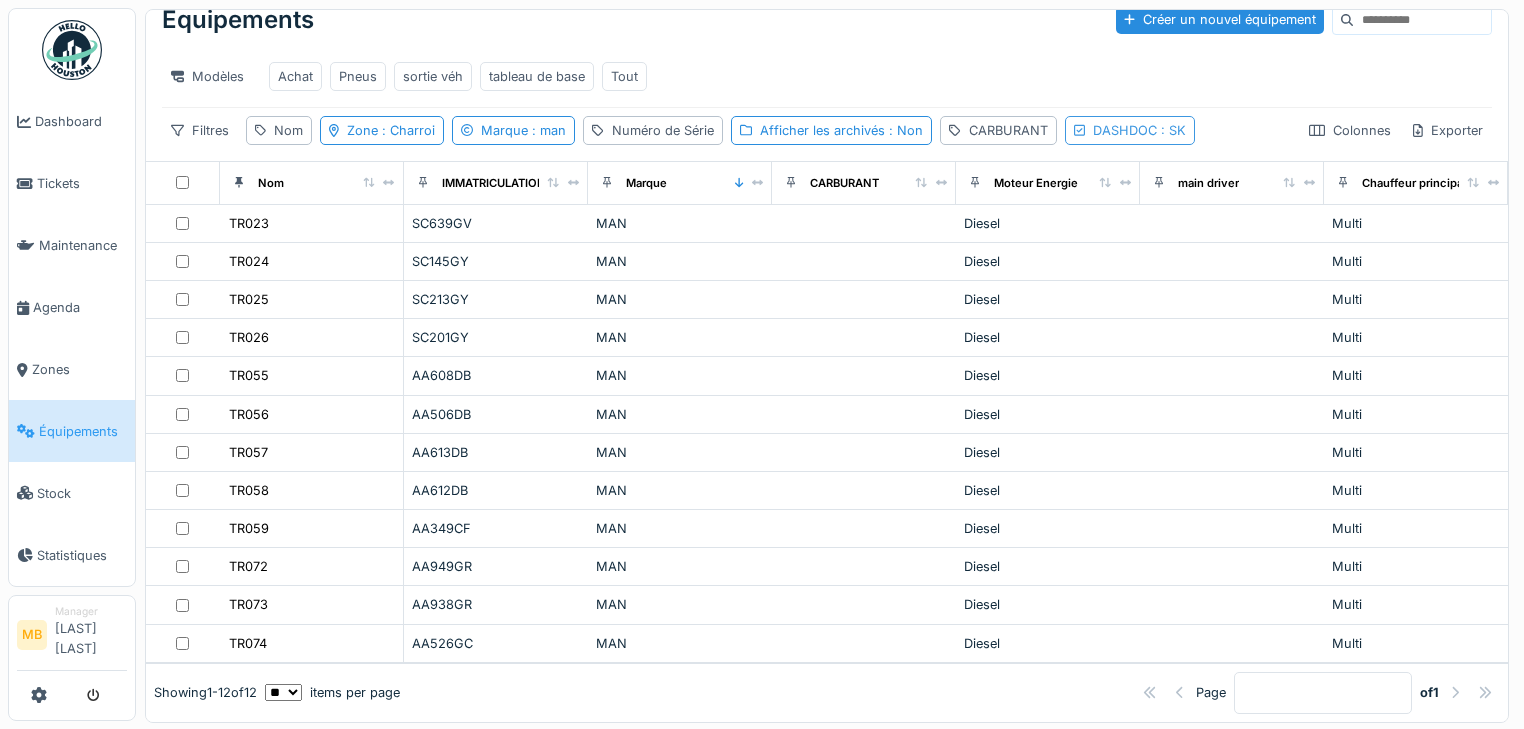 click on "DASHDOC   :   SK" at bounding box center (1130, 130) 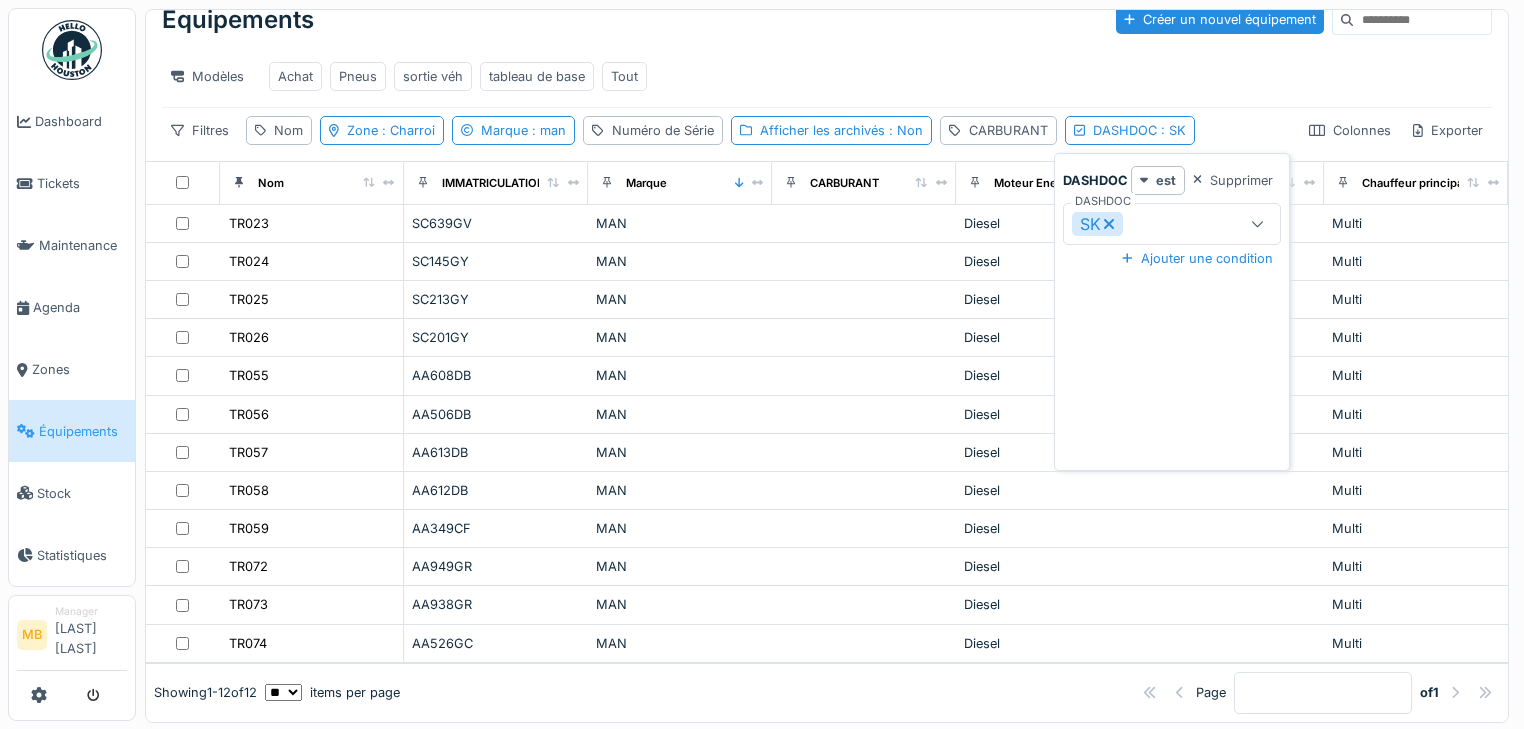 click on "SK" at bounding box center (1161, 224) 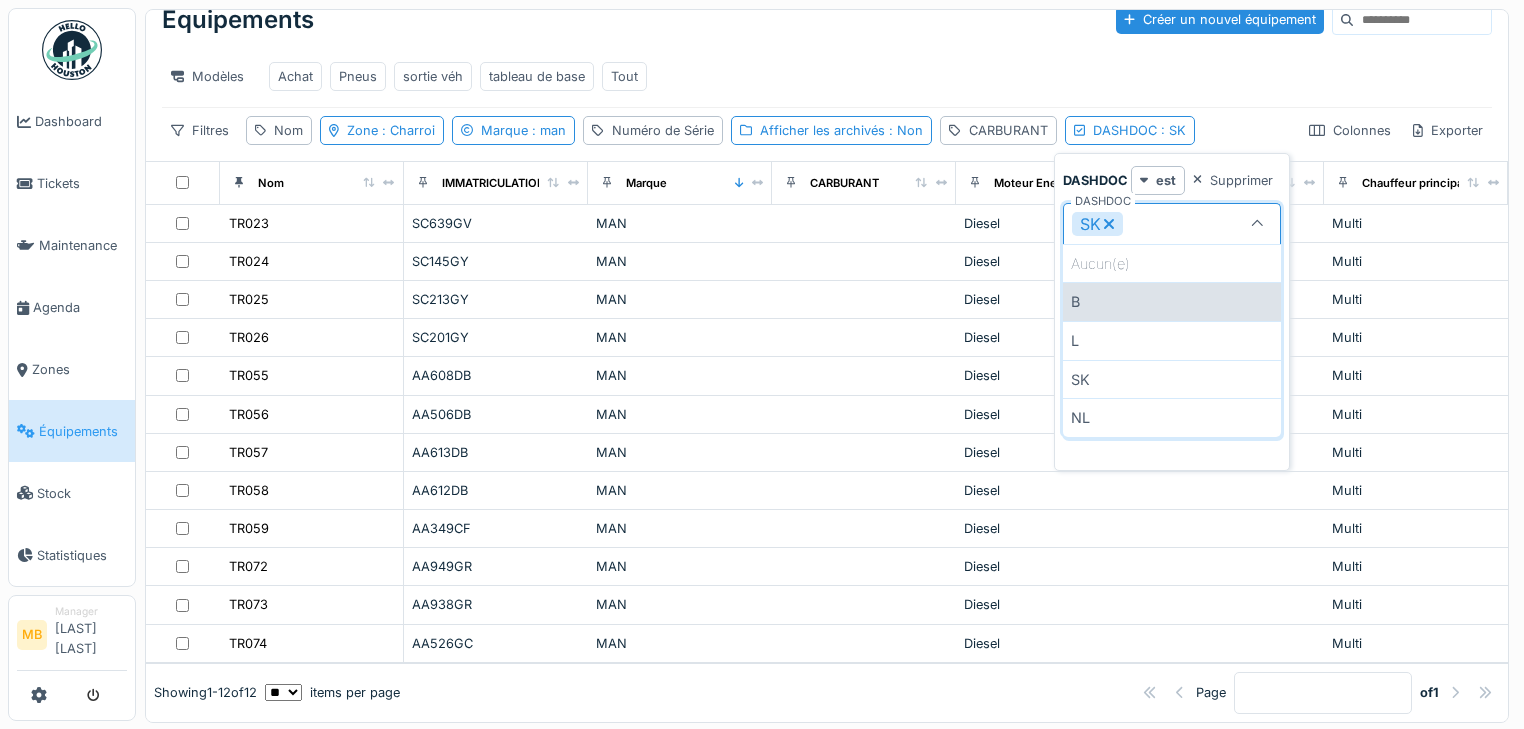 click on "B" at bounding box center [1172, 301] 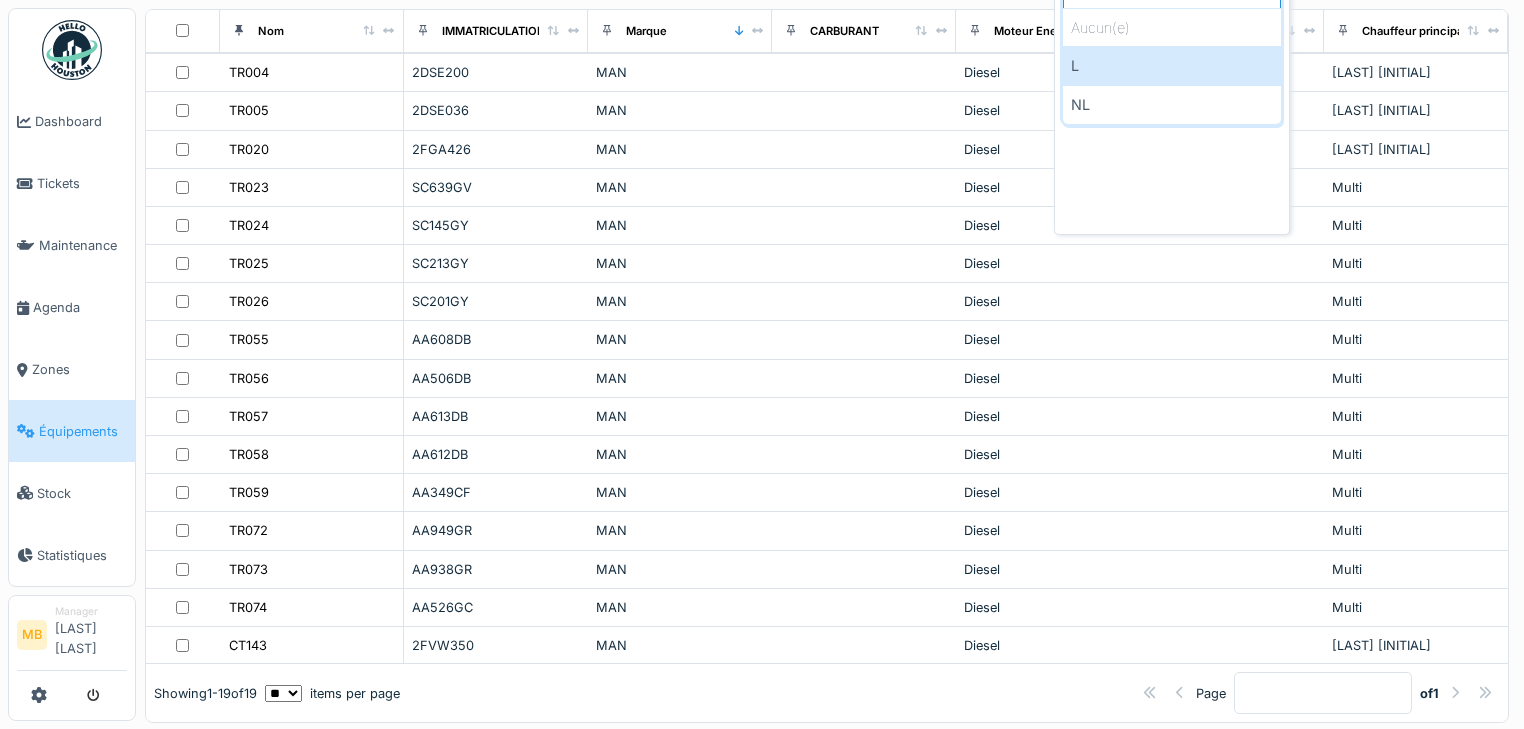 scroll, scrollTop: 300, scrollLeft: 0, axis: vertical 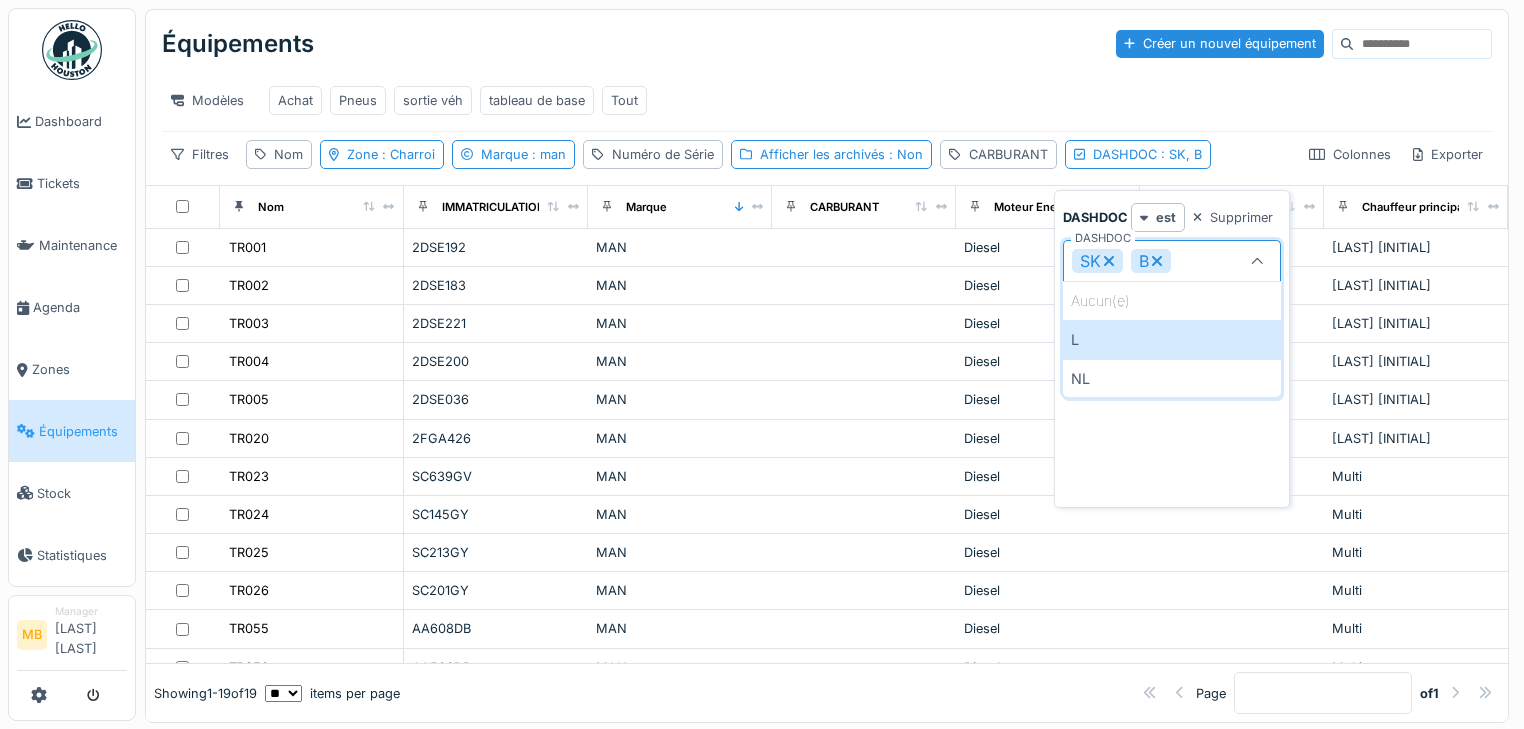 click 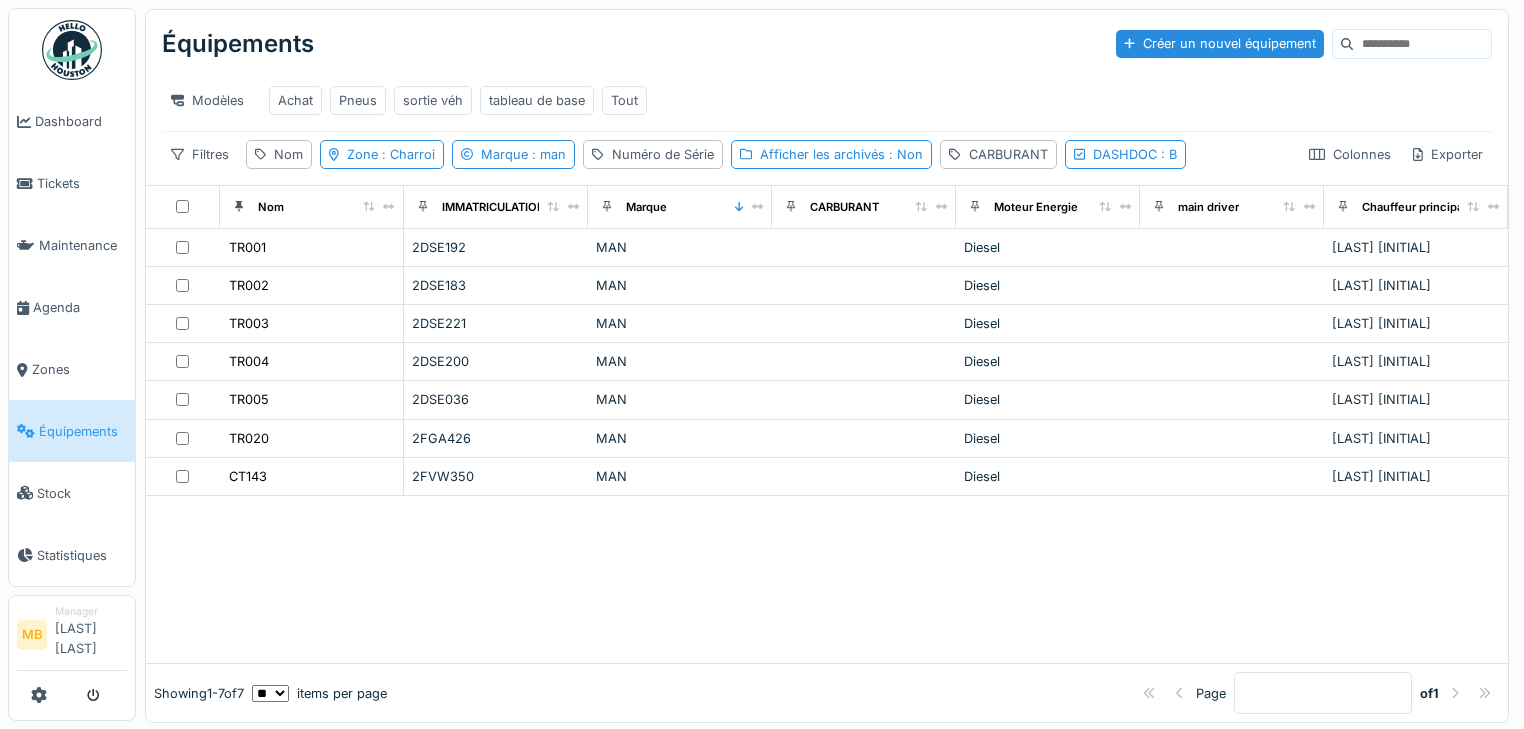 click at bounding box center [827, 580] 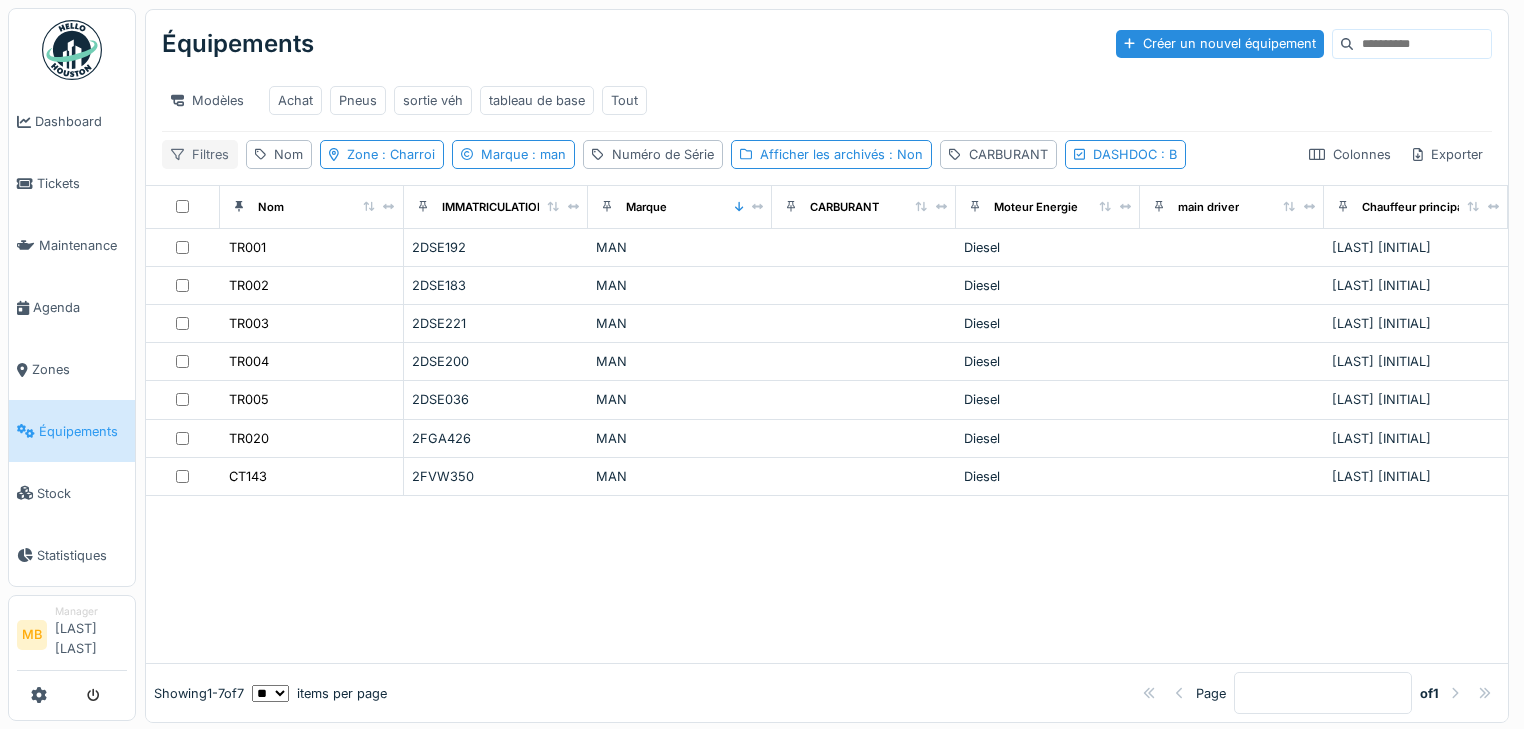 click on "Filtres" at bounding box center [200, 154] 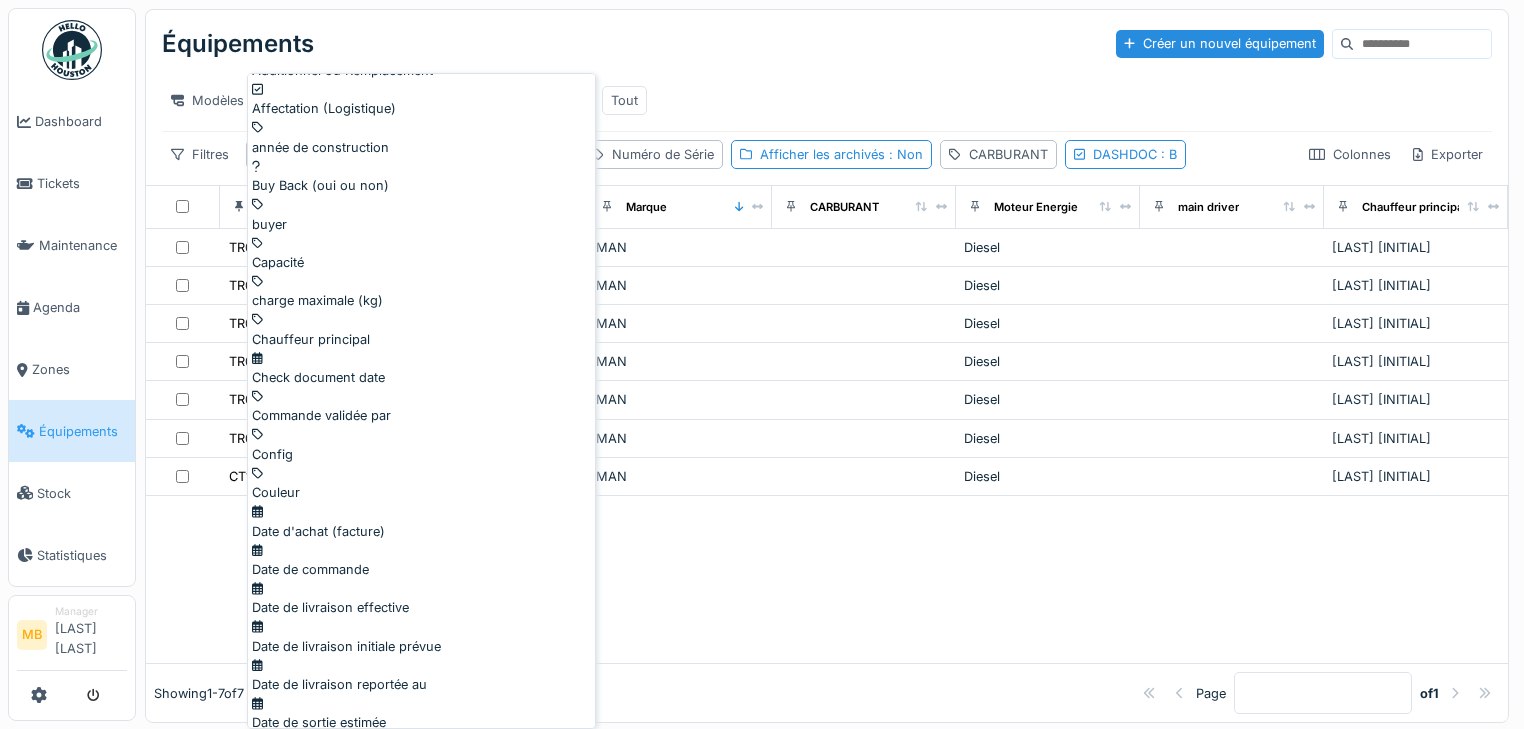 scroll, scrollTop: 720, scrollLeft: 0, axis: vertical 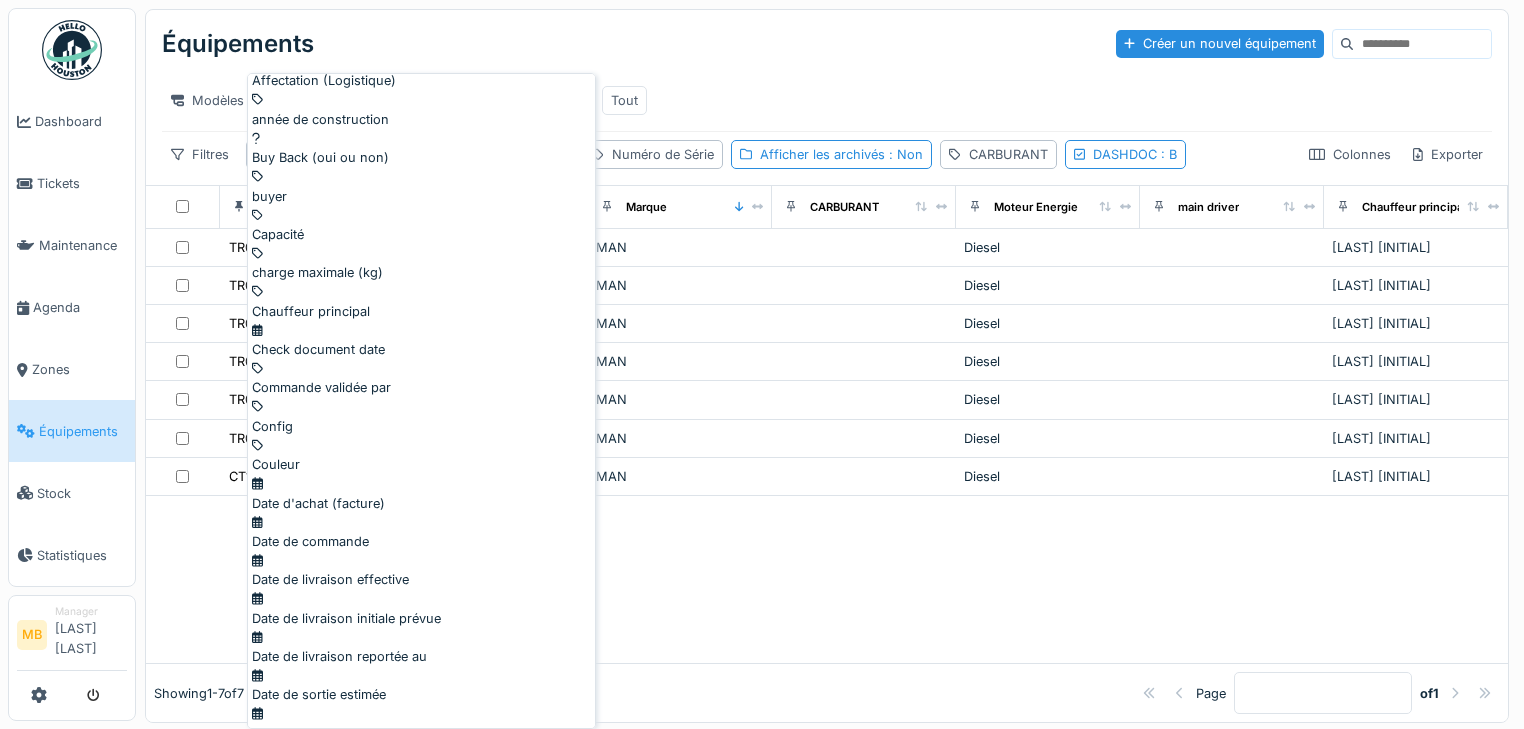 click on "Date immatriculation (1ere)" at bounding box center [421, 800] 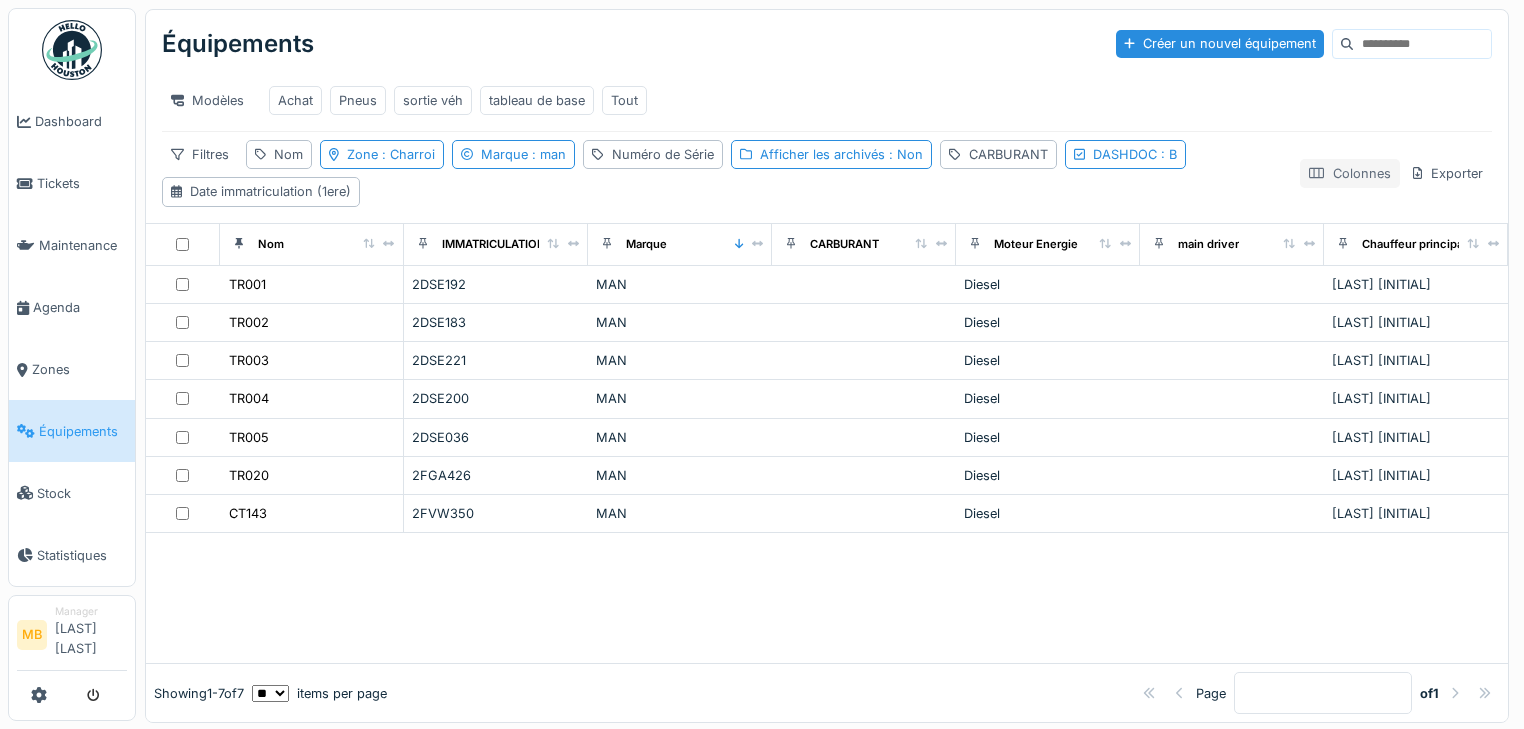click on "Colonnes" at bounding box center (1350, 173) 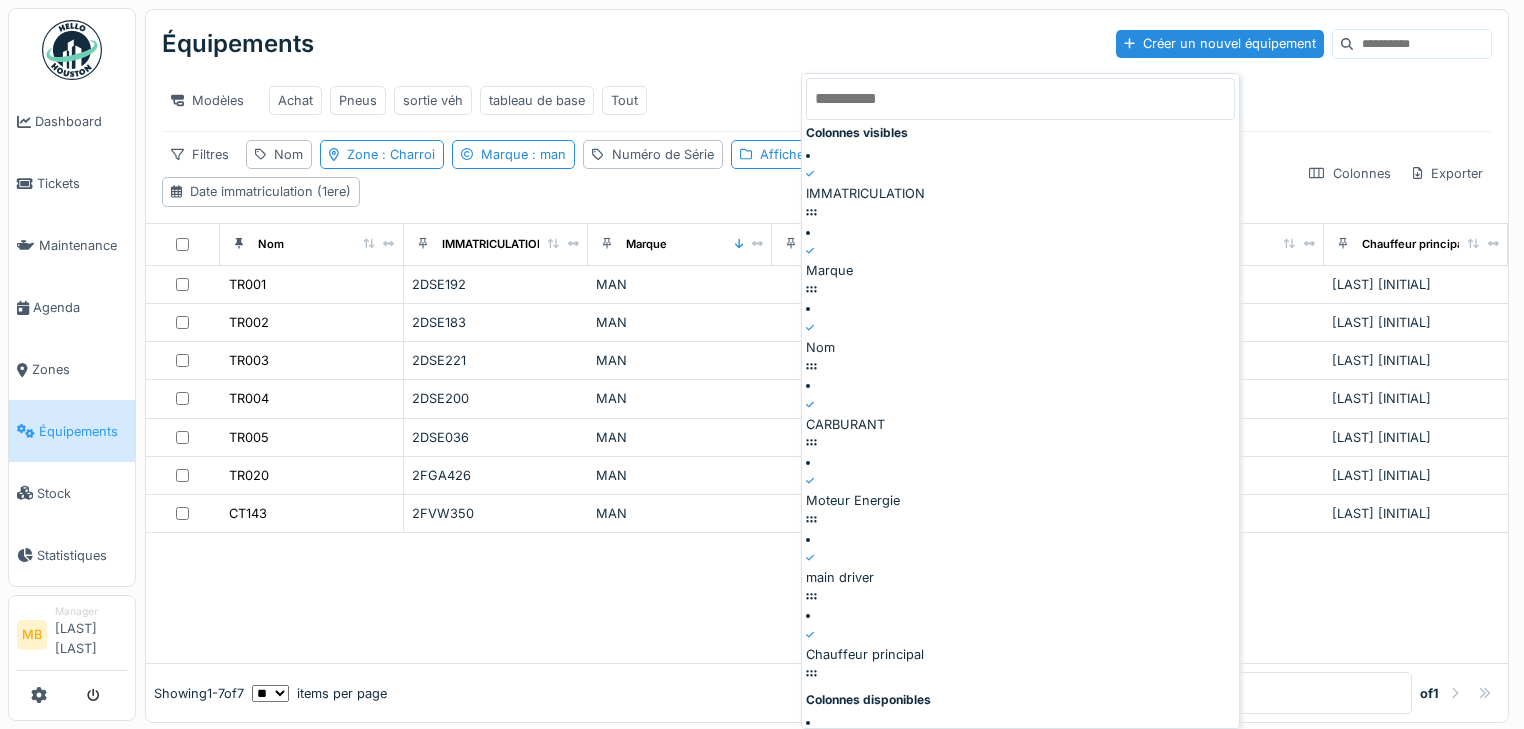 click on "main driver" at bounding box center [840, 568] 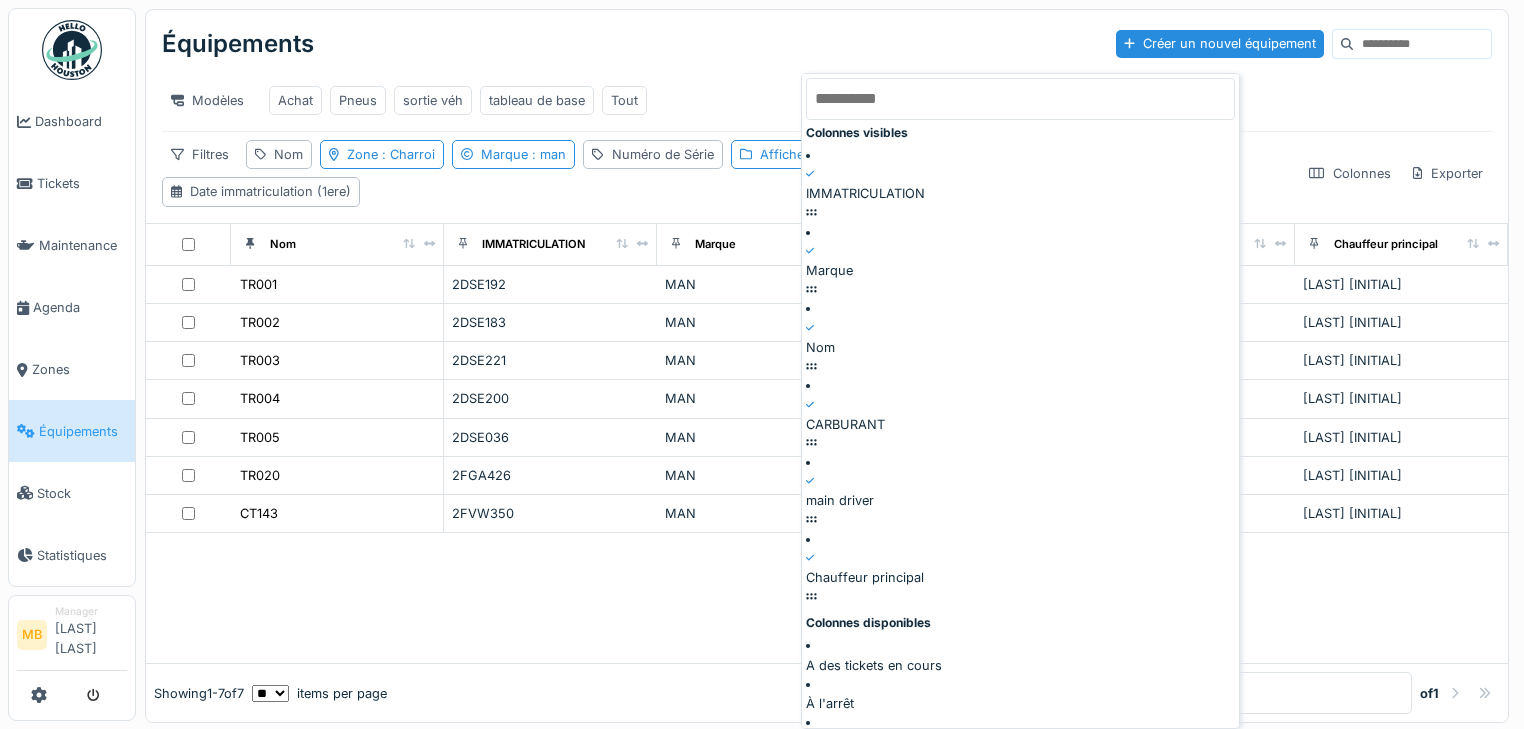 click 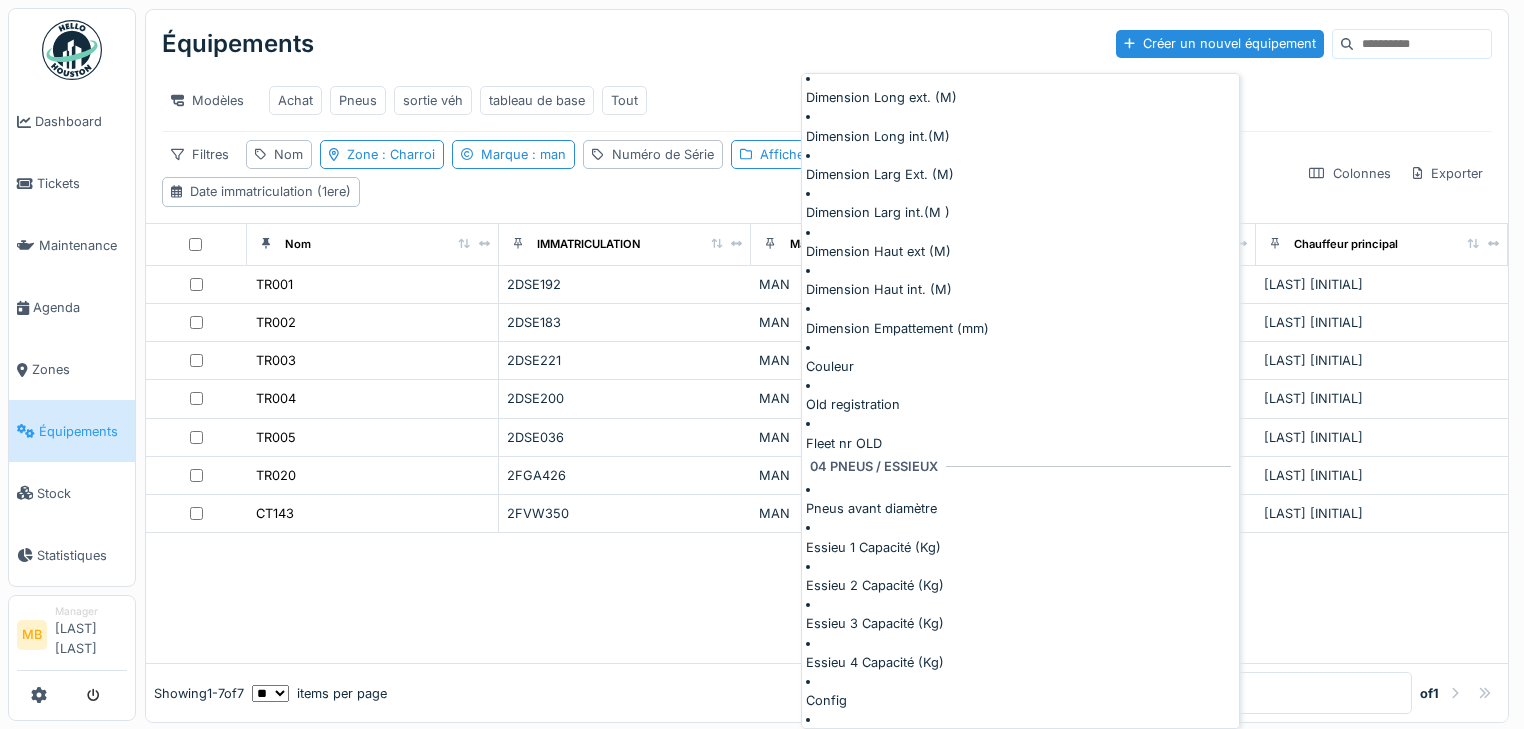 scroll, scrollTop: 3230, scrollLeft: 0, axis: vertical 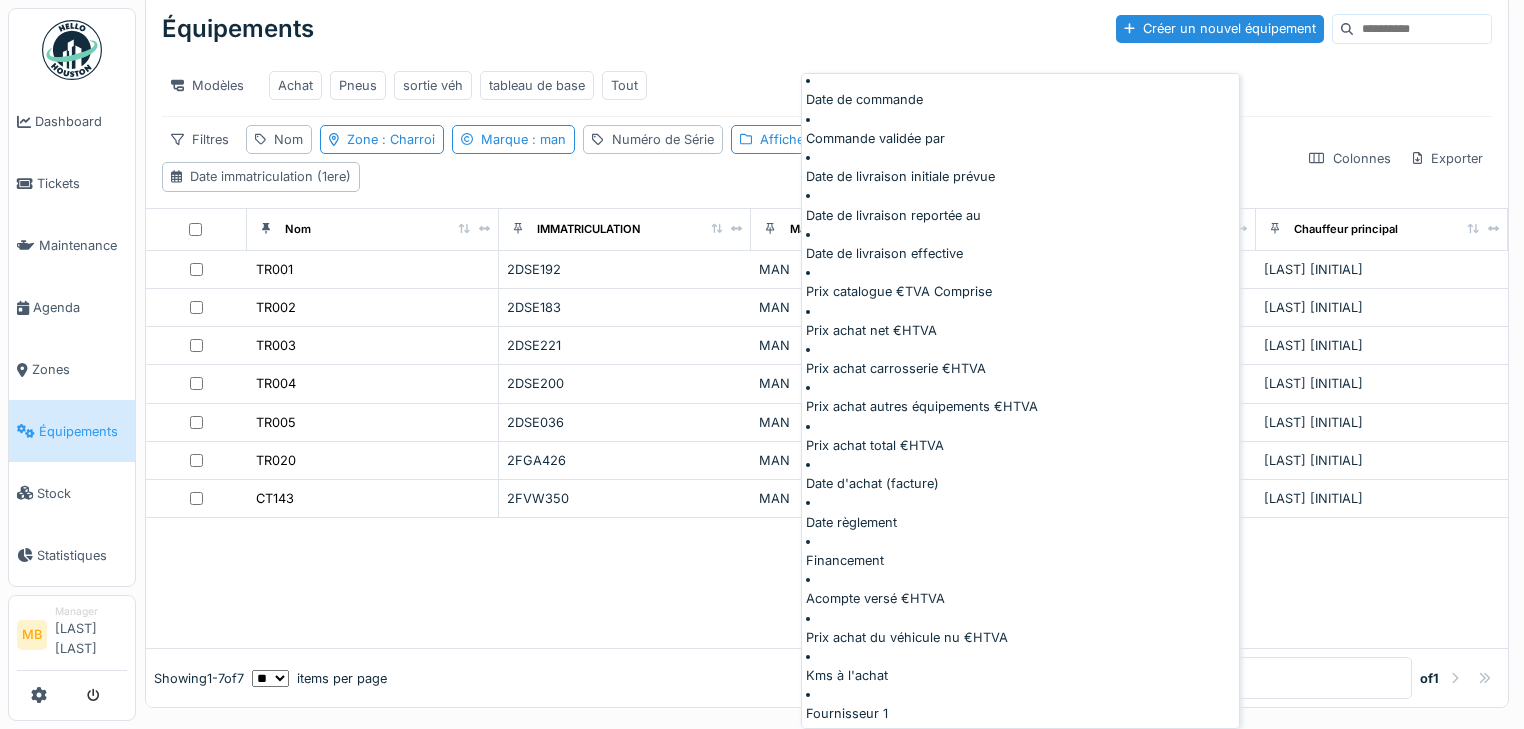 click at bounding box center (1020, 1039) 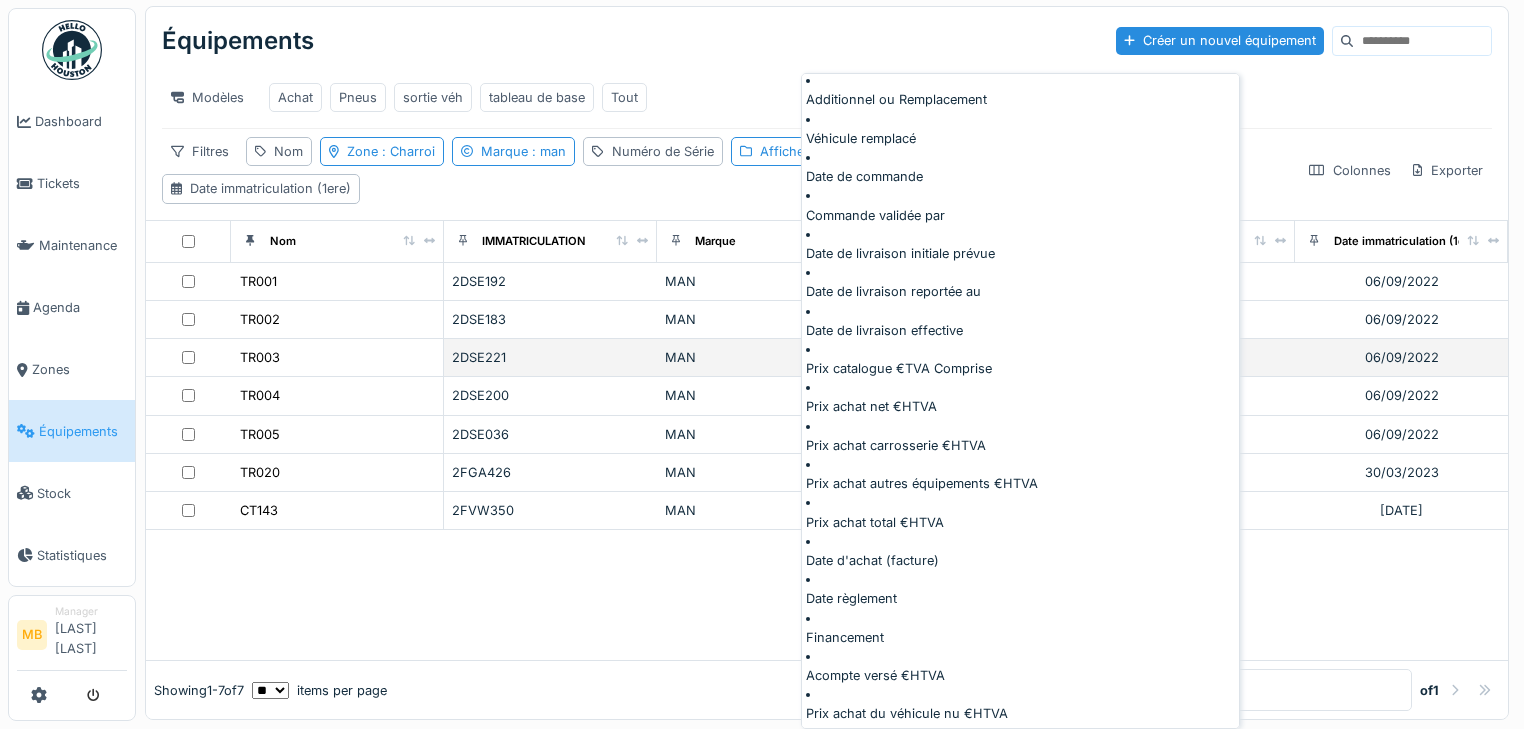 scroll, scrollTop: 0, scrollLeft: 0, axis: both 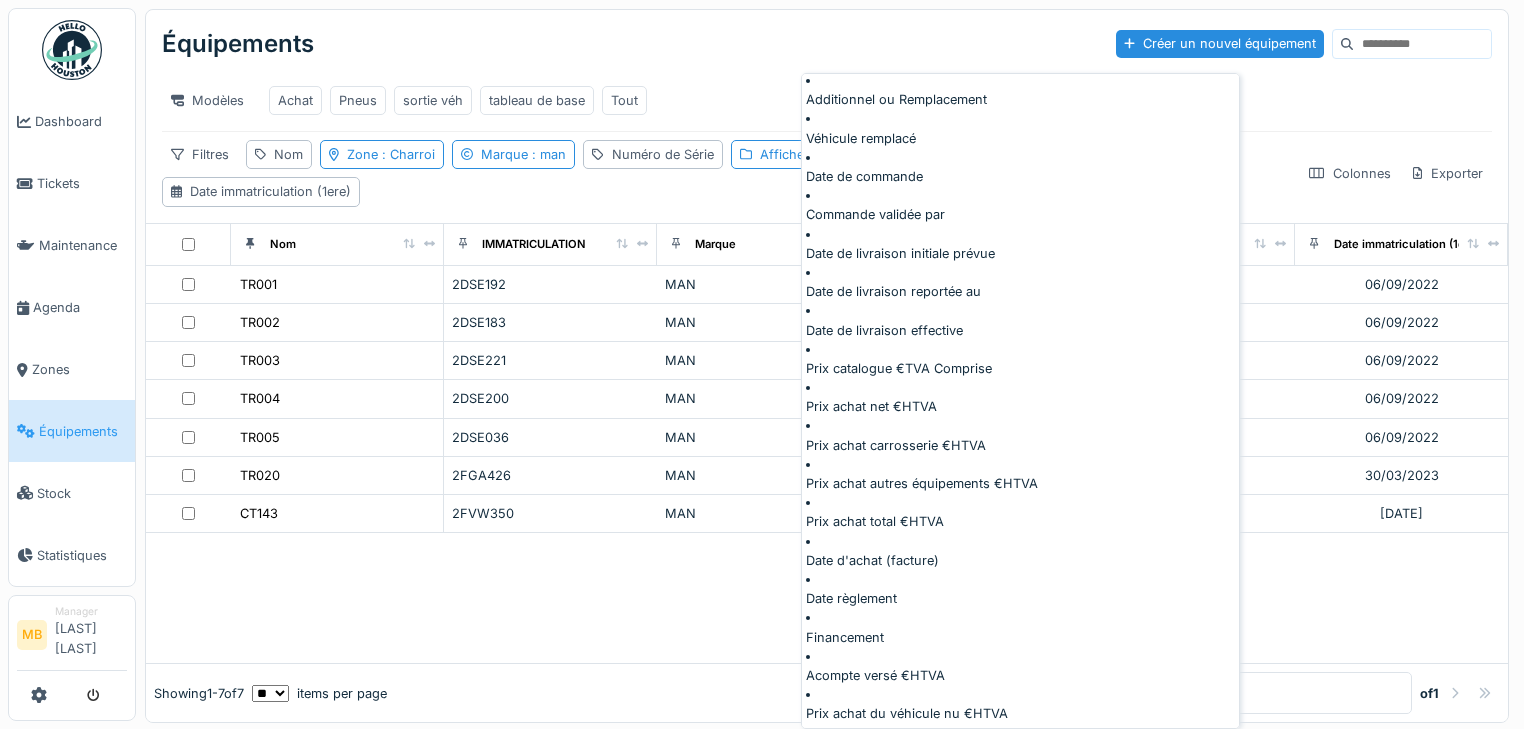click on "Équipements Créer un nouvel équipement Modèles   Achat   Pneus   sortie véh   tableau de base   Tout Filtres Nom Zone   :   Charroi Marque   :   man Numéro de Série Afficher les archivés   :   Non CARBURANT DASHDOC   :   B Date immatriculation (1ere) Colonnes Exporter" at bounding box center [827, 116] 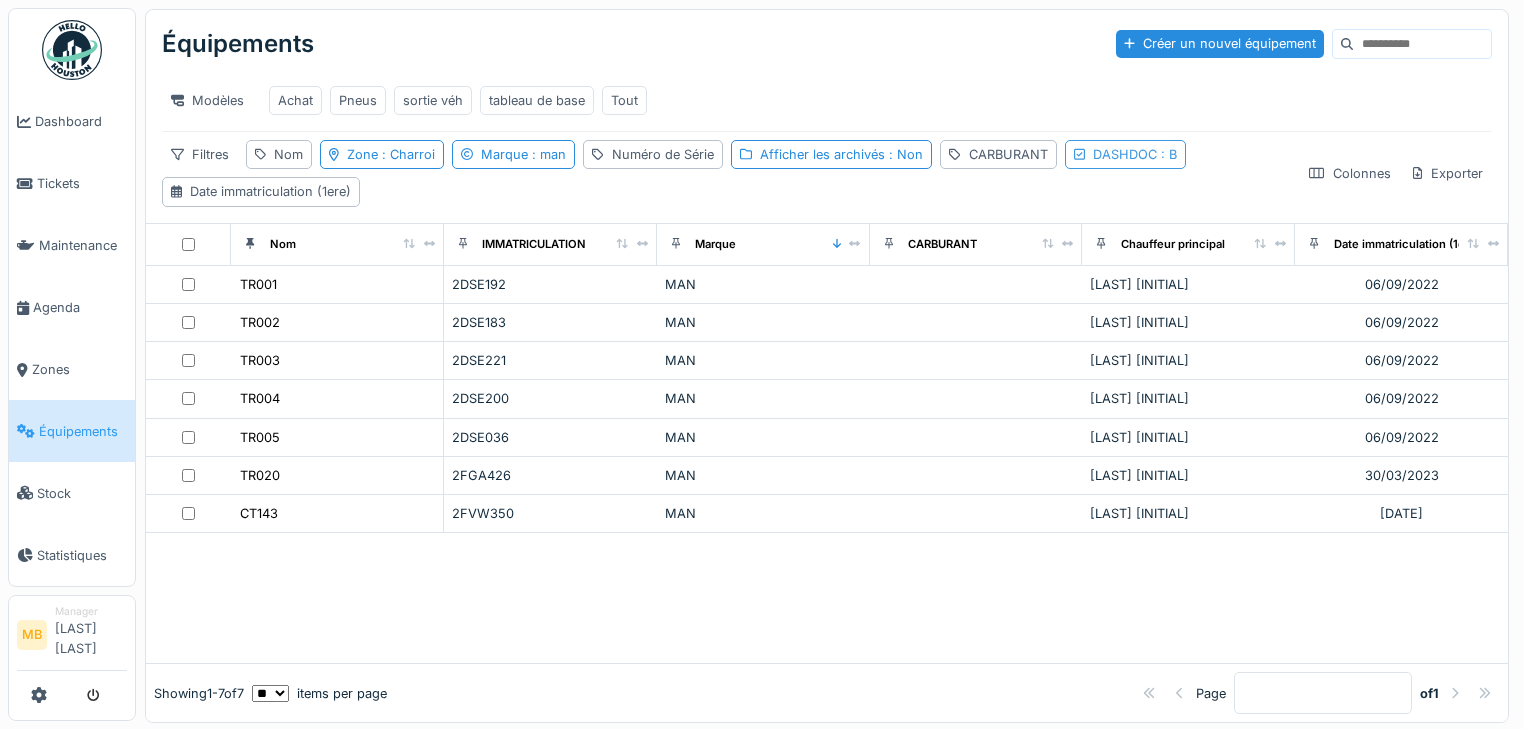 click on "DASHDOC   :   B" at bounding box center (1125, 154) 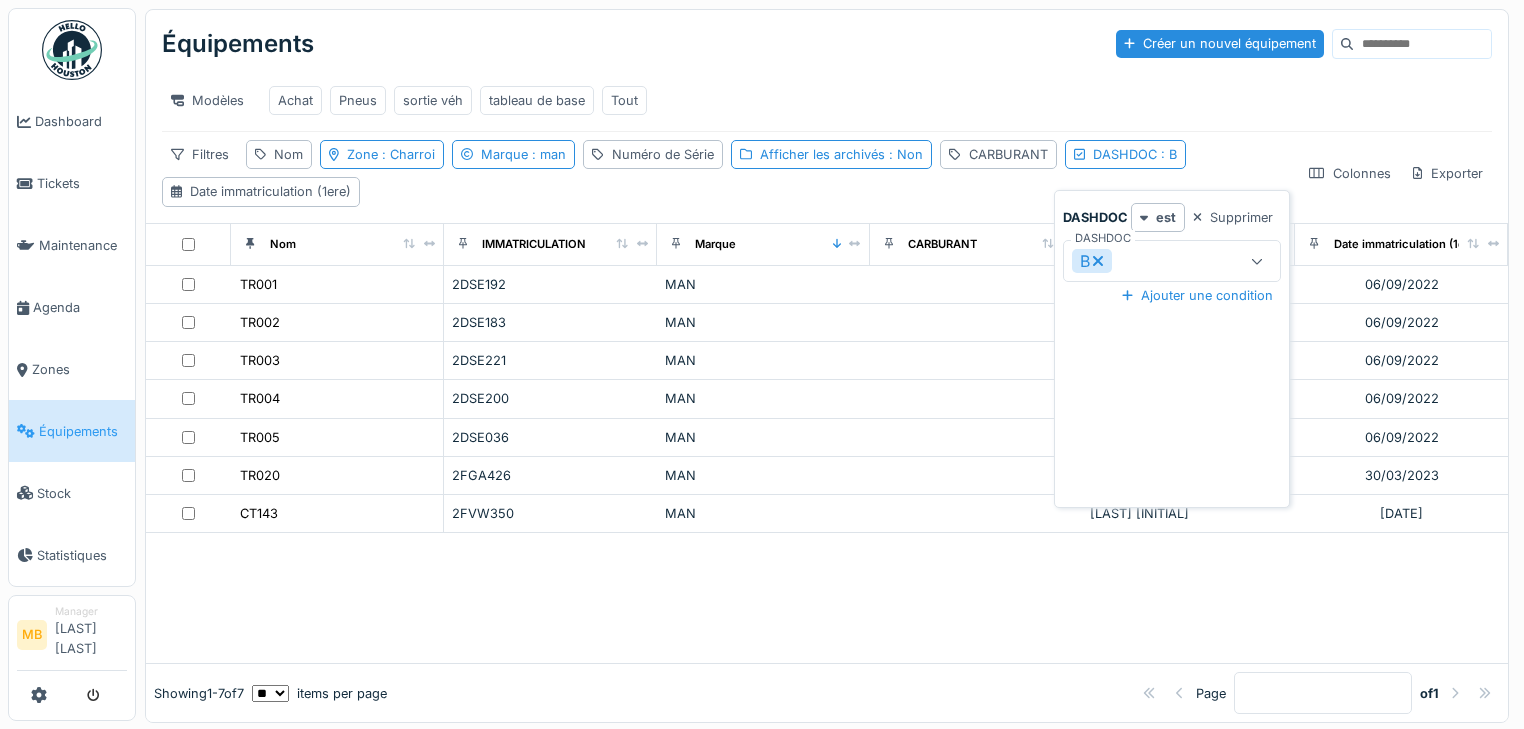 click 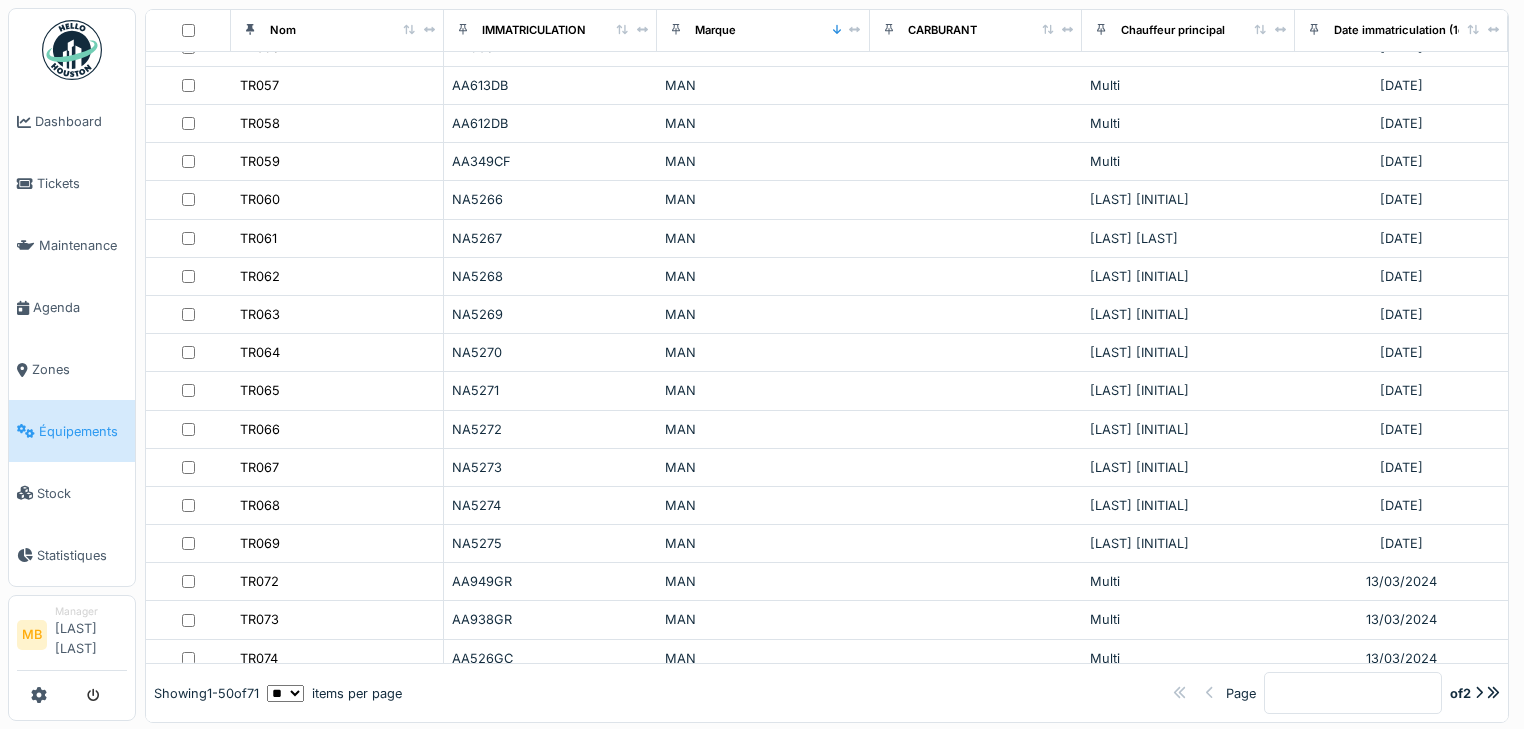scroll, scrollTop: 583, scrollLeft: 0, axis: vertical 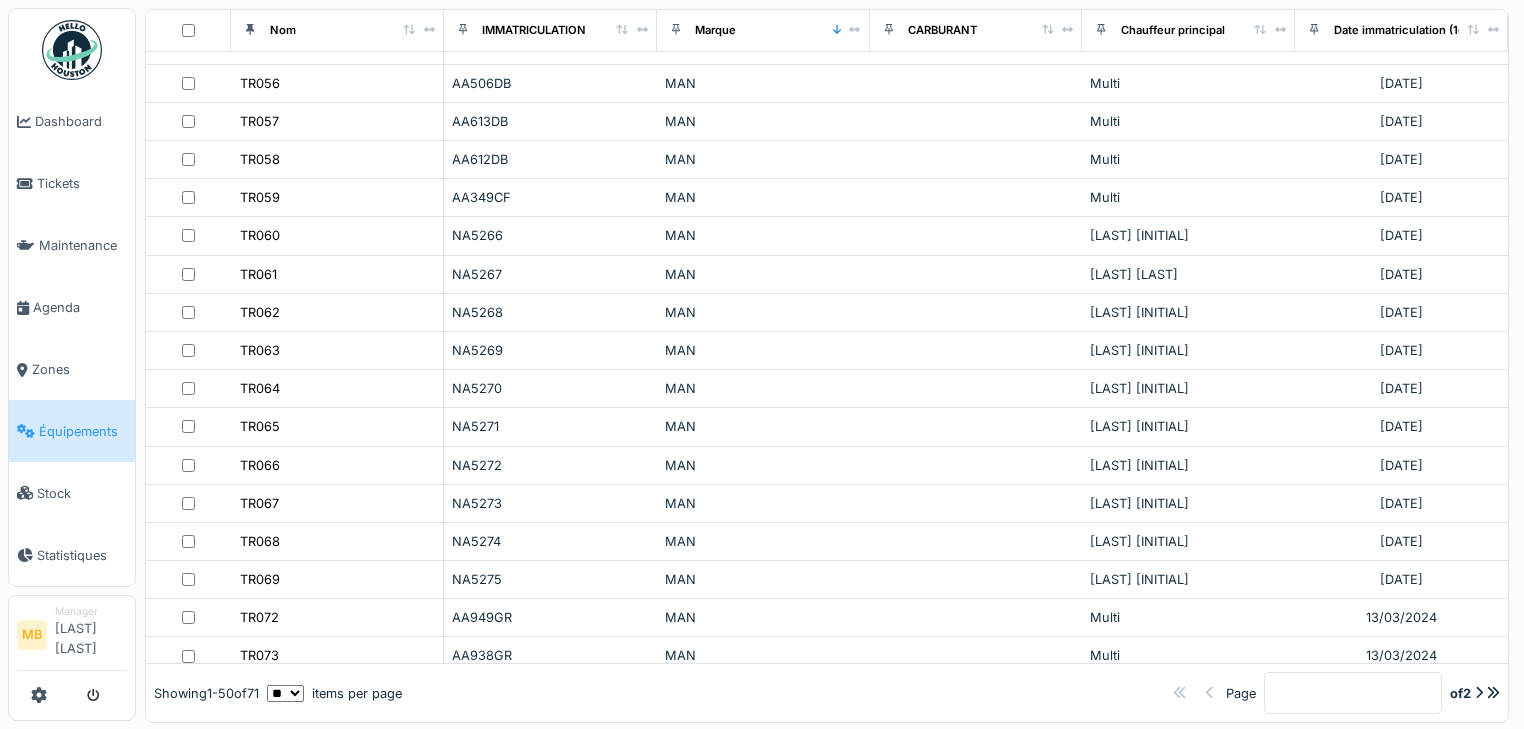 click on "Marque" at bounding box center [763, 30] 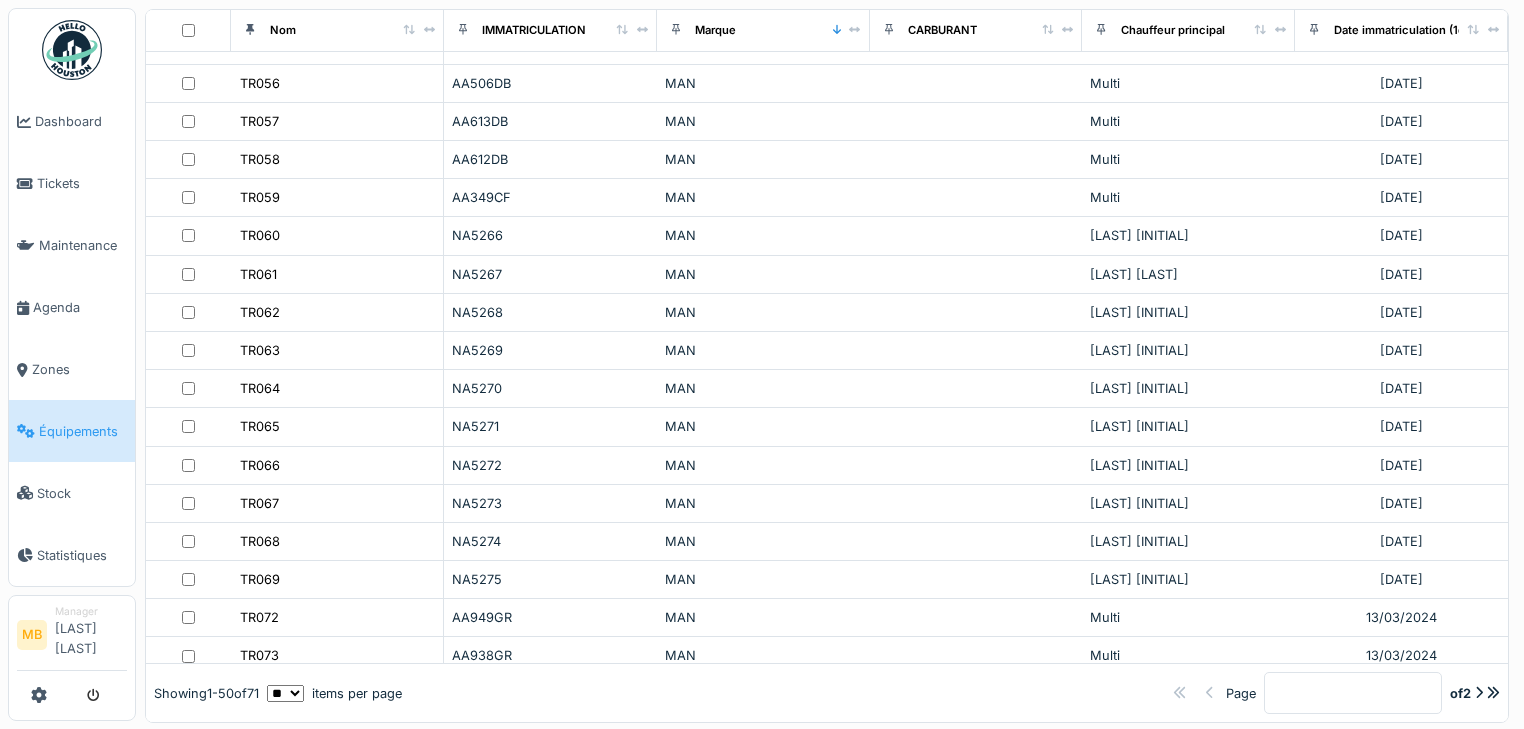 click on "Marque" at bounding box center (763, 30) 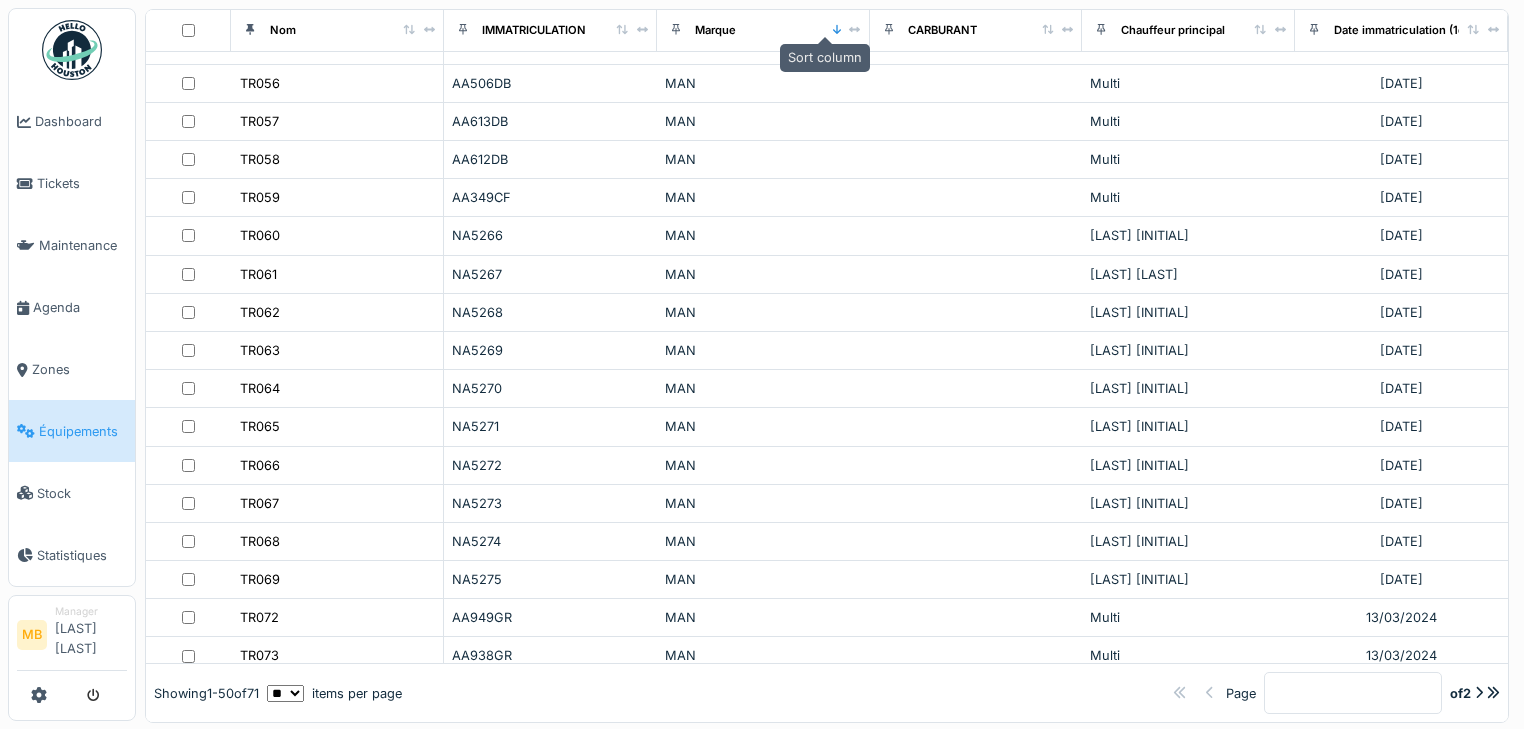 click 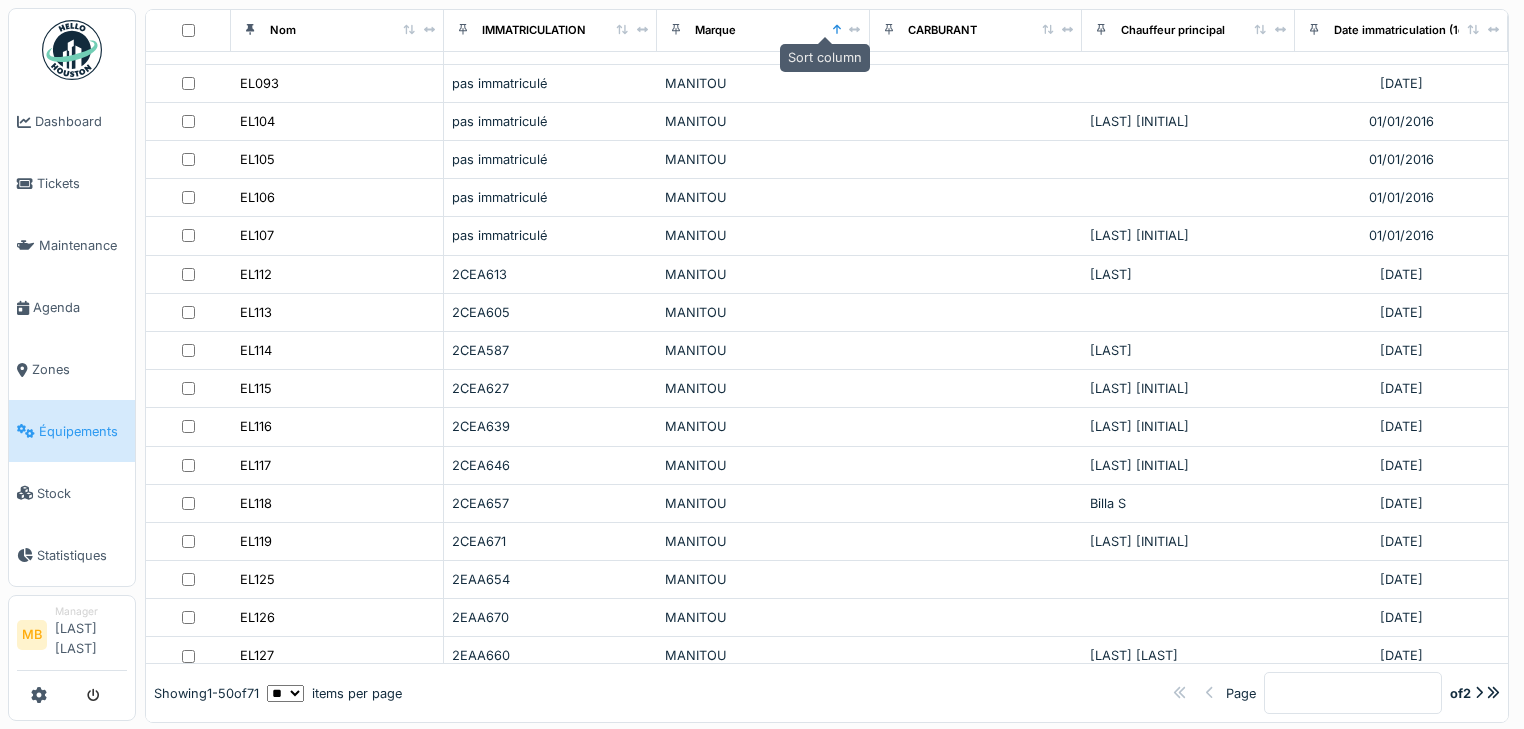 click 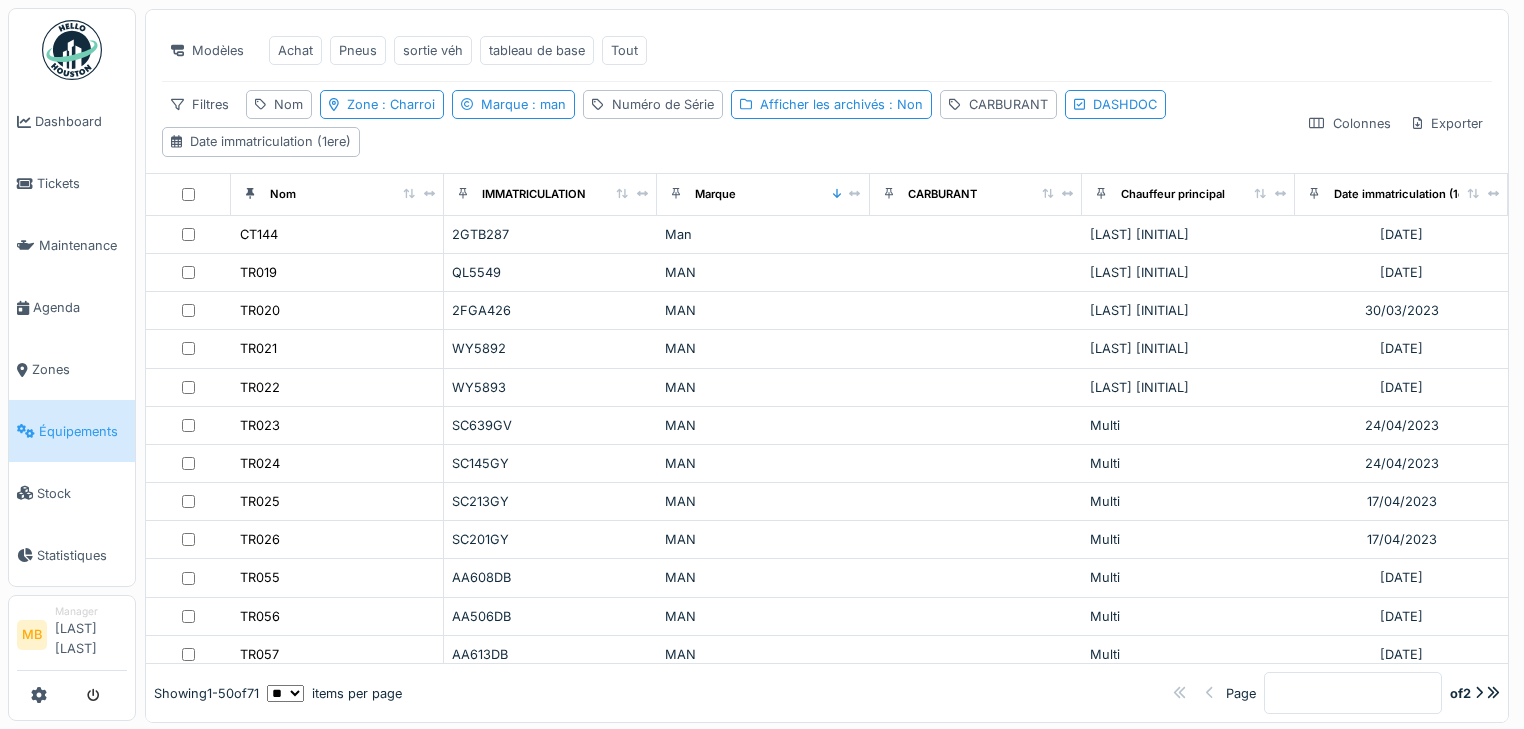 scroll, scrollTop: 0, scrollLeft: 0, axis: both 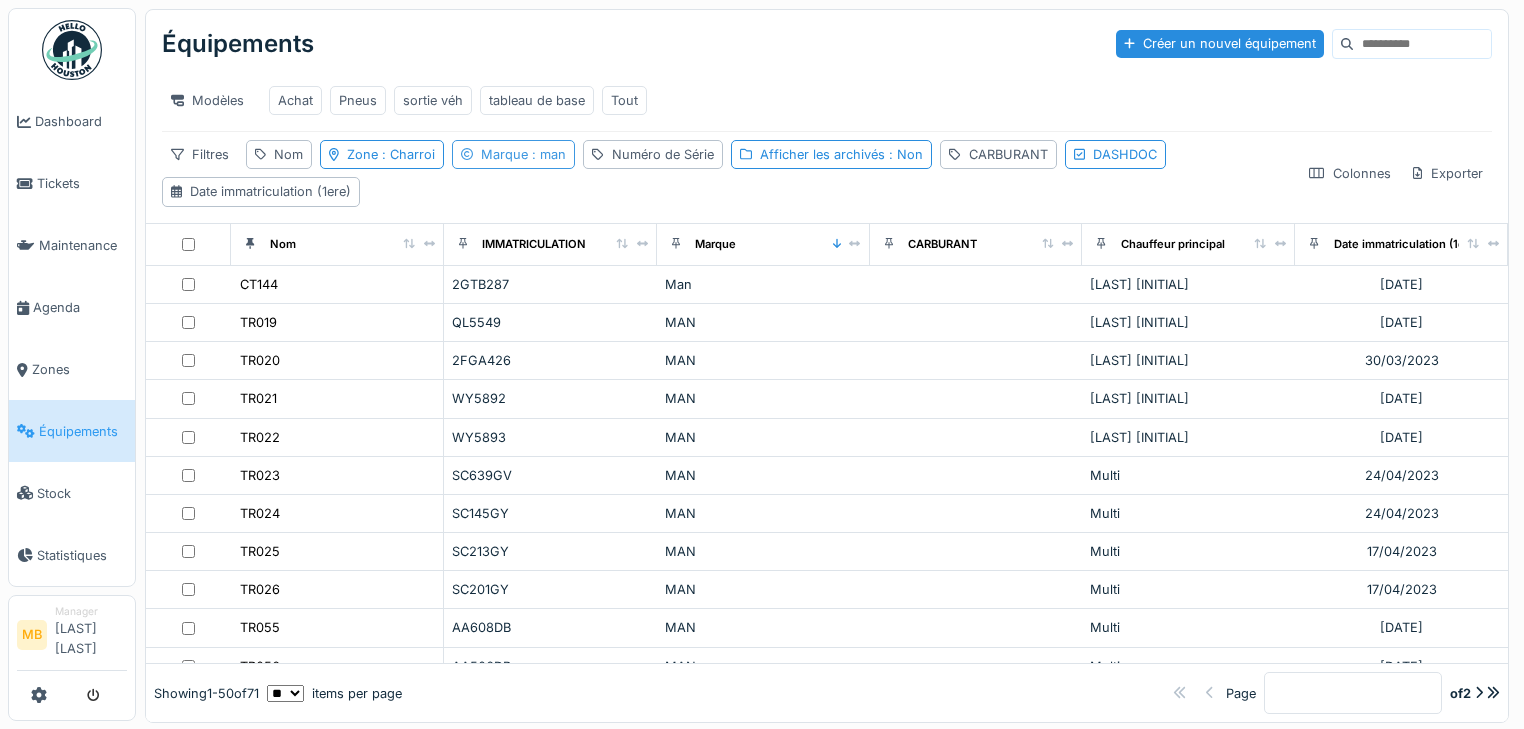 click on "Marque   :   man" at bounding box center (523, 154) 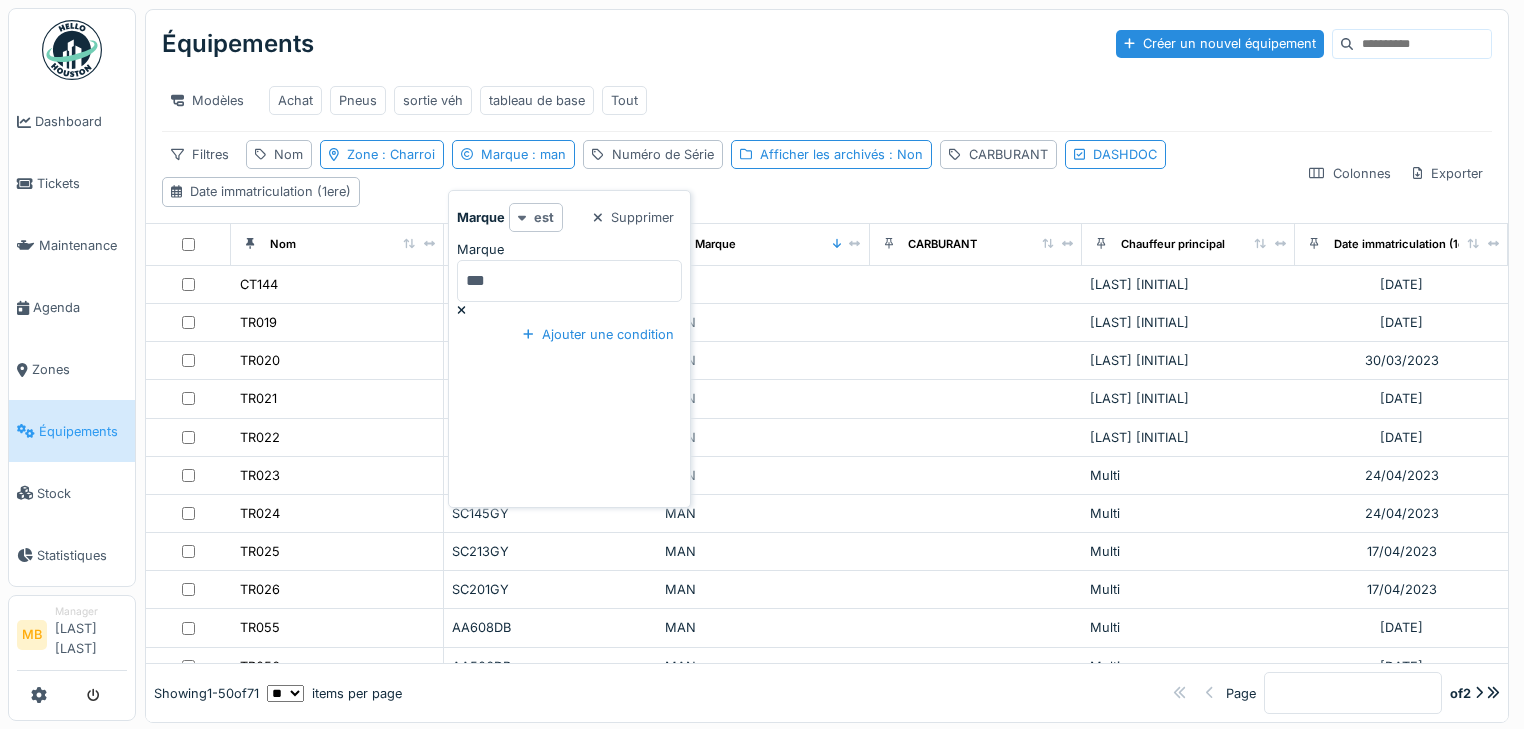 click at bounding box center [522, 217] 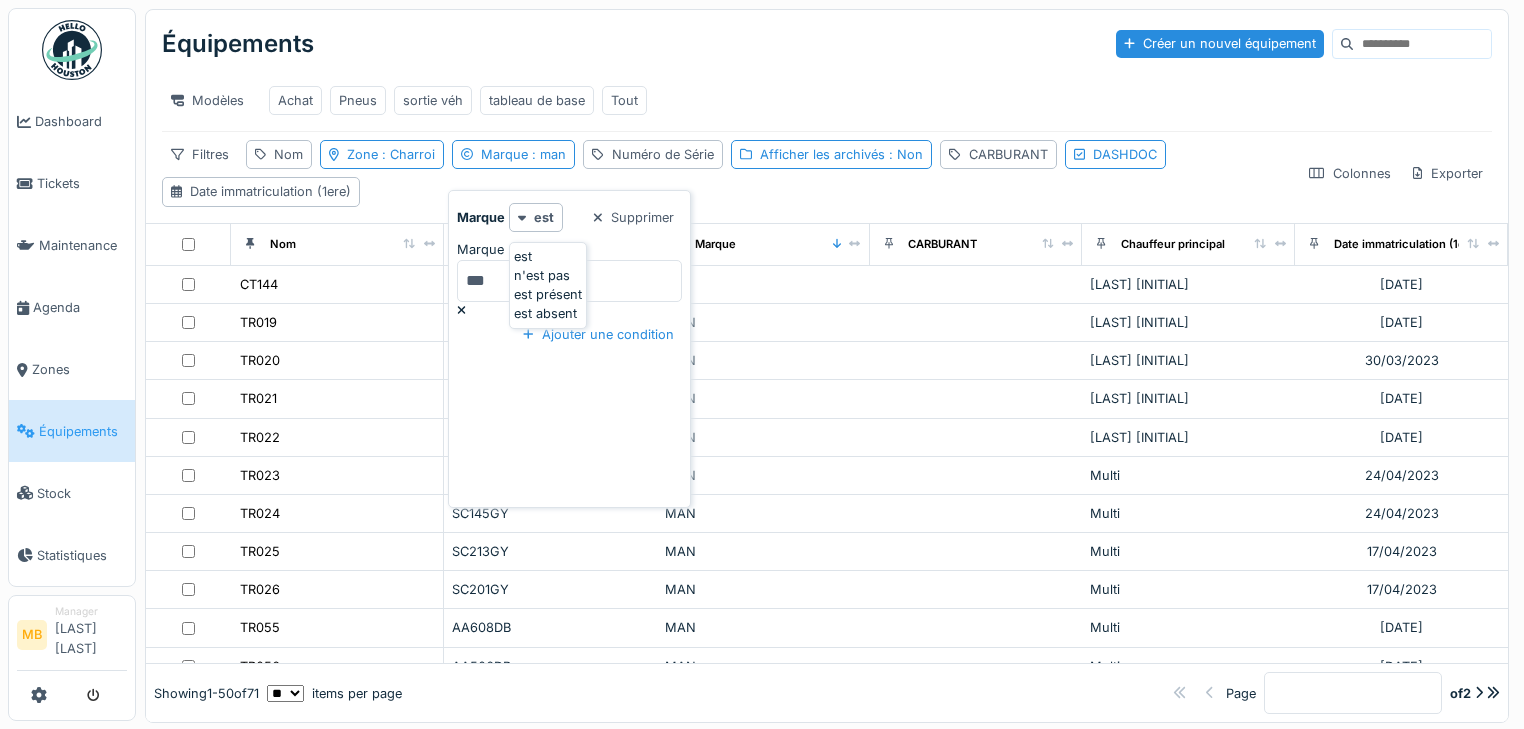 click on "est" at bounding box center (548, 256) 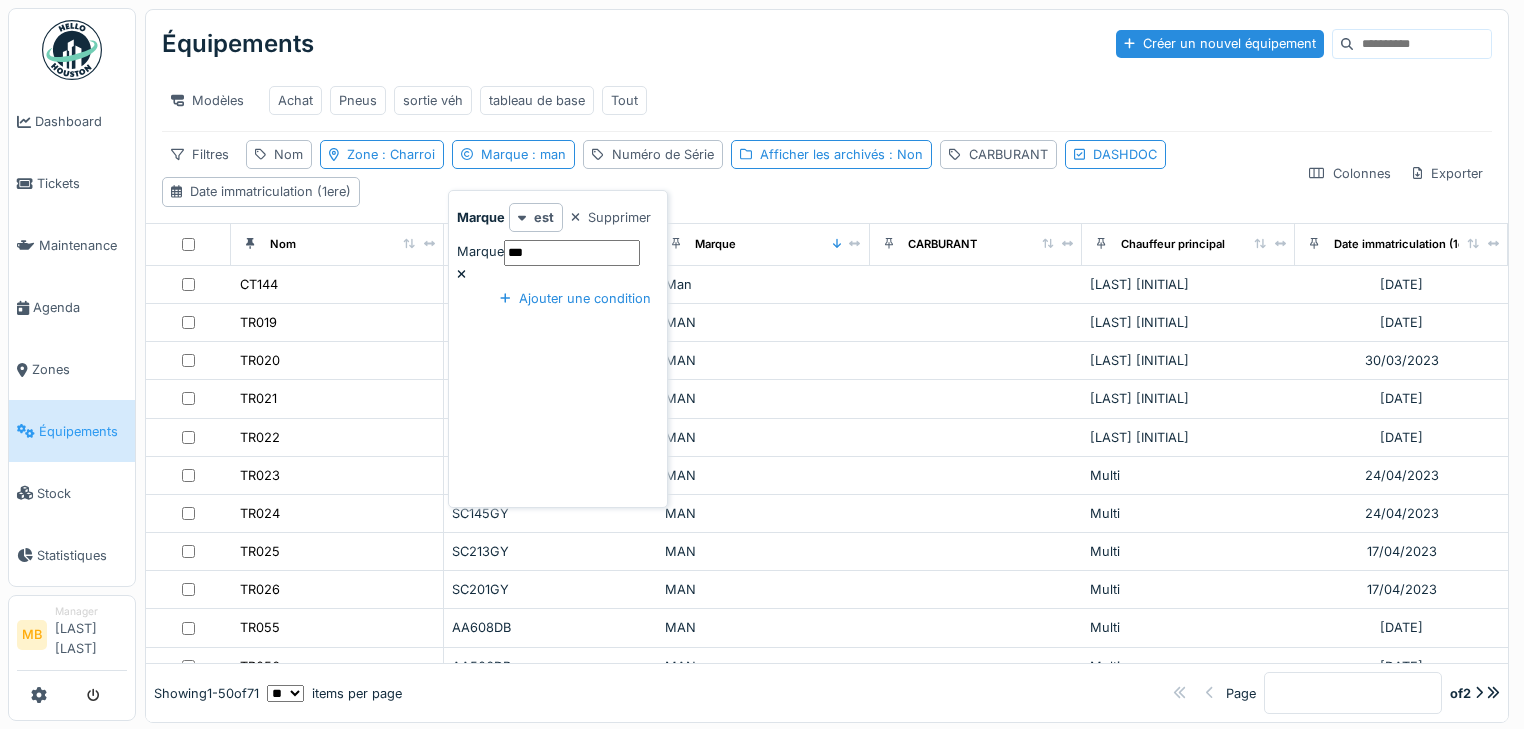 drag, startPoint x: 525, startPoint y: 268, endPoint x: 405, endPoint y: 265, distance: 120.03749 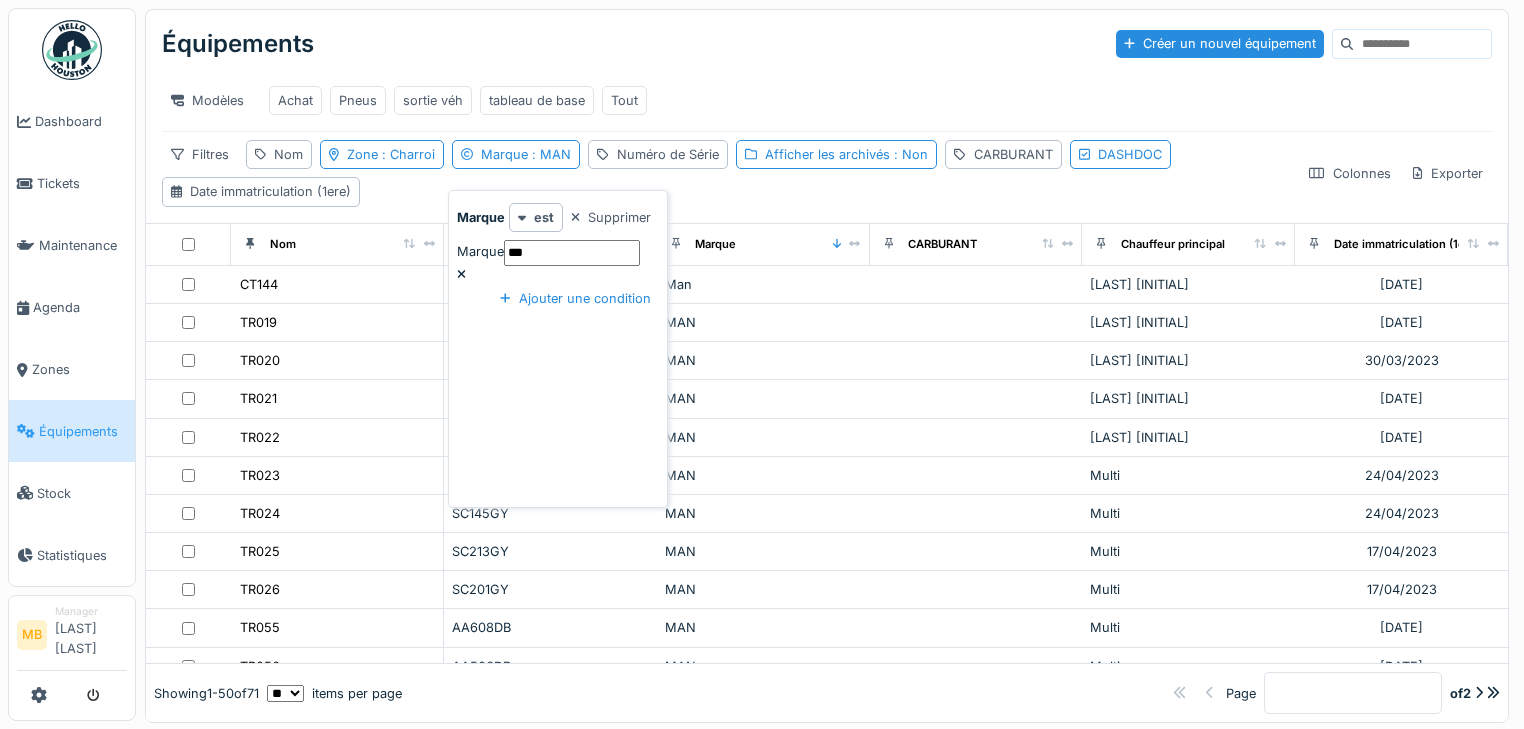 type on "***" 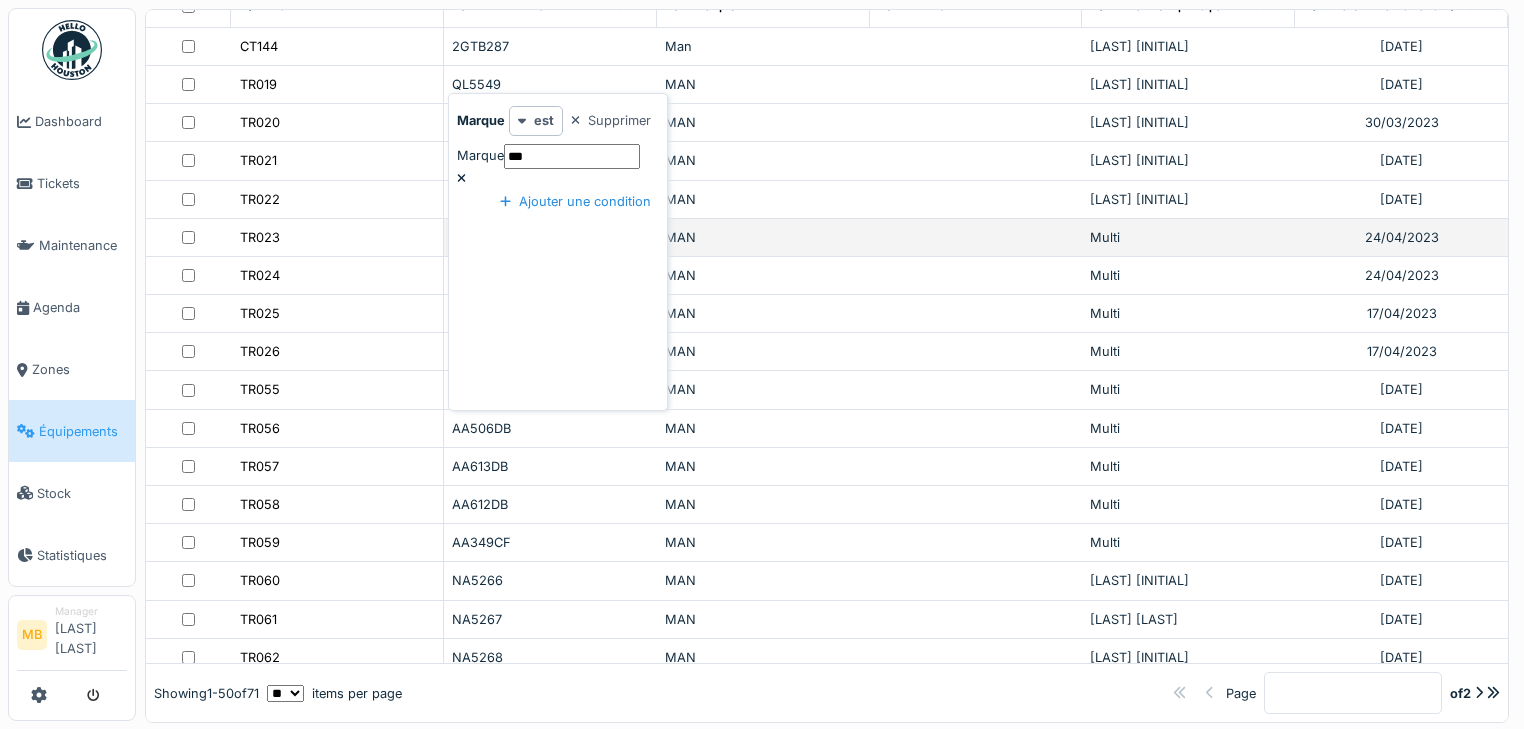 scroll, scrollTop: 0, scrollLeft: 0, axis: both 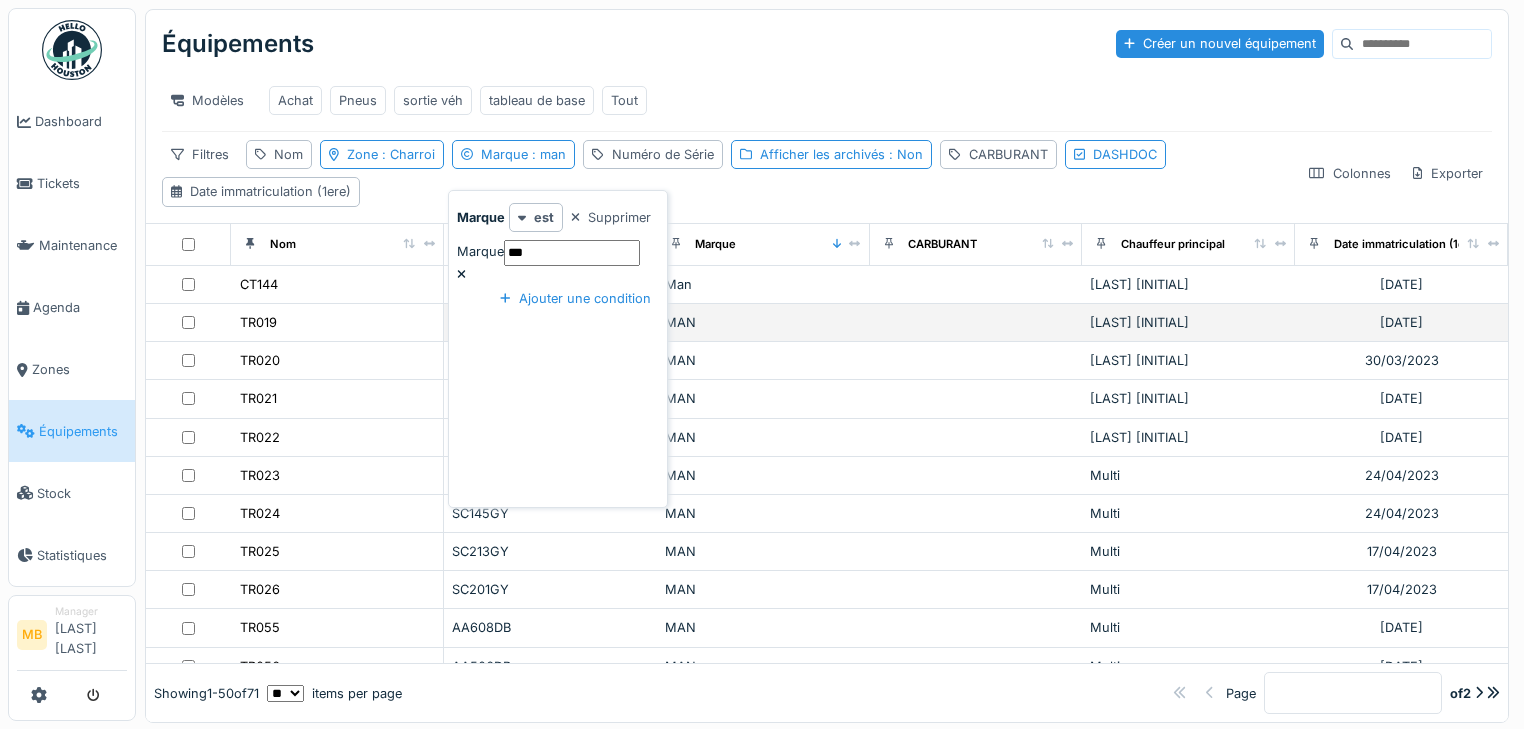 click at bounding box center (976, 323) 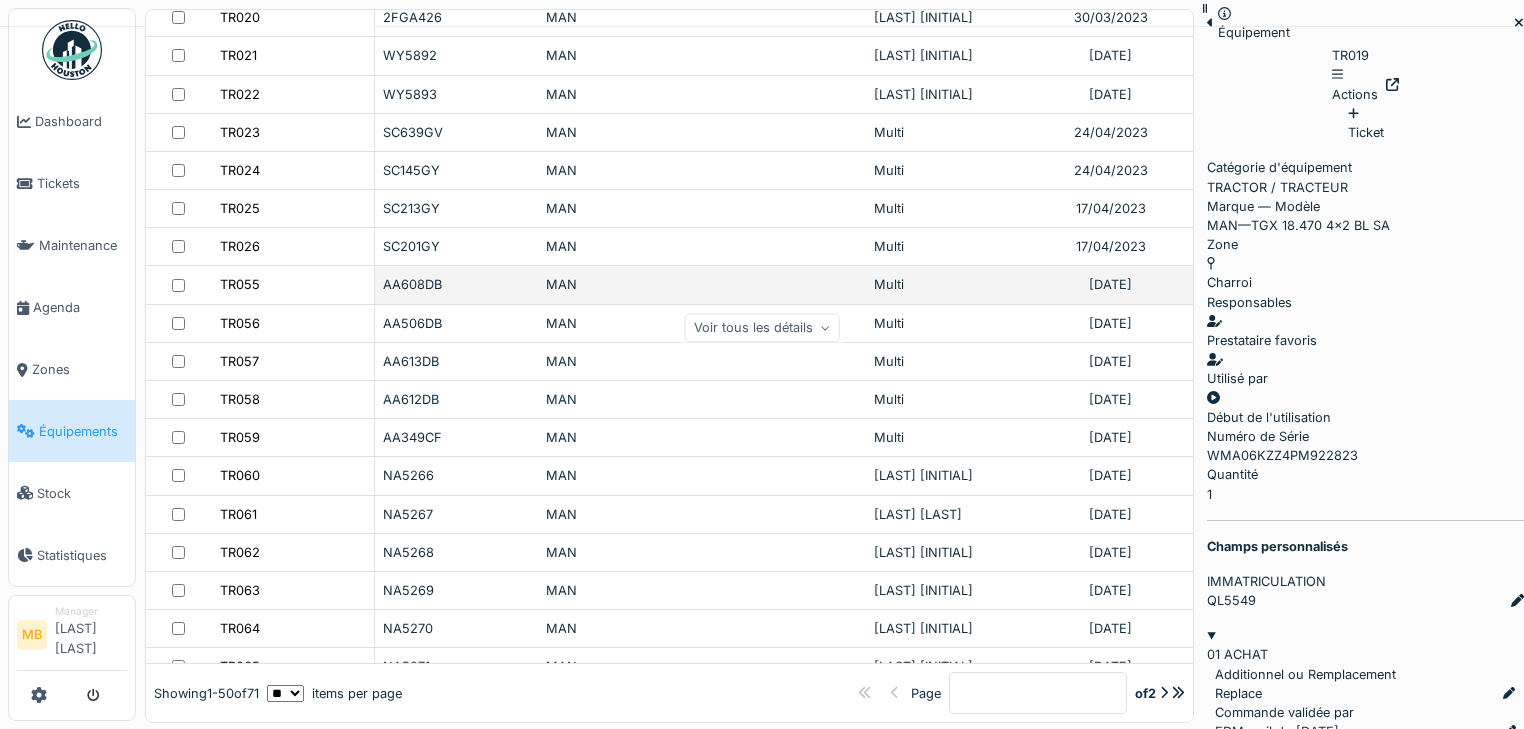 scroll, scrollTop: 0, scrollLeft: 0, axis: both 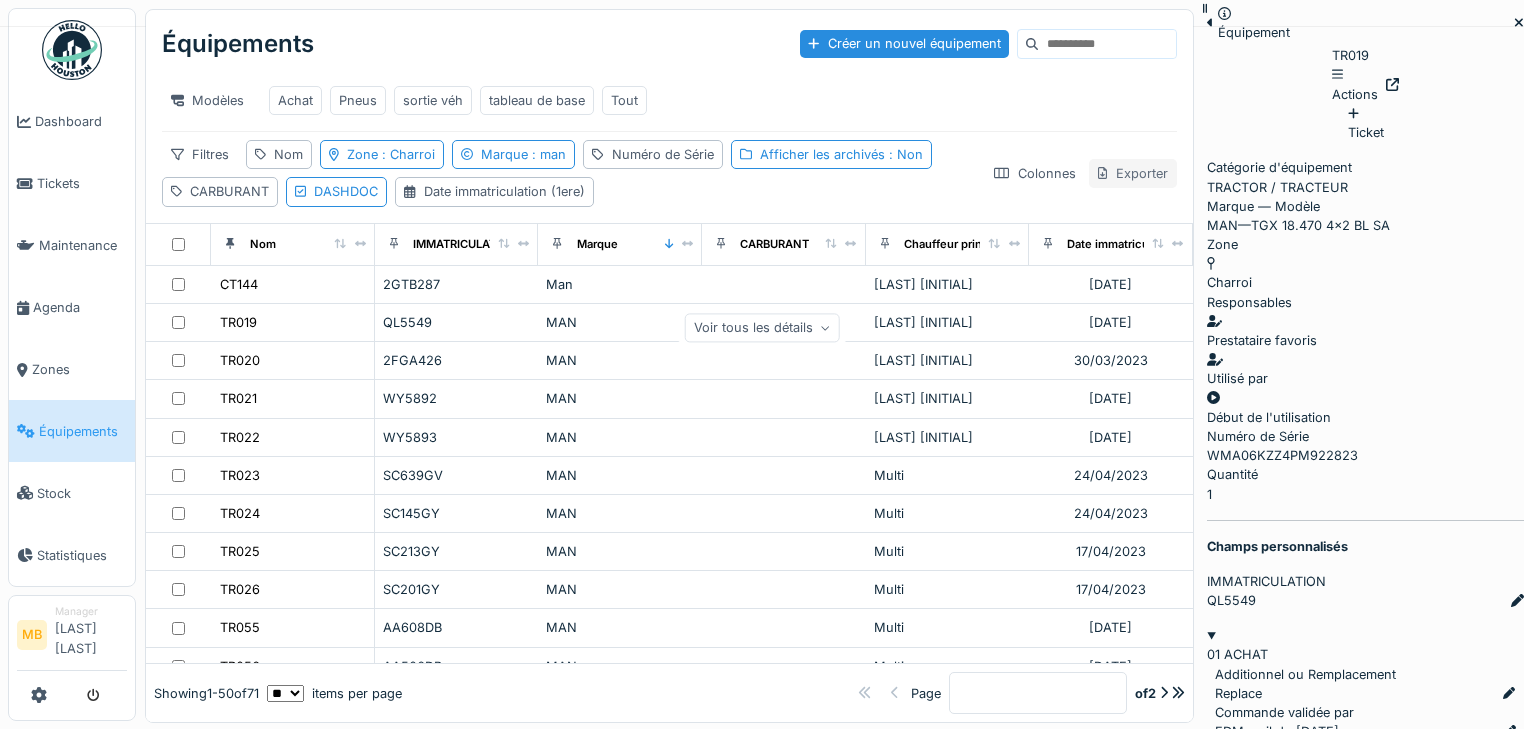 click on "Exporter" at bounding box center (1133, 173) 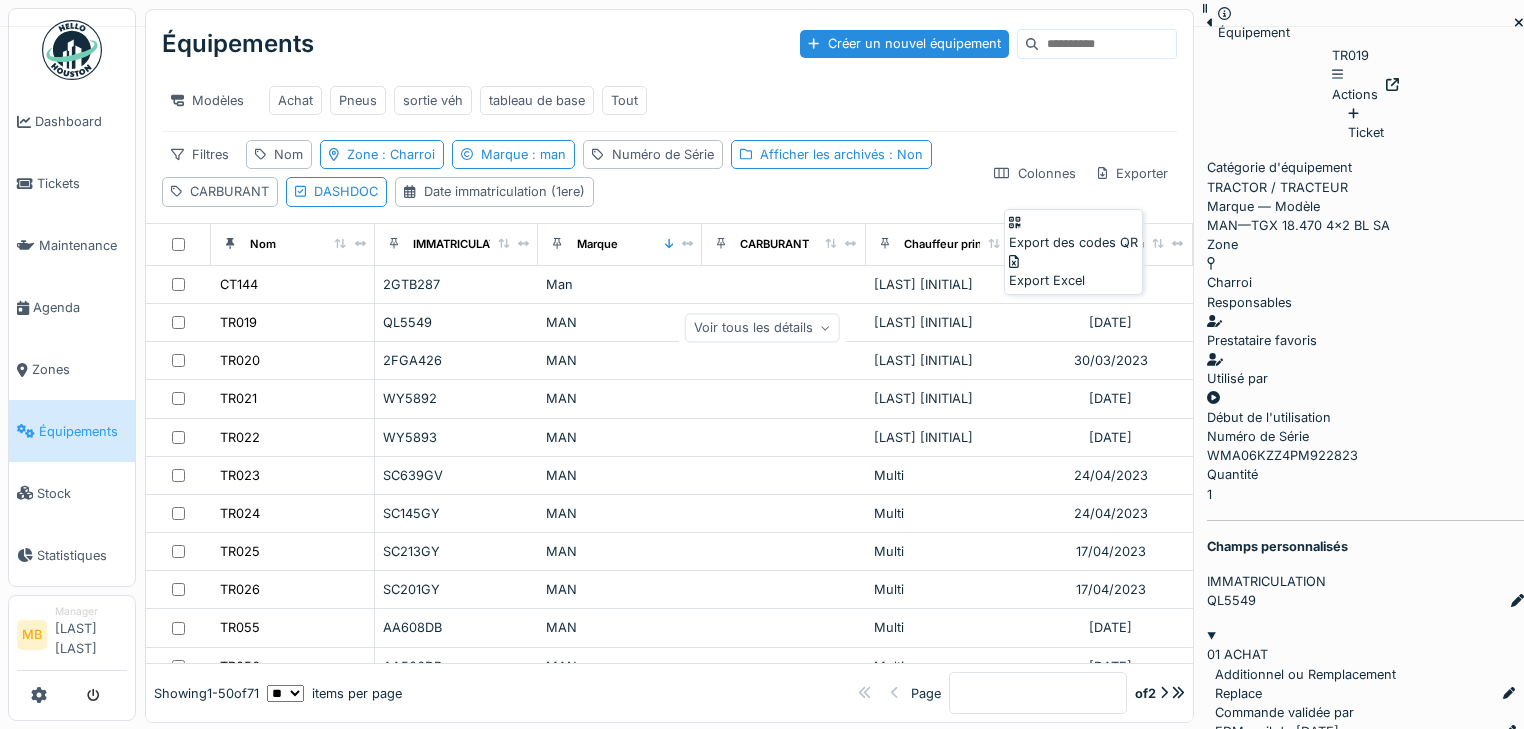 click on "Export Excel" at bounding box center [1073, 271] 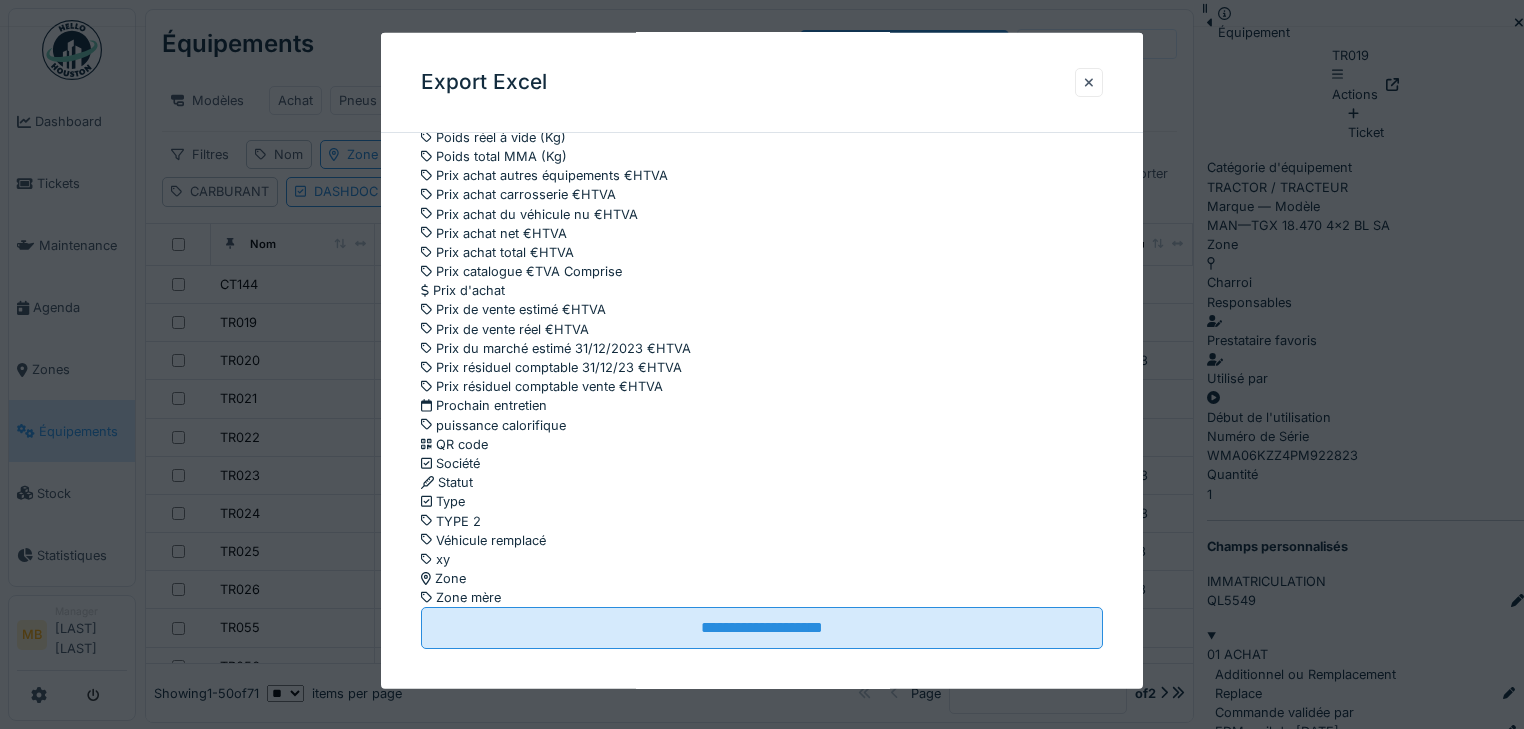 scroll, scrollTop: 2883, scrollLeft: 0, axis: vertical 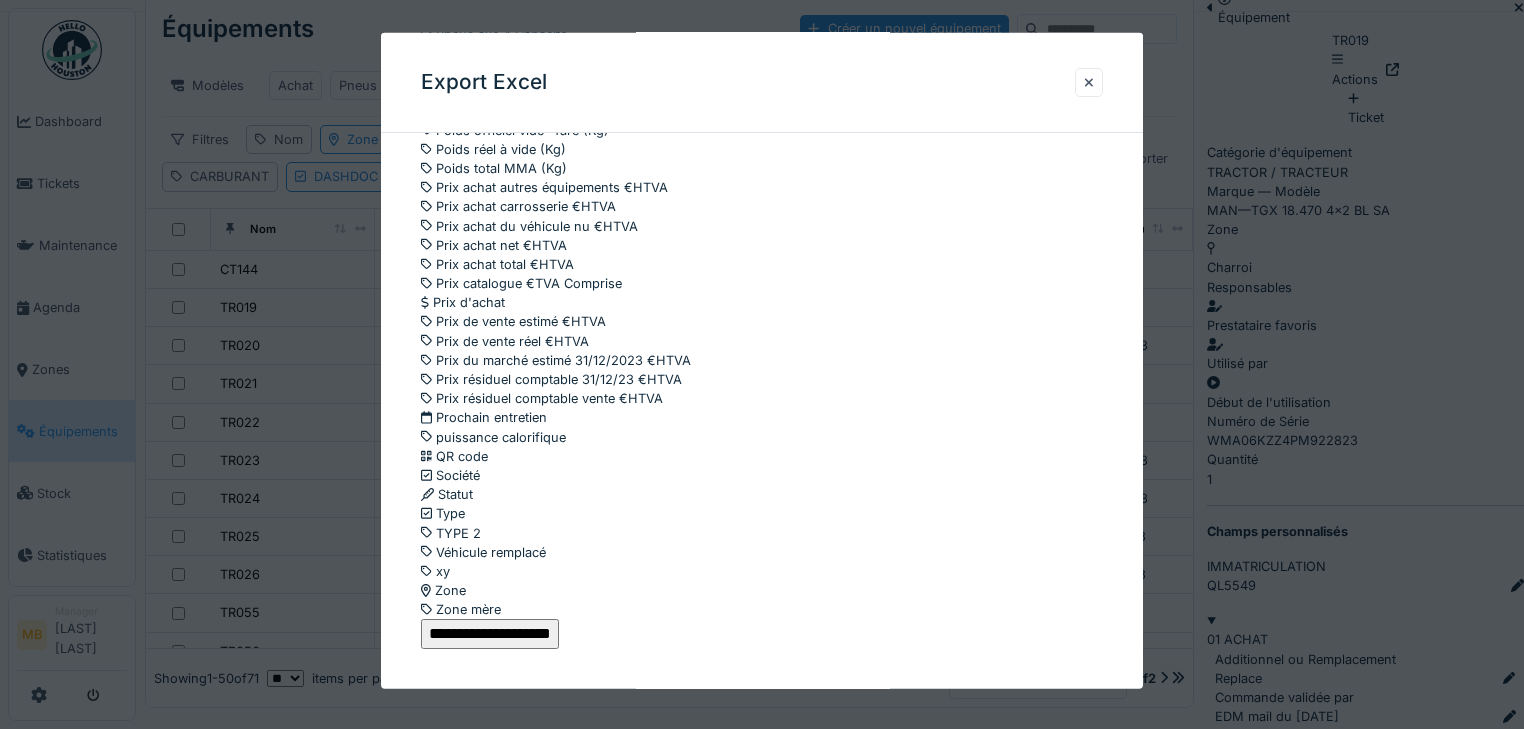 click on "**********" at bounding box center [490, 634] 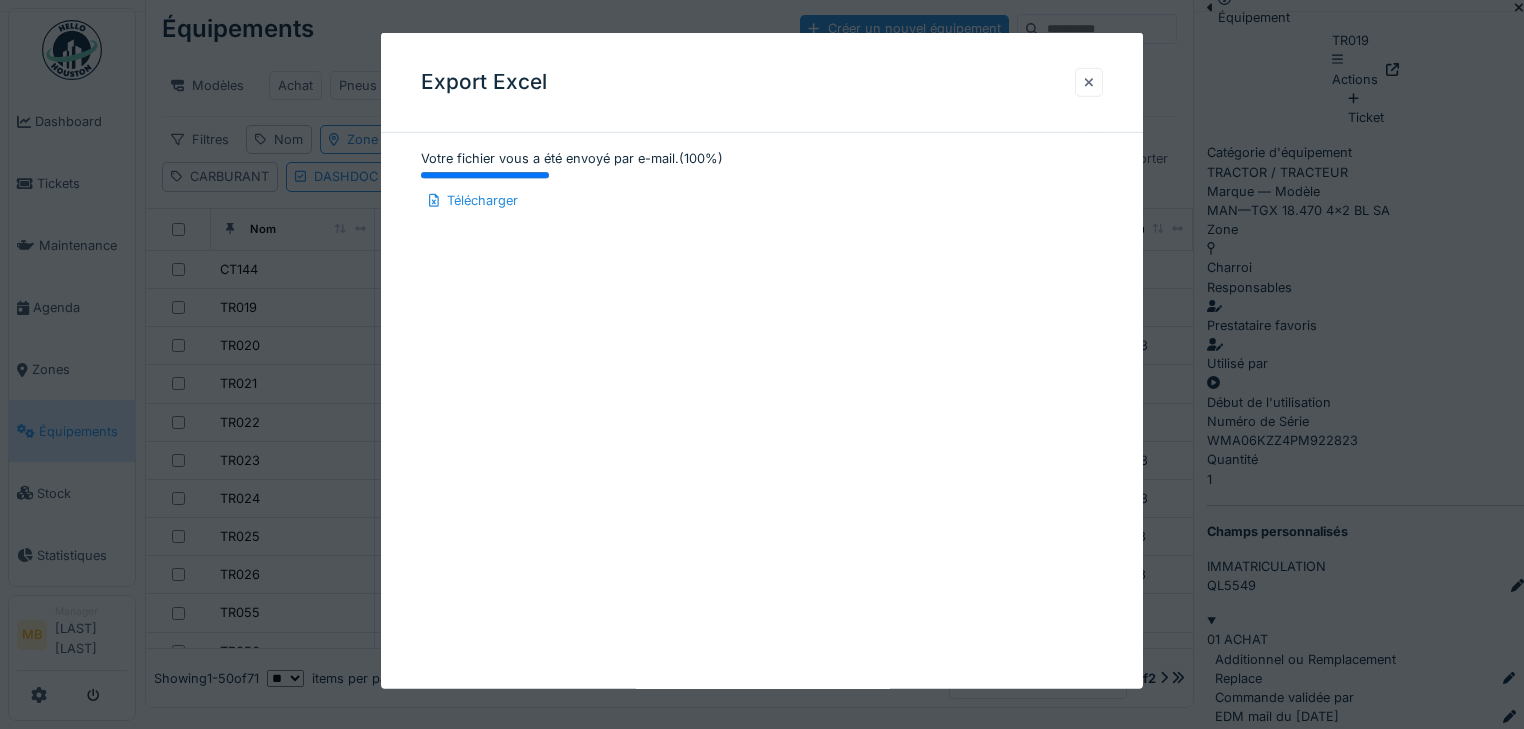 click at bounding box center (1089, 82) 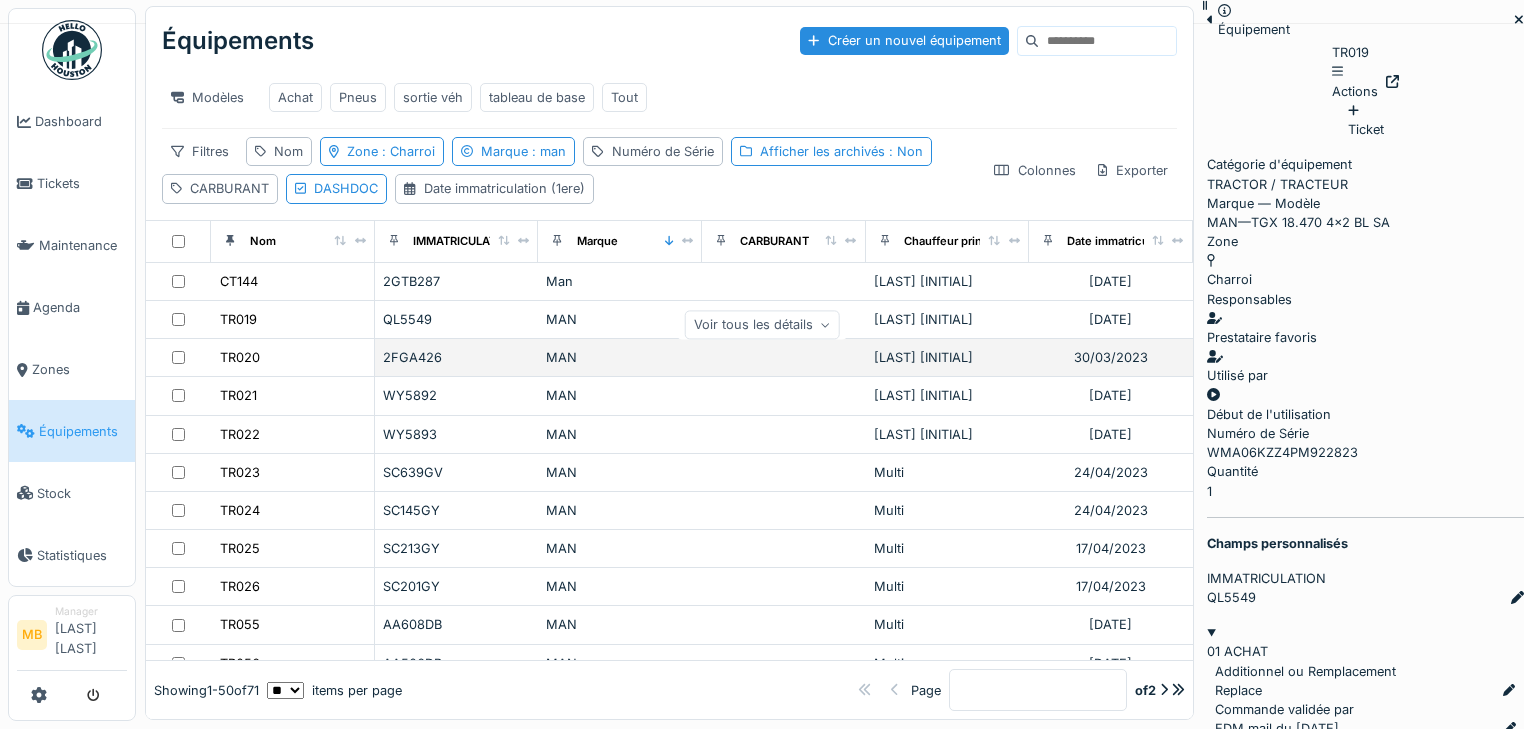scroll, scrollTop: 0, scrollLeft: 0, axis: both 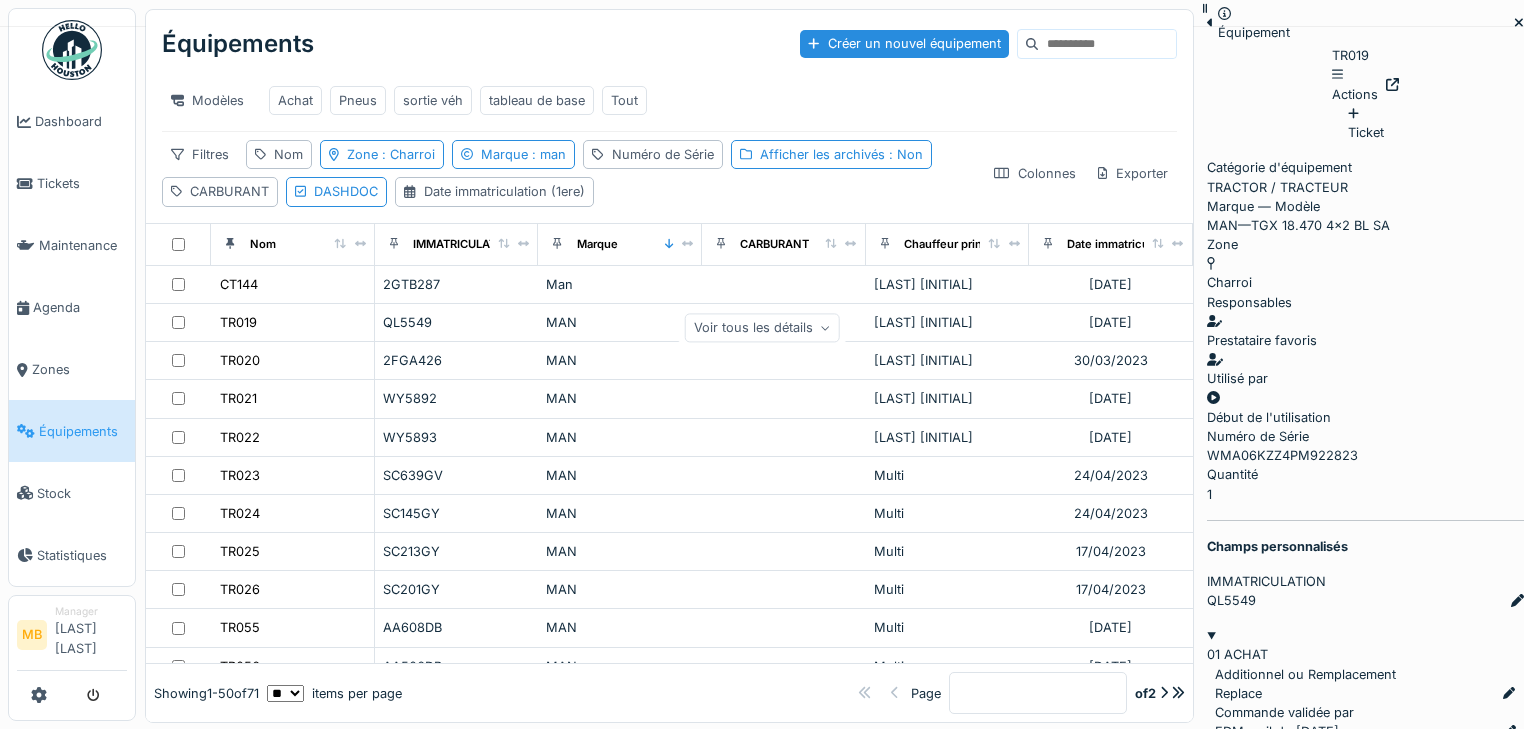 click at bounding box center [1519, 23] 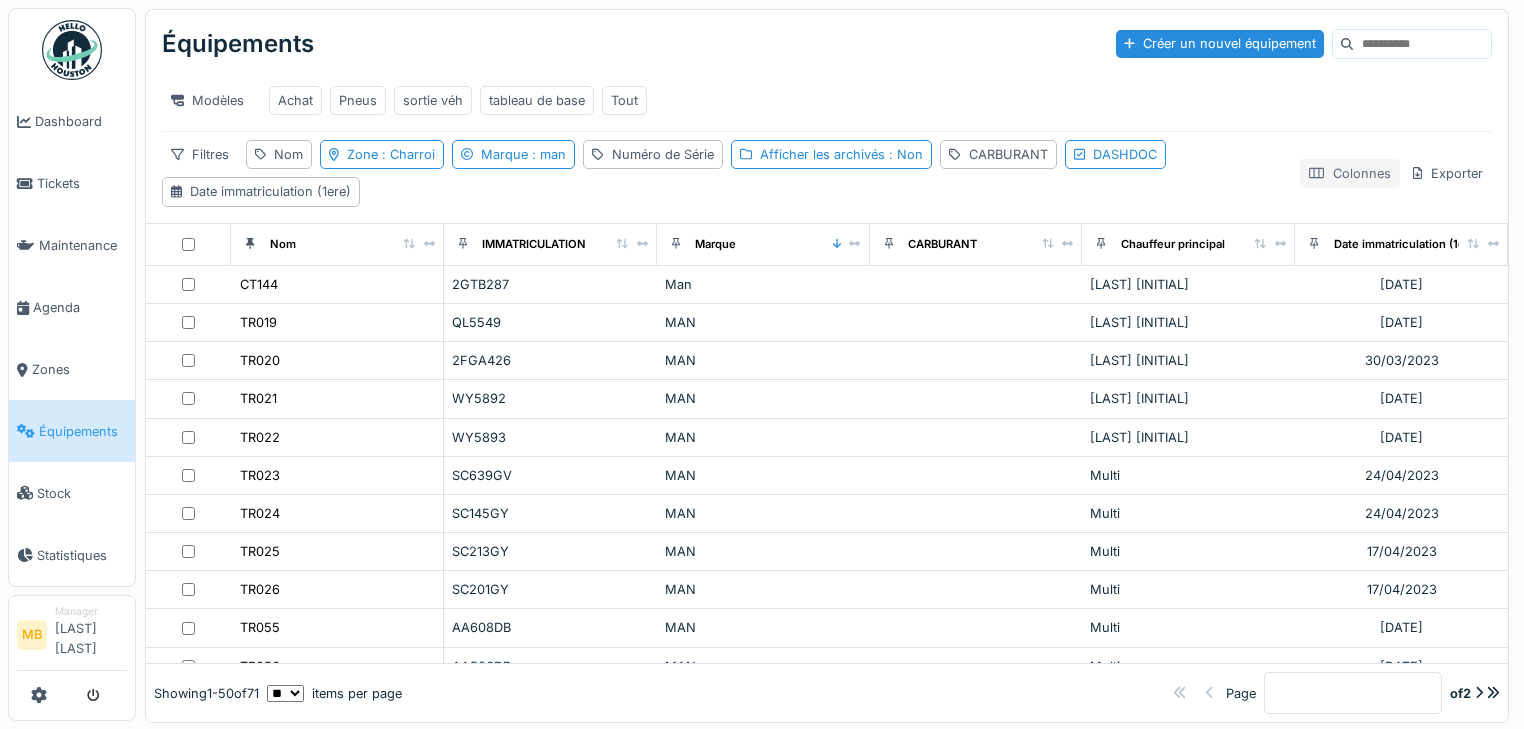click on "Colonnes" at bounding box center (1350, 173) 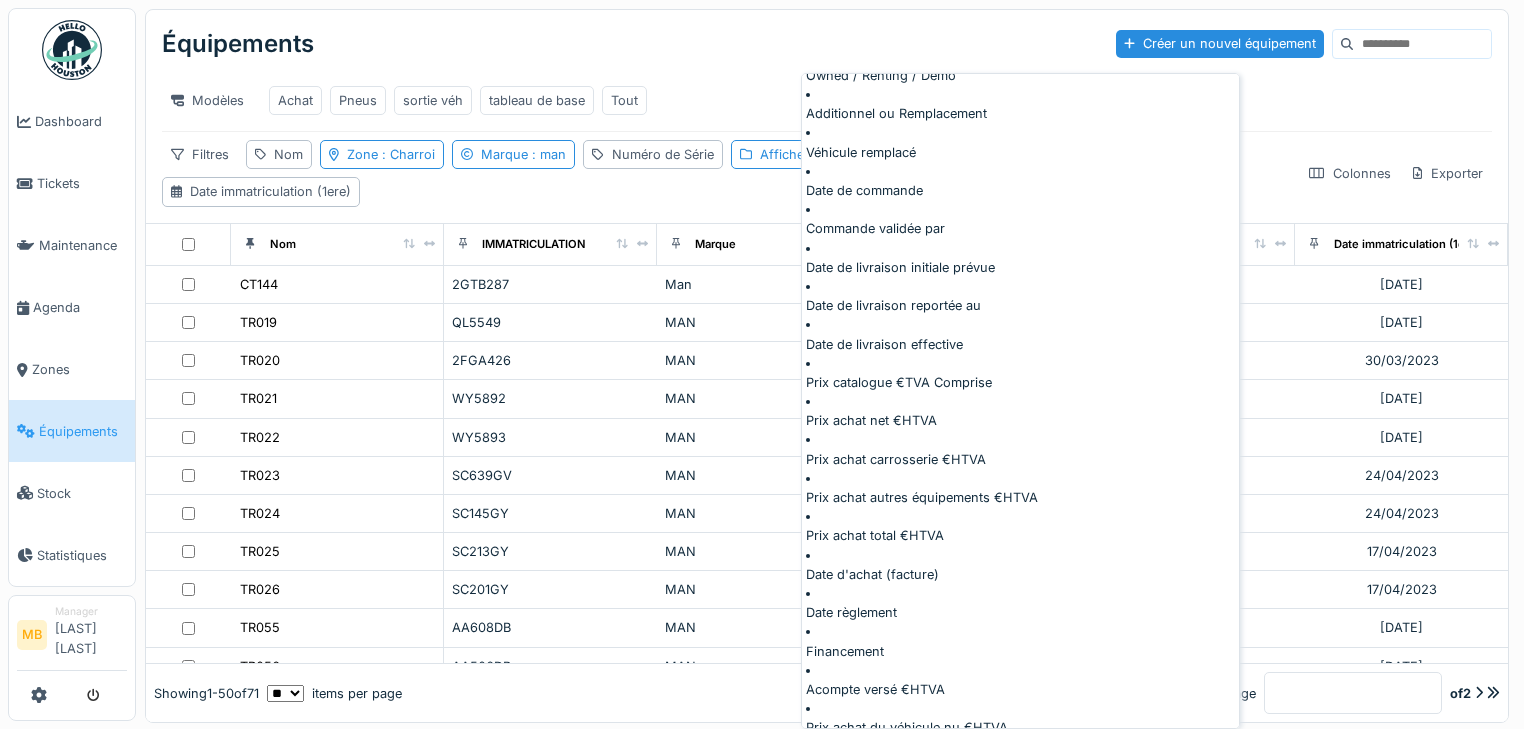 scroll, scrollTop: 1360, scrollLeft: 0, axis: vertical 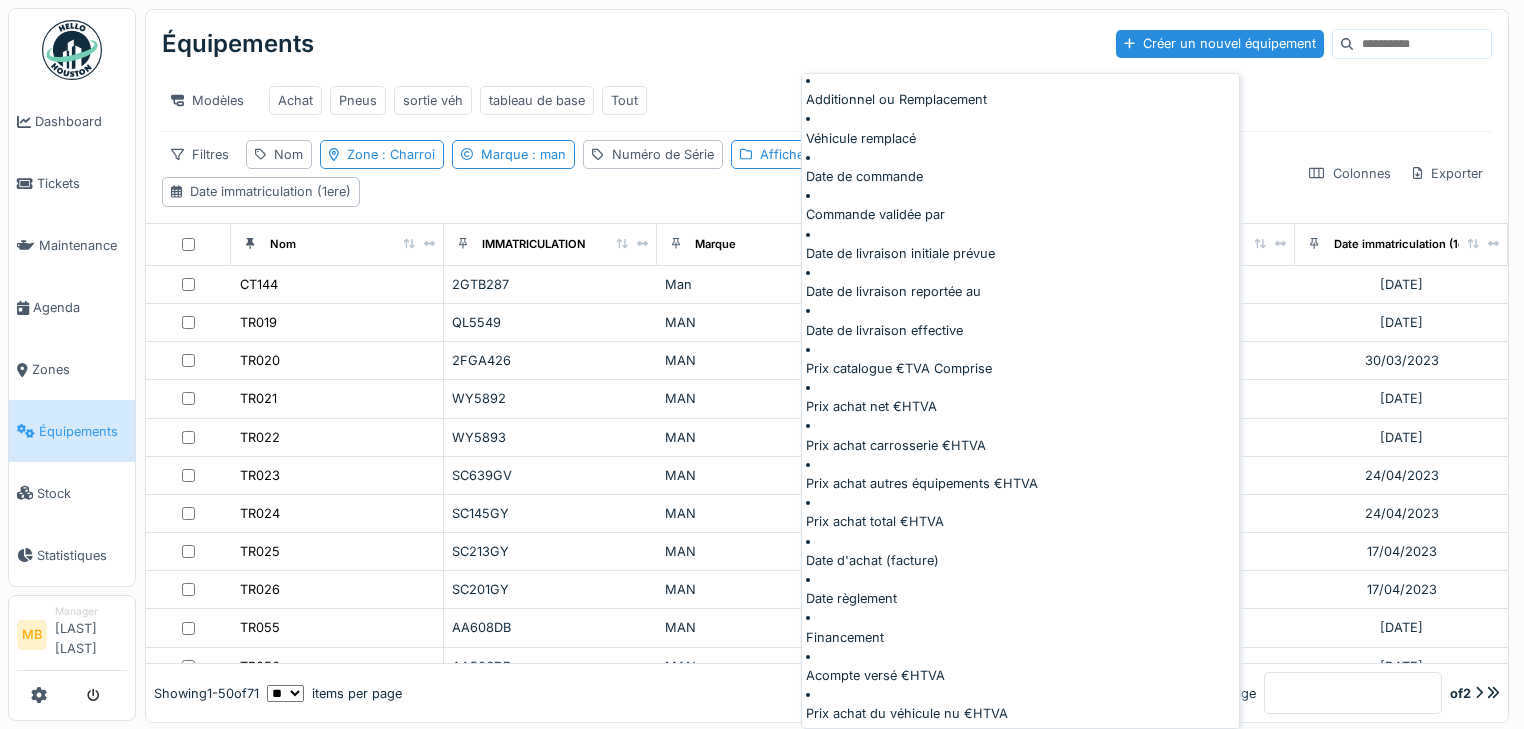 drag, startPoint x: 816, startPoint y: 428, endPoint x: 828, endPoint y: 433, distance: 13 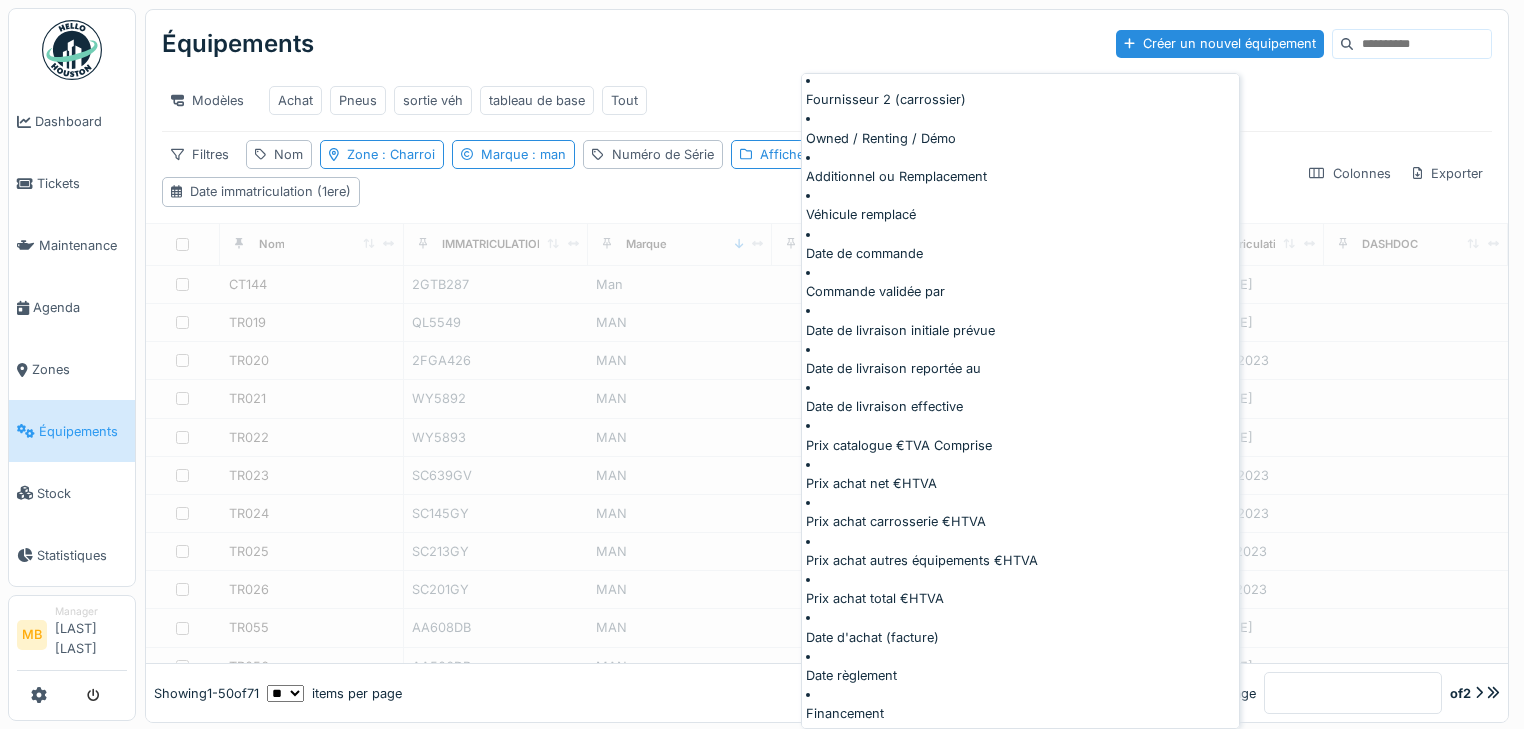 scroll, scrollTop: 1388, scrollLeft: 0, axis: vertical 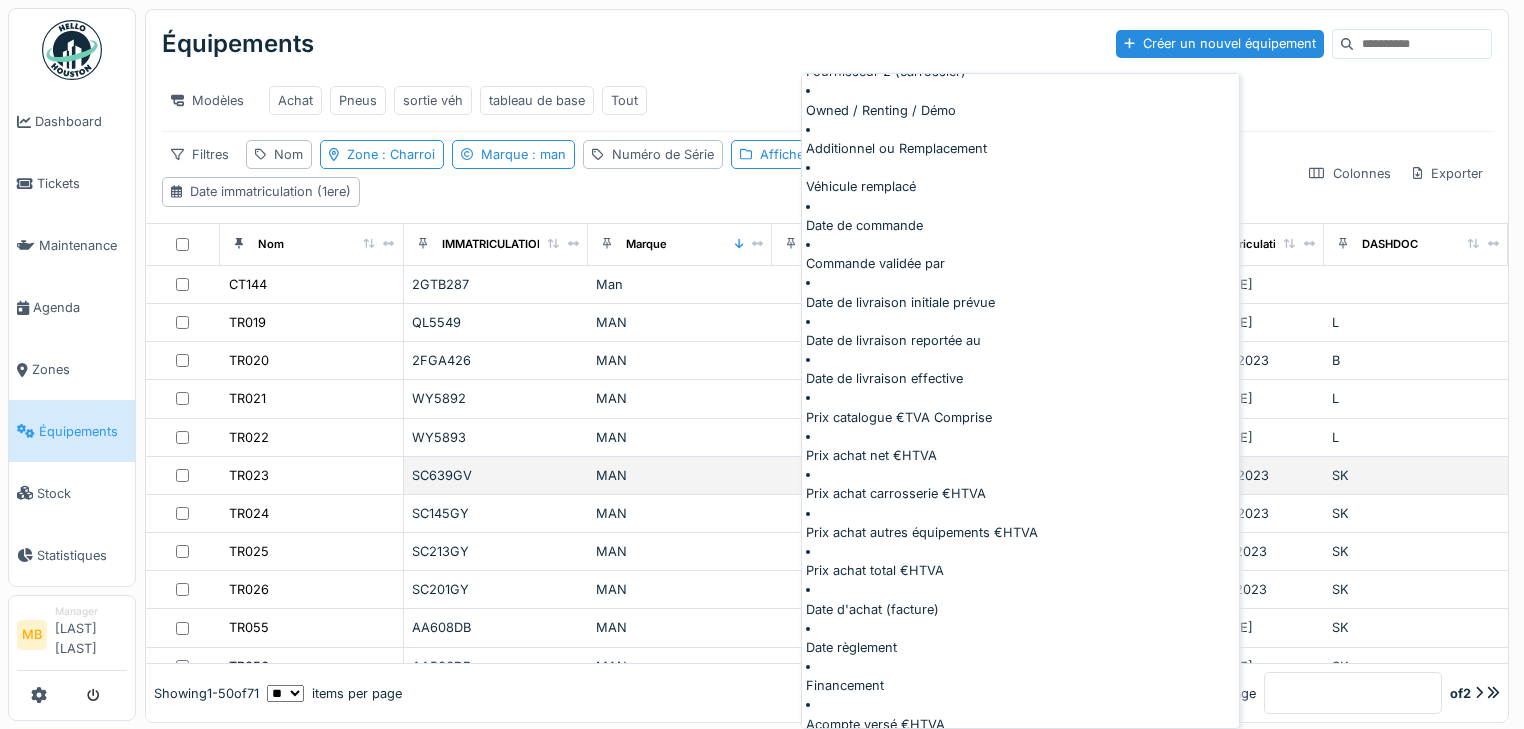 click on "SK" at bounding box center (1416, 476) 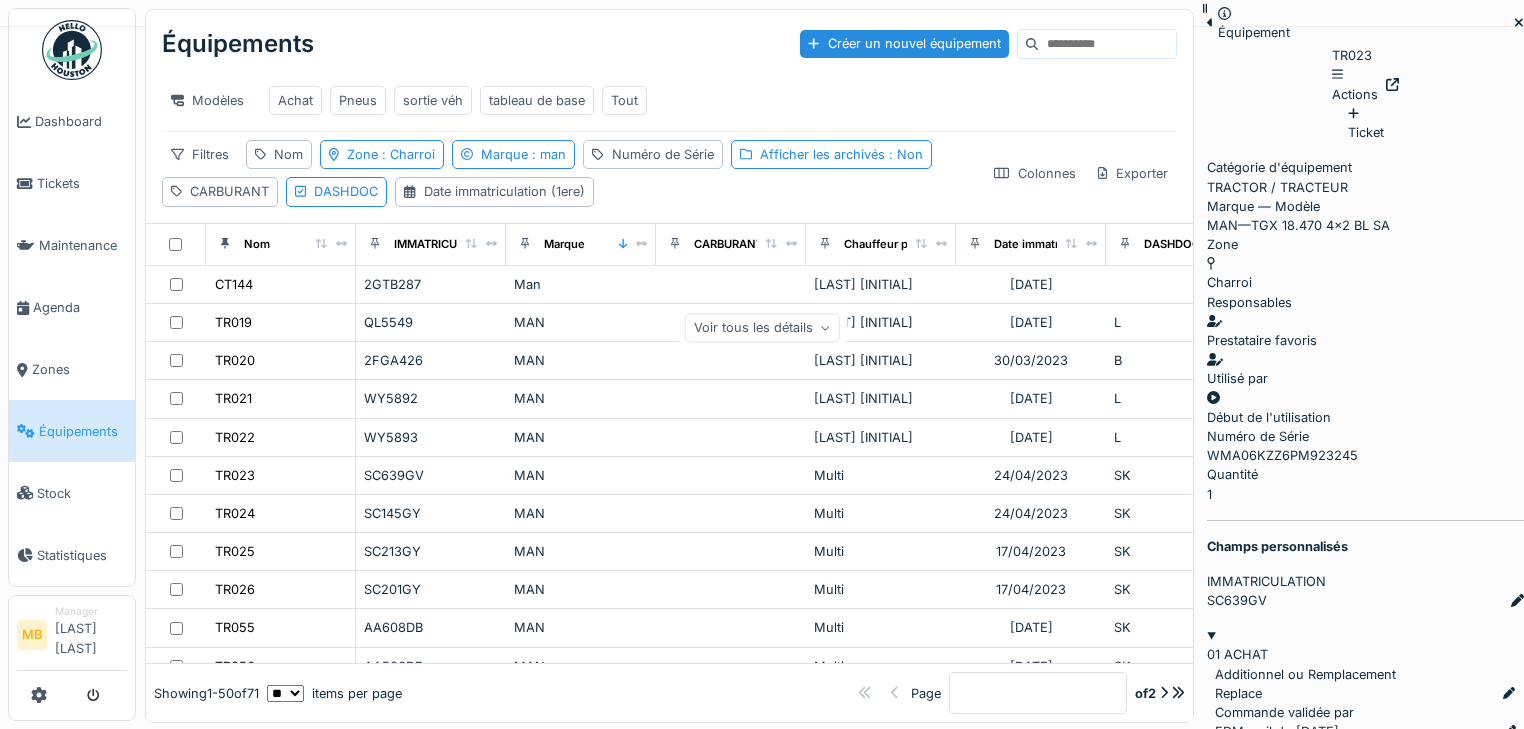click at bounding box center [1519, 23] 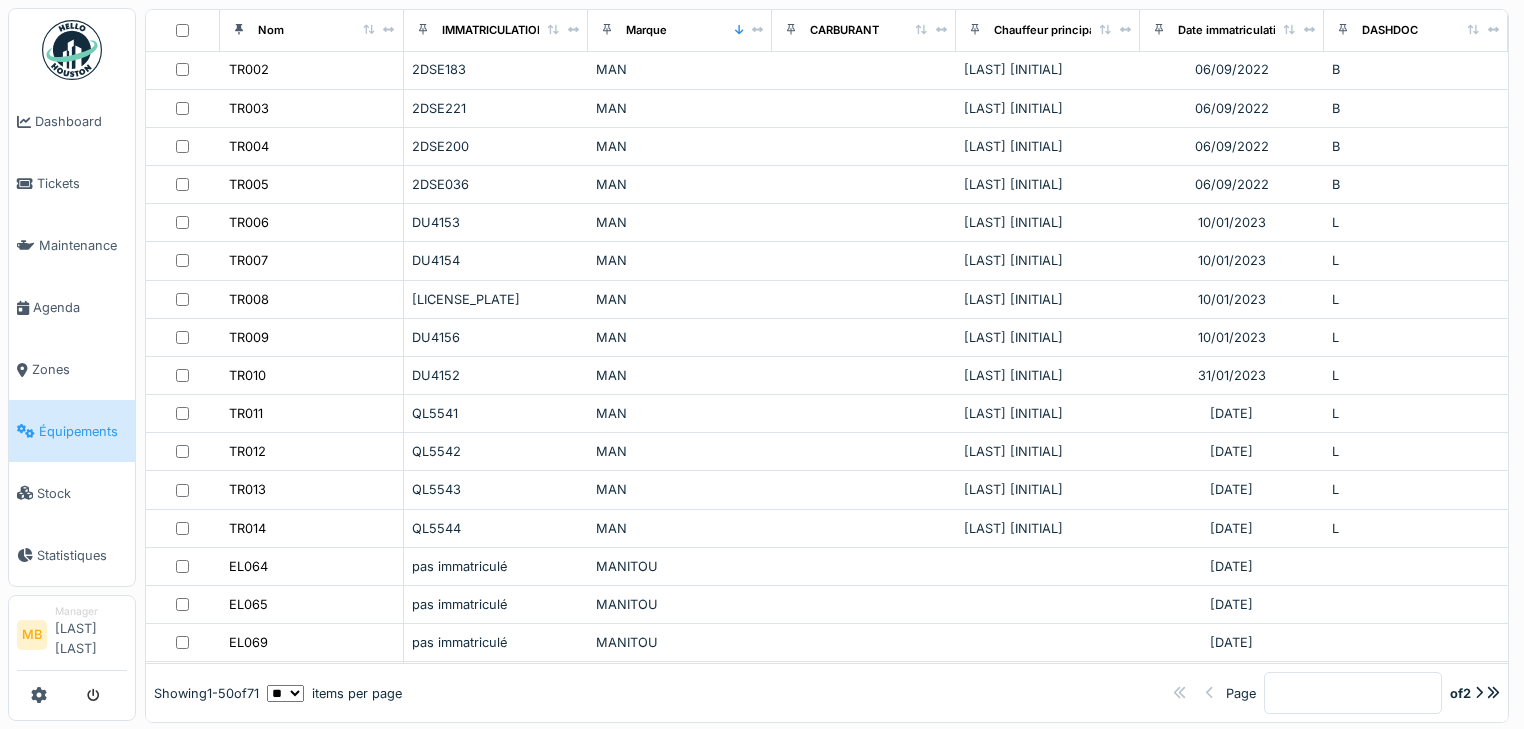 scroll, scrollTop: 1703, scrollLeft: 0, axis: vertical 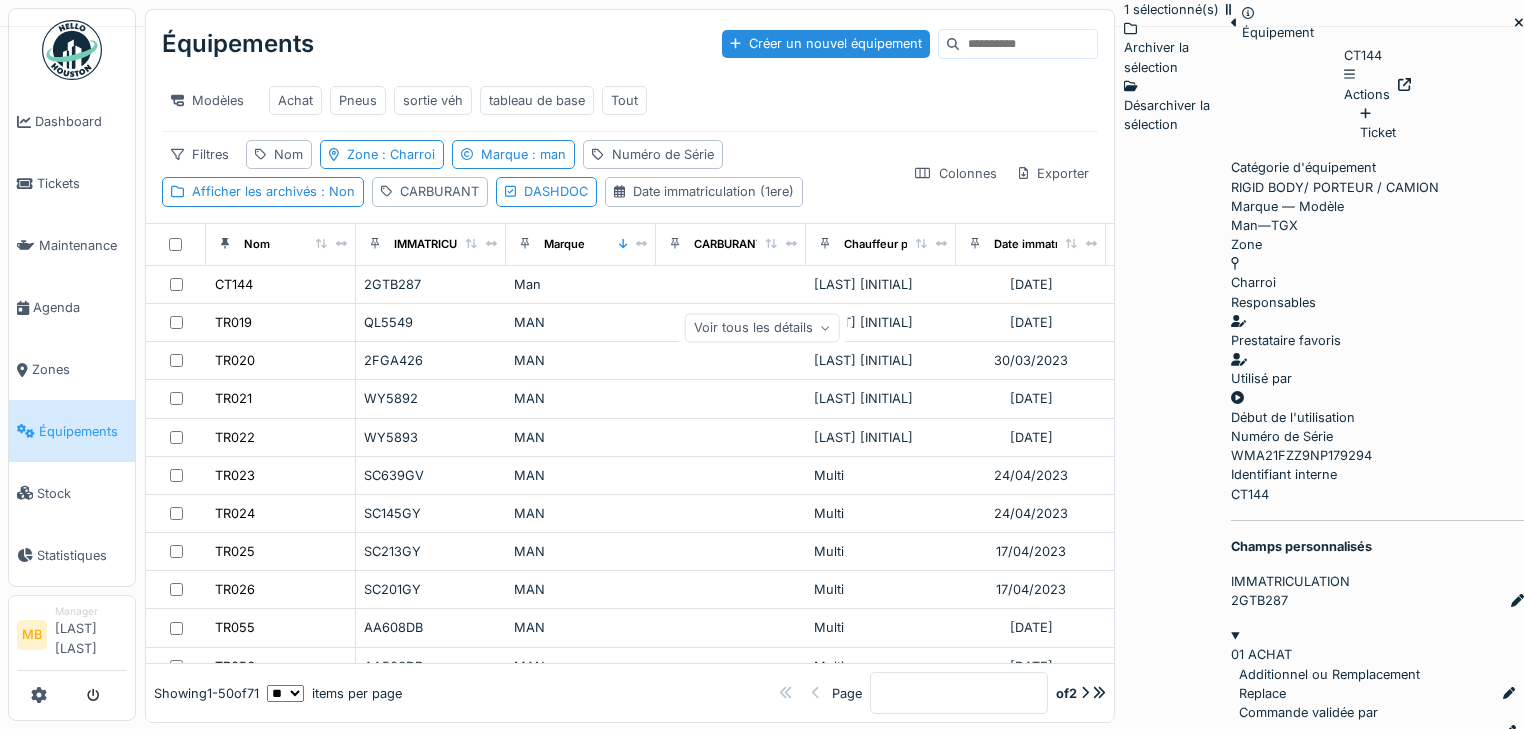 click 